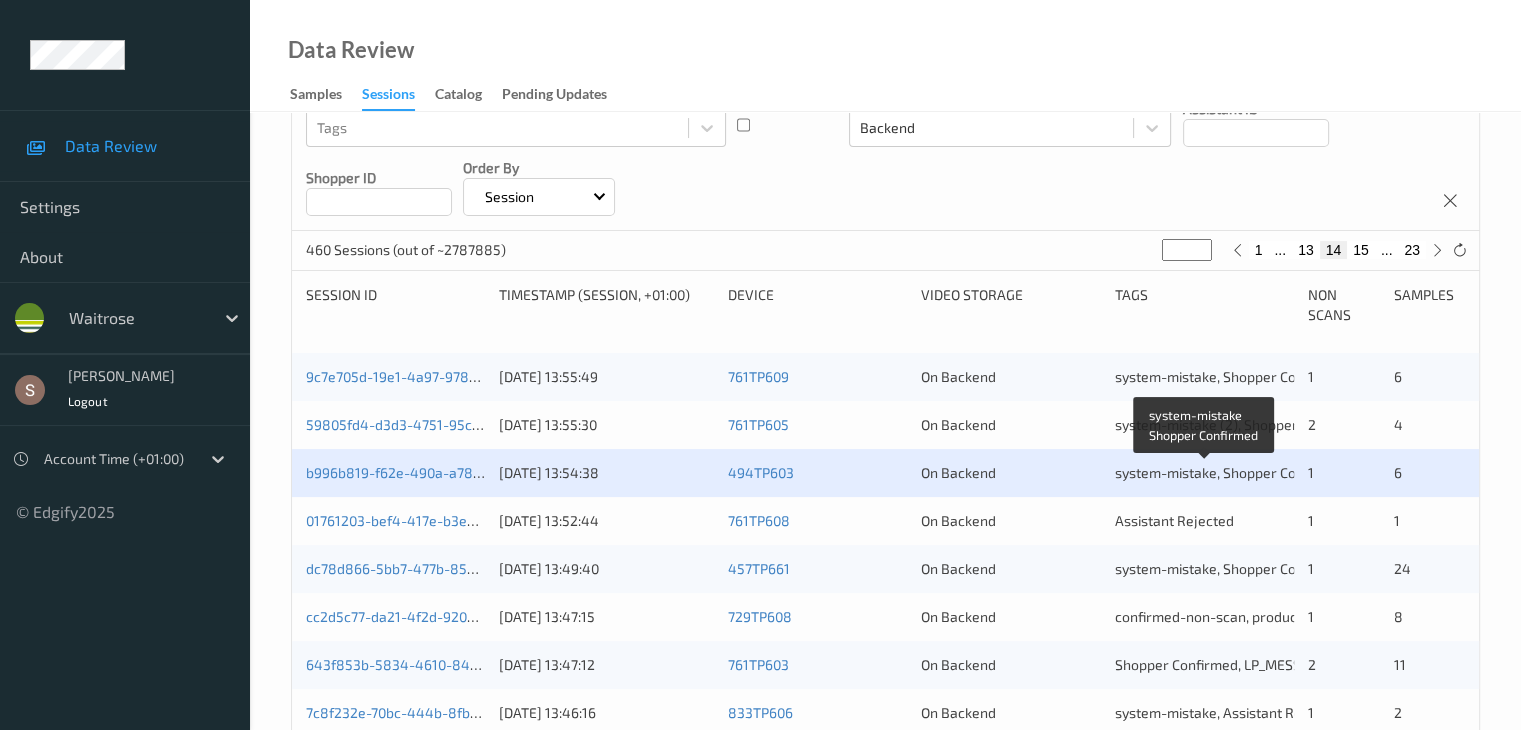 scroll, scrollTop: 400, scrollLeft: 0, axis: vertical 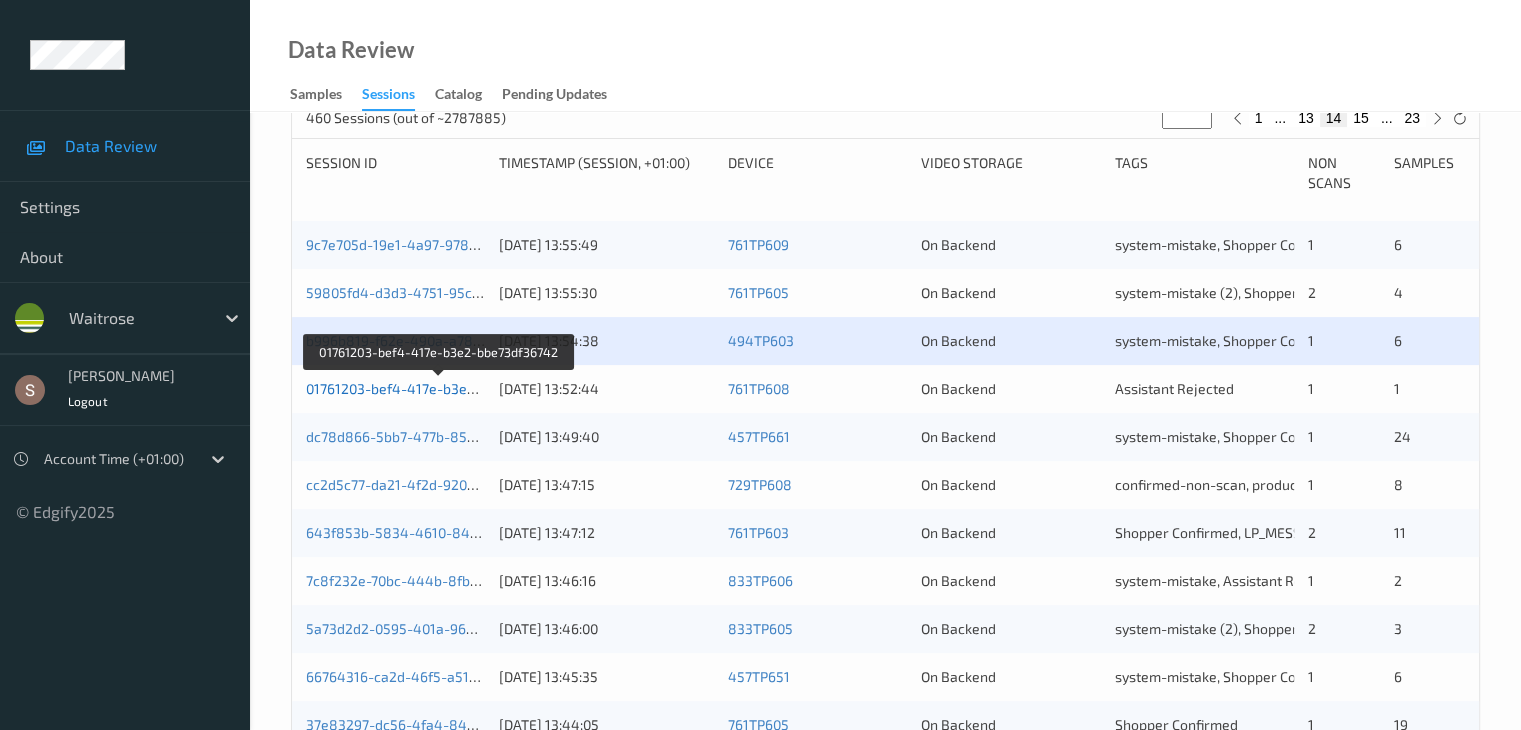 click on "01761203-bef4-417e-b3e2-bbe73df36742" at bounding box center [439, 388] 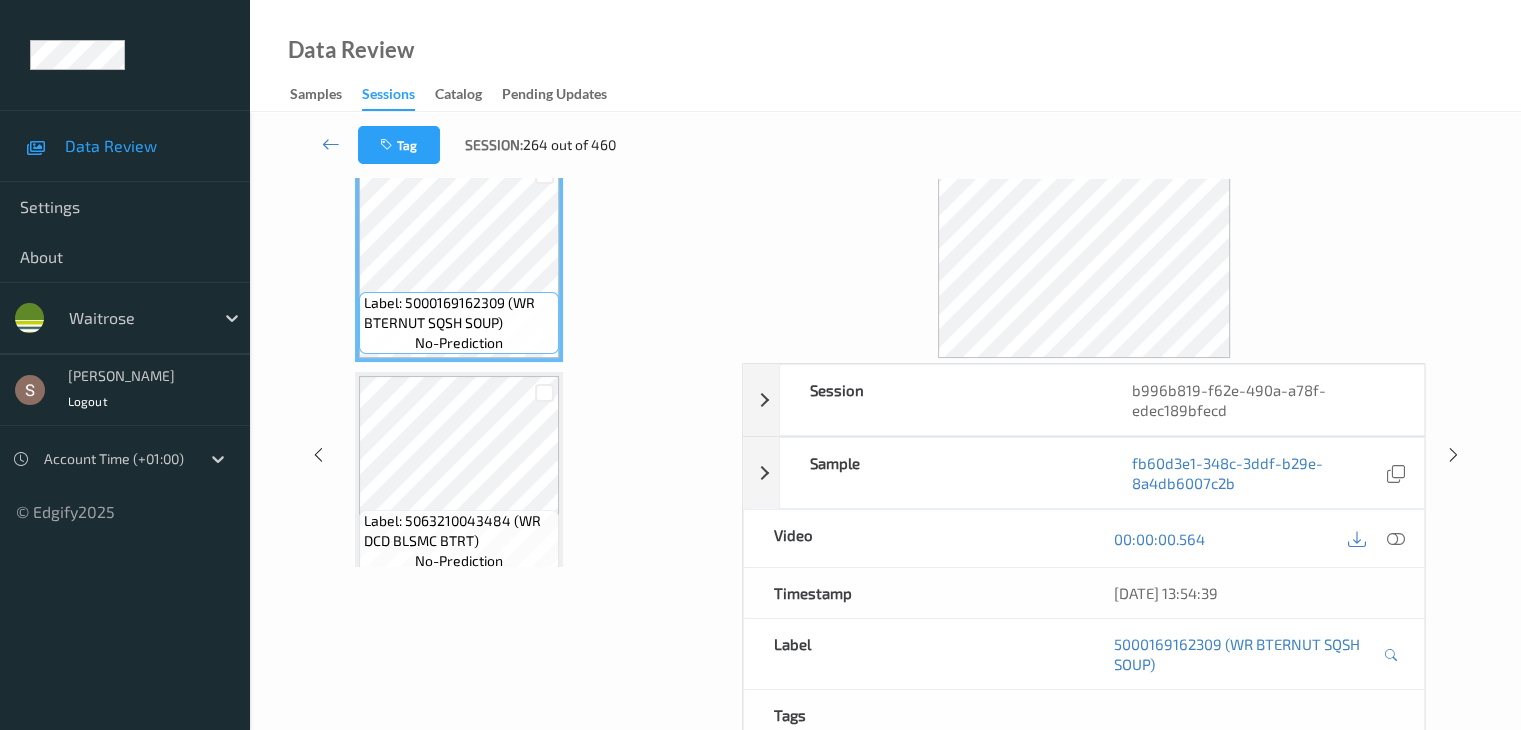 scroll, scrollTop: 0, scrollLeft: 0, axis: both 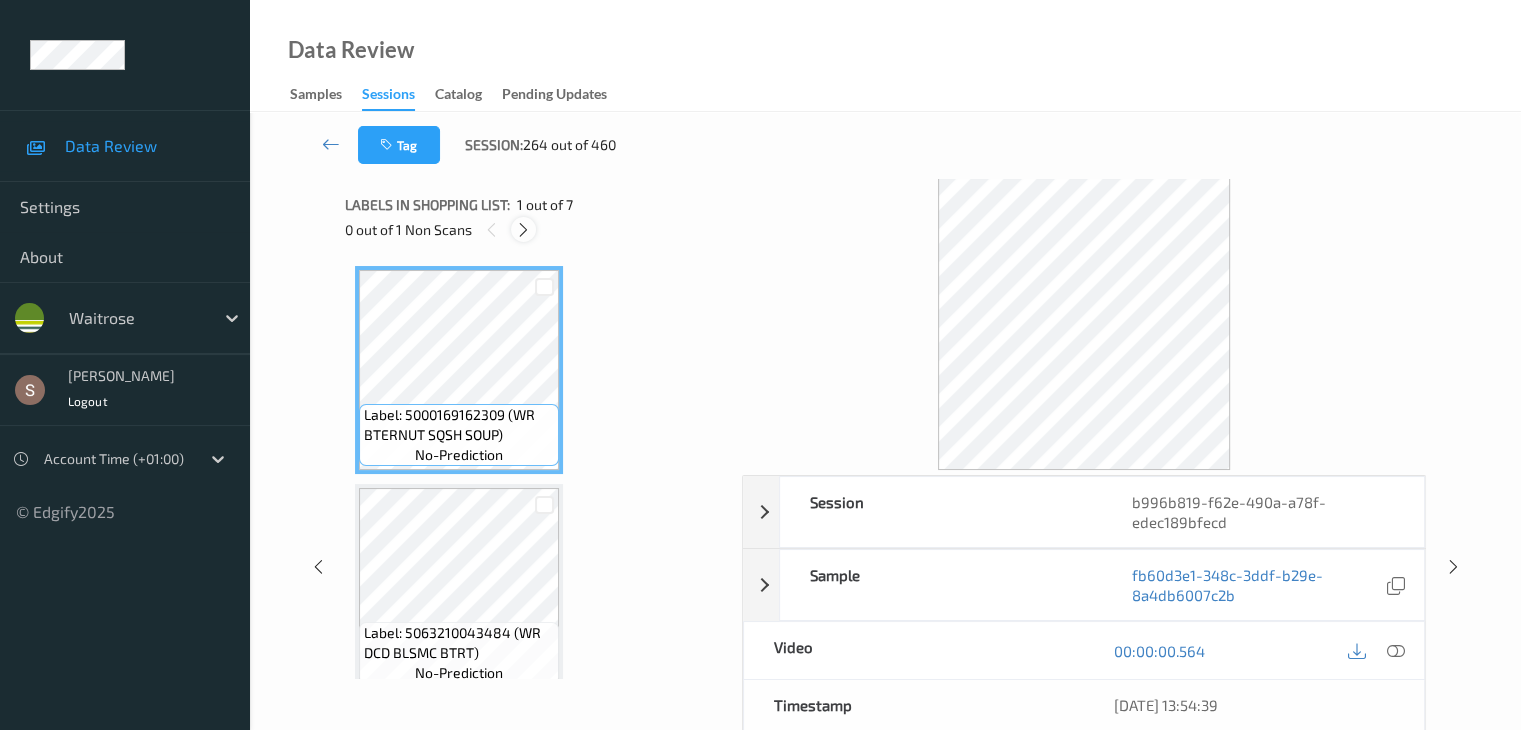 click at bounding box center [523, 230] 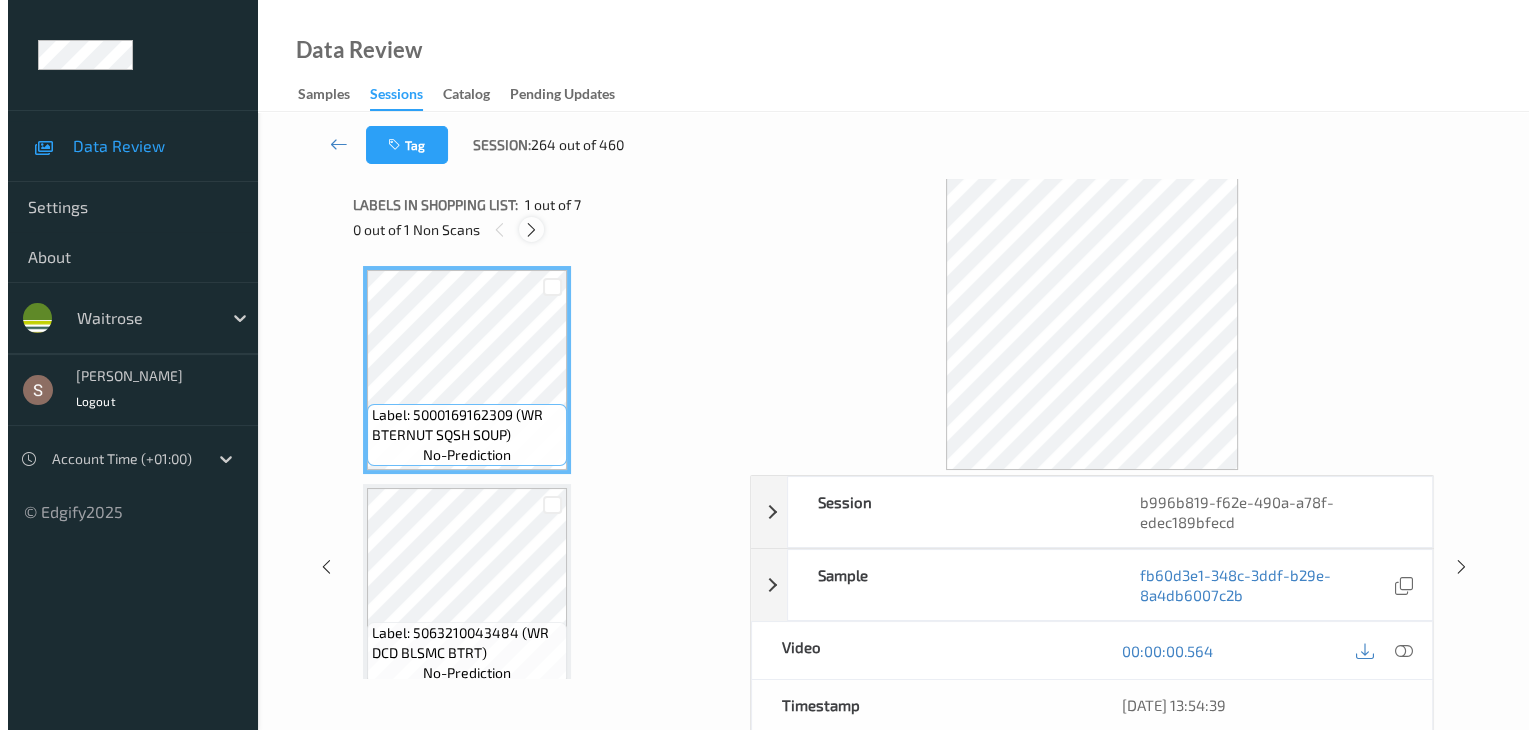 scroll, scrollTop: 664, scrollLeft: 0, axis: vertical 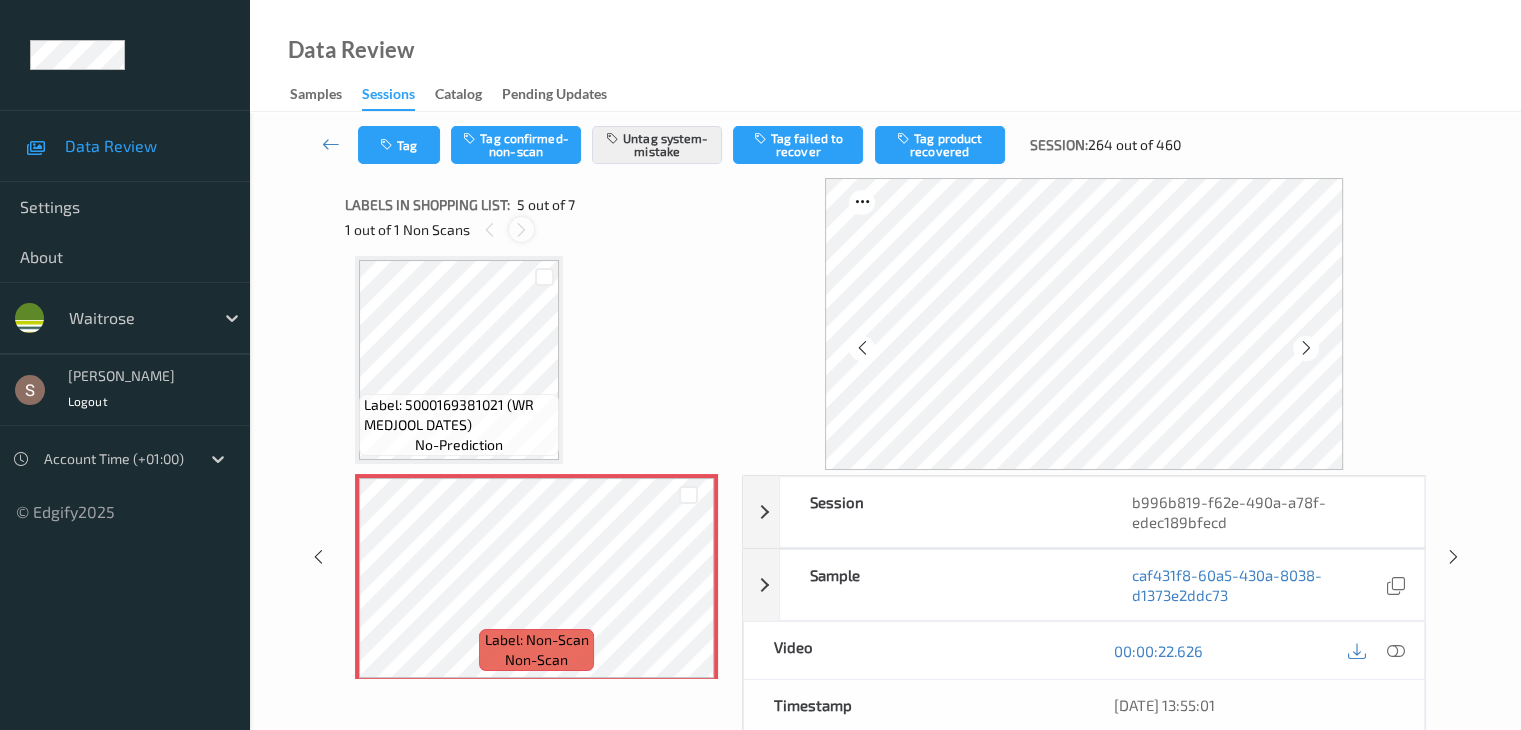 click at bounding box center [521, 230] 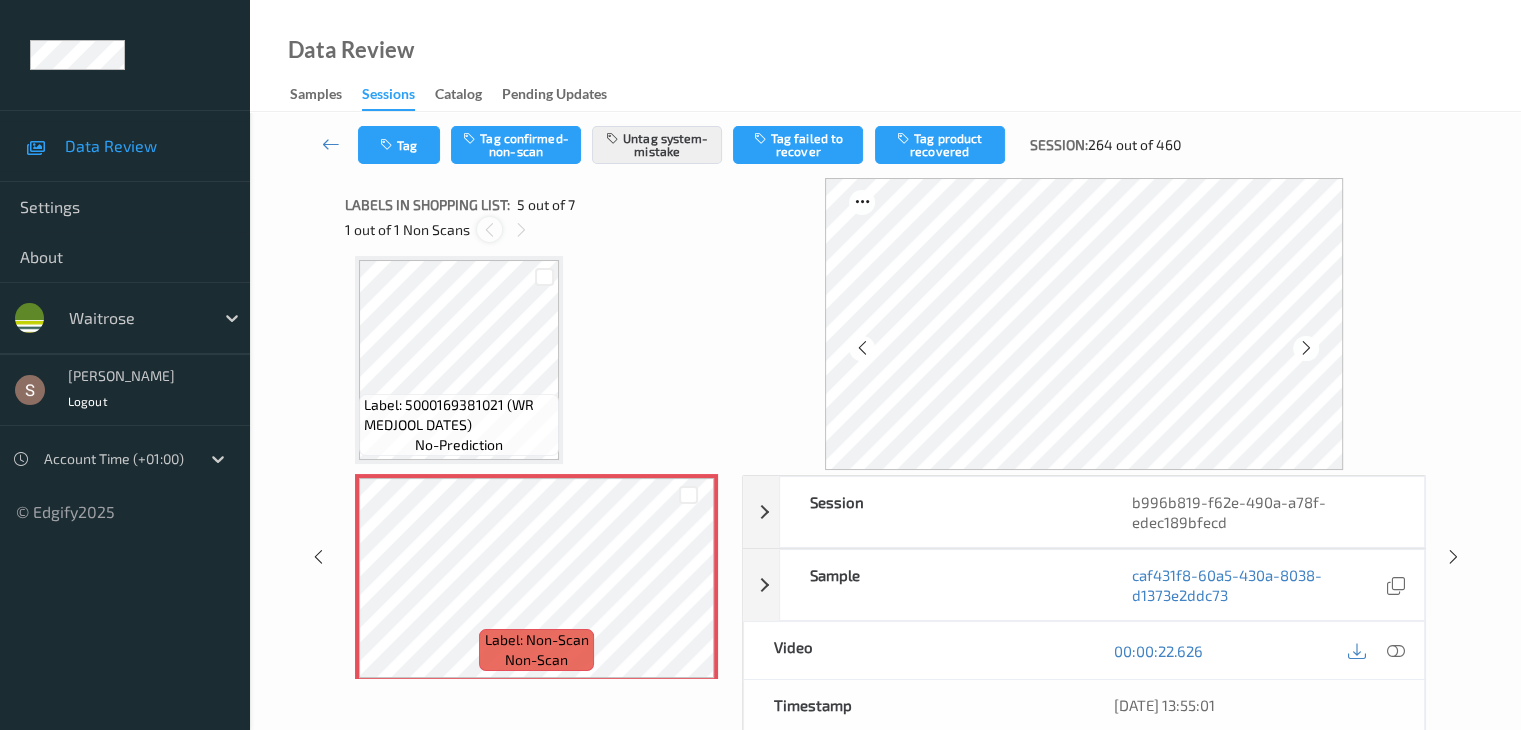 click at bounding box center (489, 230) 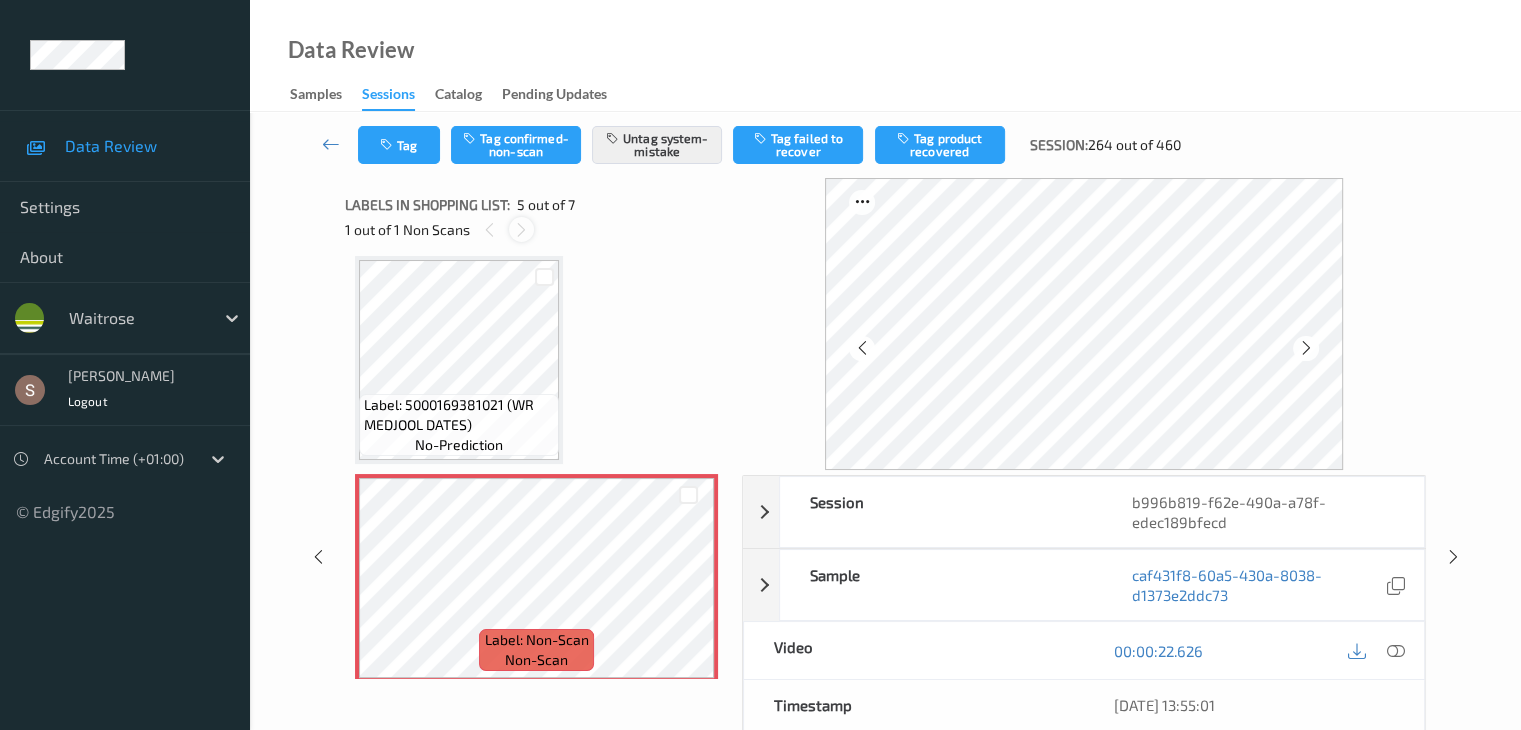 click at bounding box center (521, 229) 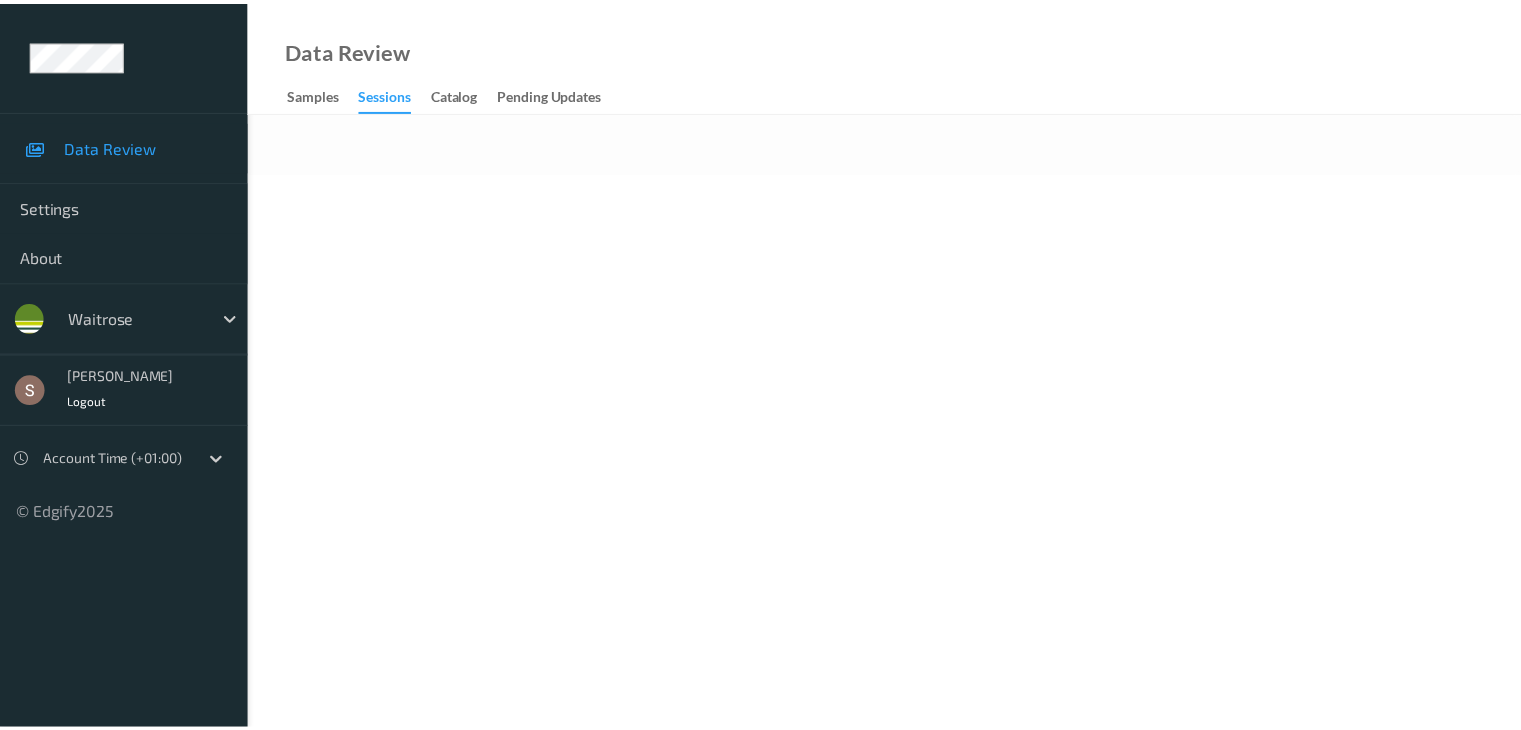 scroll, scrollTop: 0, scrollLeft: 0, axis: both 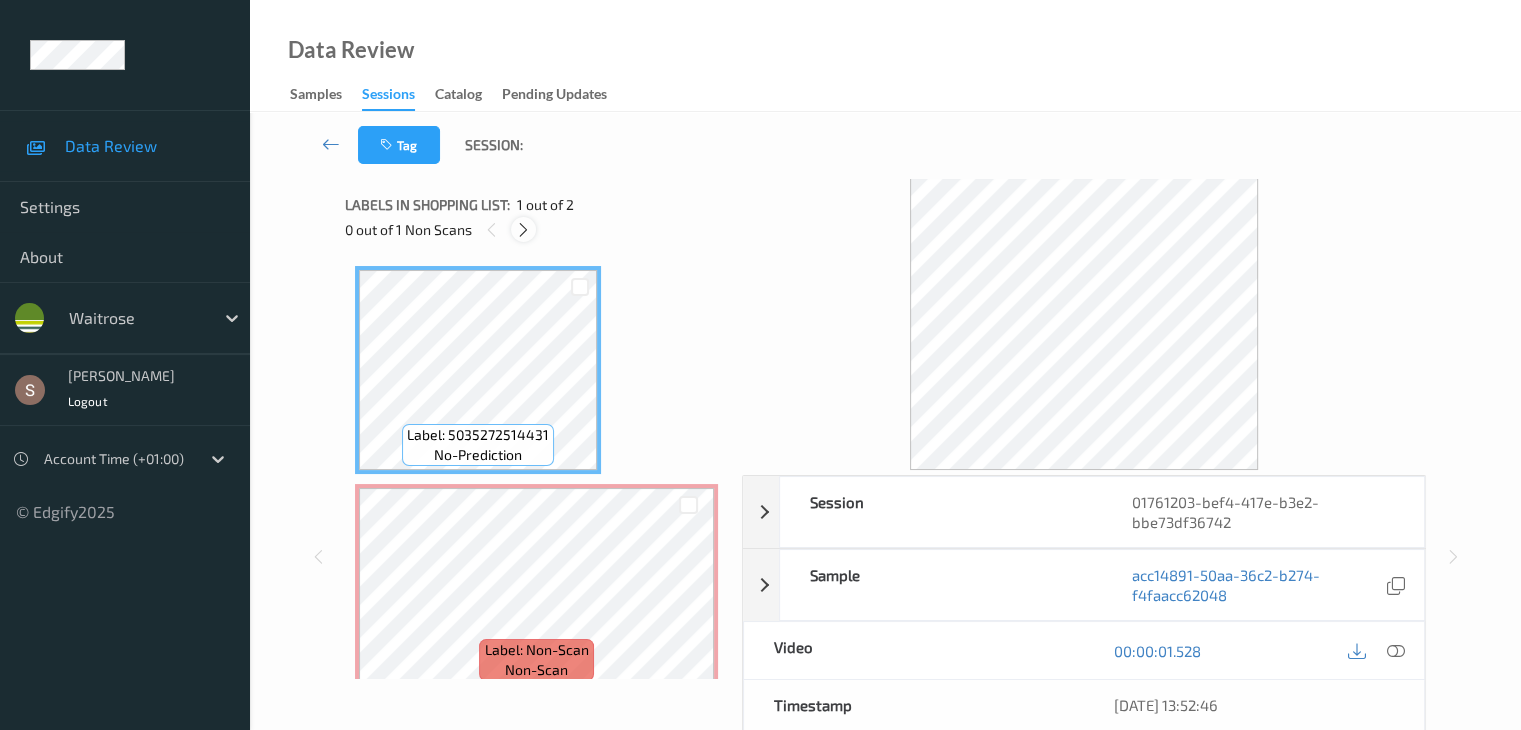click at bounding box center (523, 230) 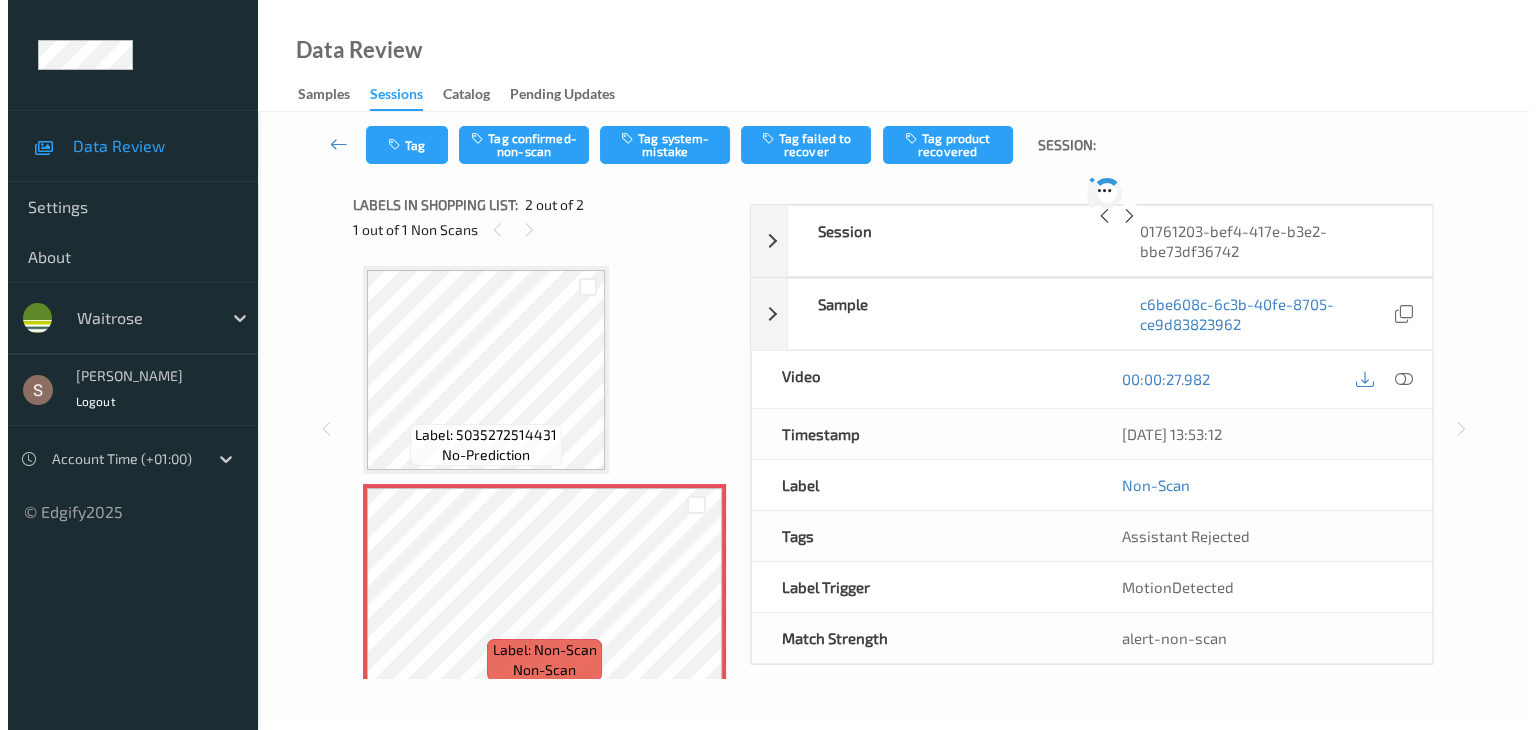scroll, scrollTop: 10, scrollLeft: 0, axis: vertical 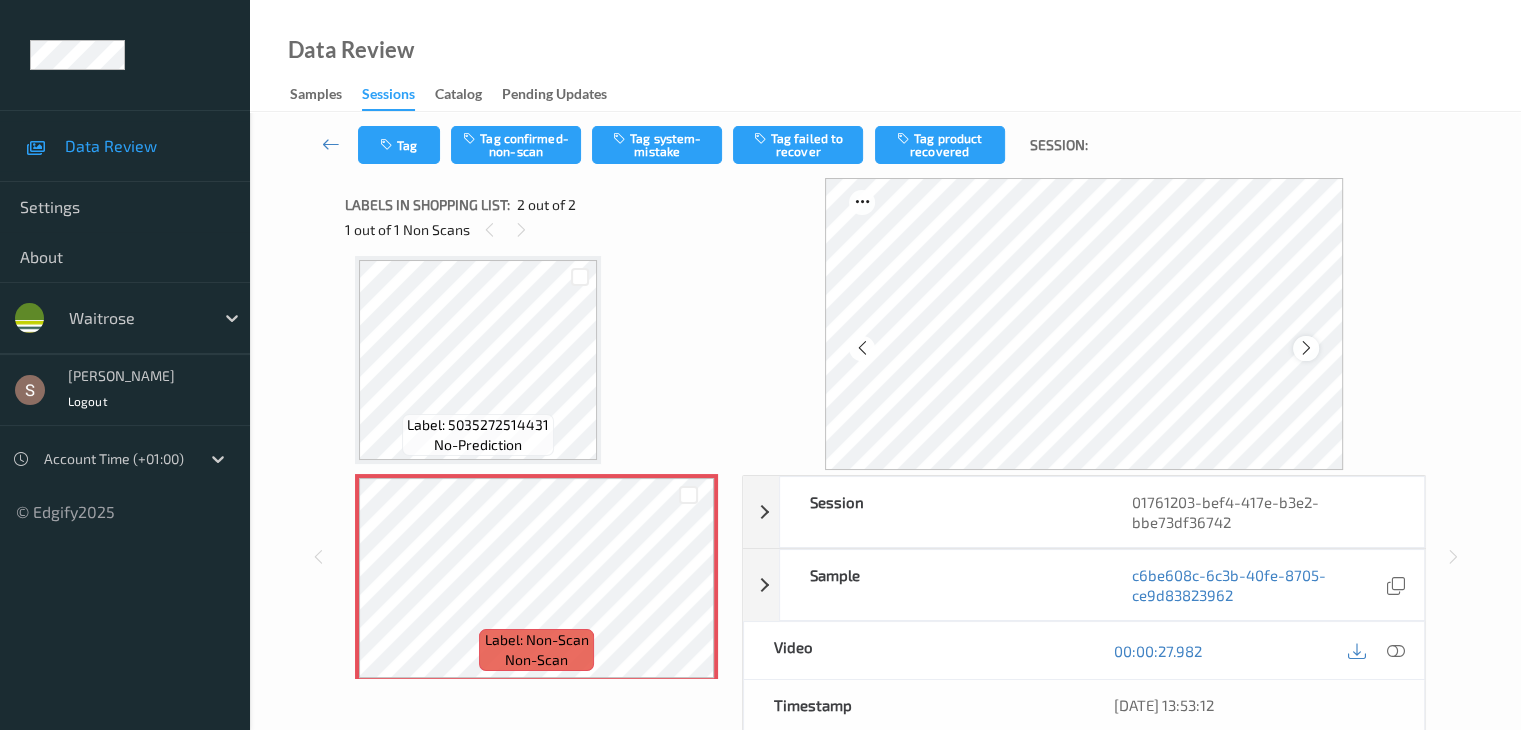 click at bounding box center [1306, 348] 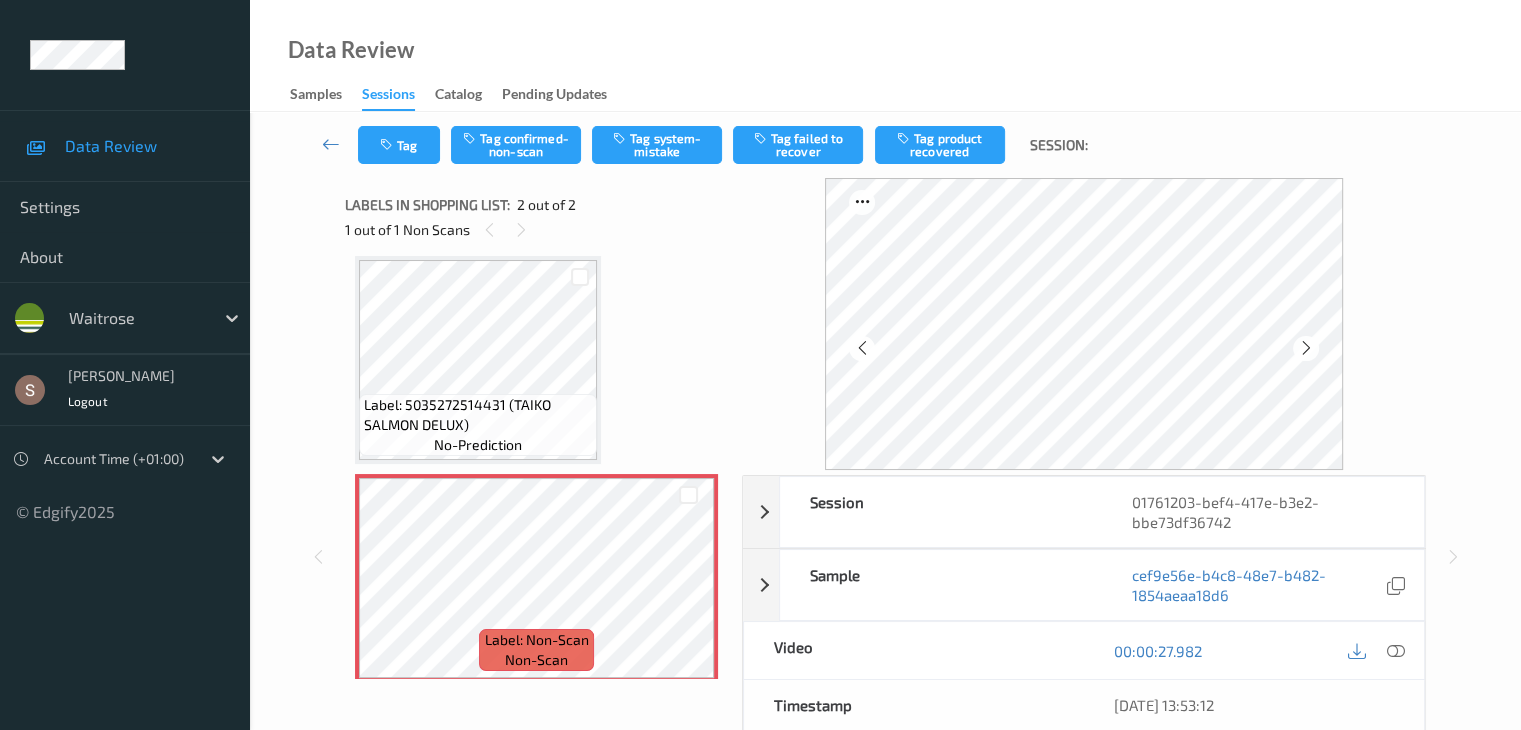 click at bounding box center [1306, 348] 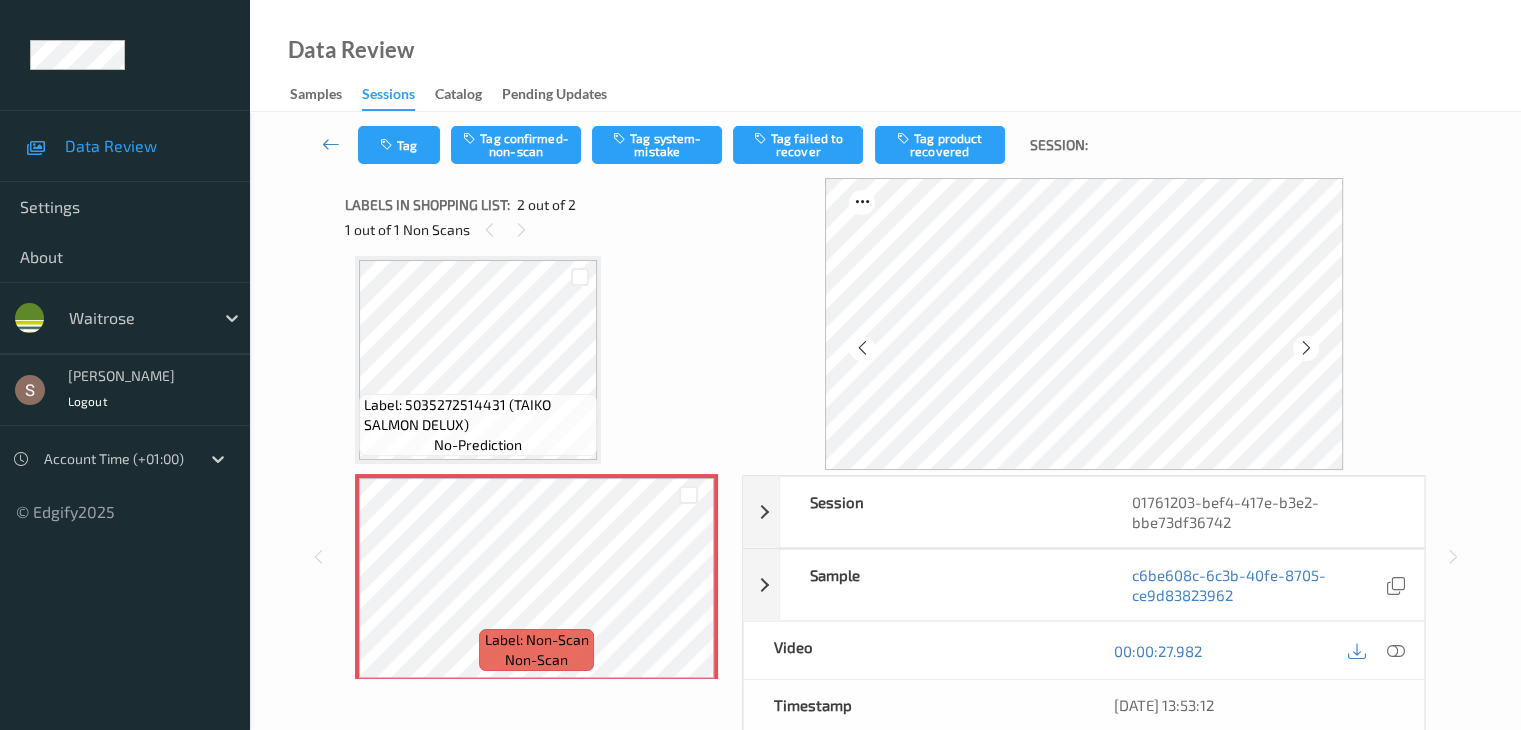 click at bounding box center (1306, 348) 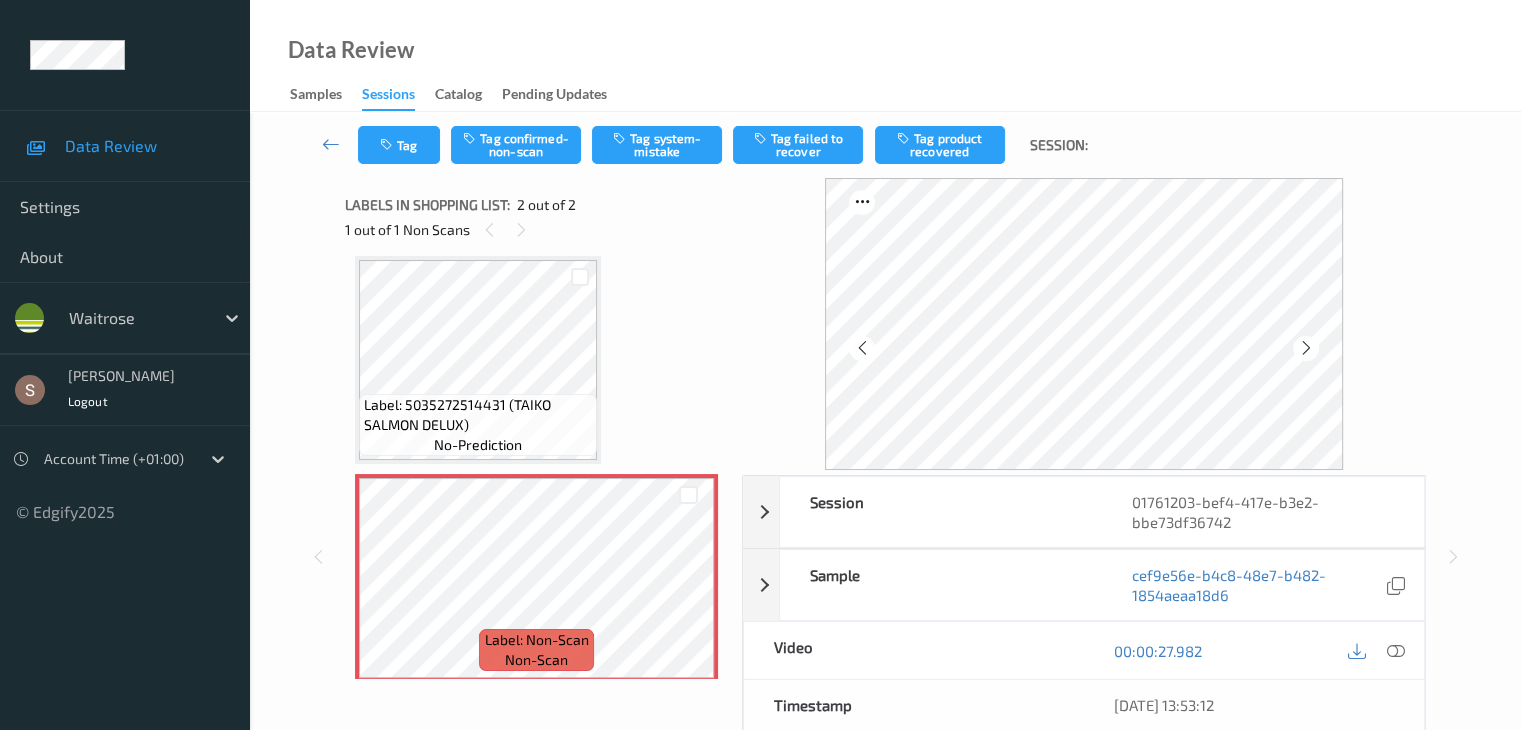 click on "Tag Tag   confirmed-non-scan Tag   system-mistake Tag   failed to recover Tag   product recovered Session:" at bounding box center [885, 145] 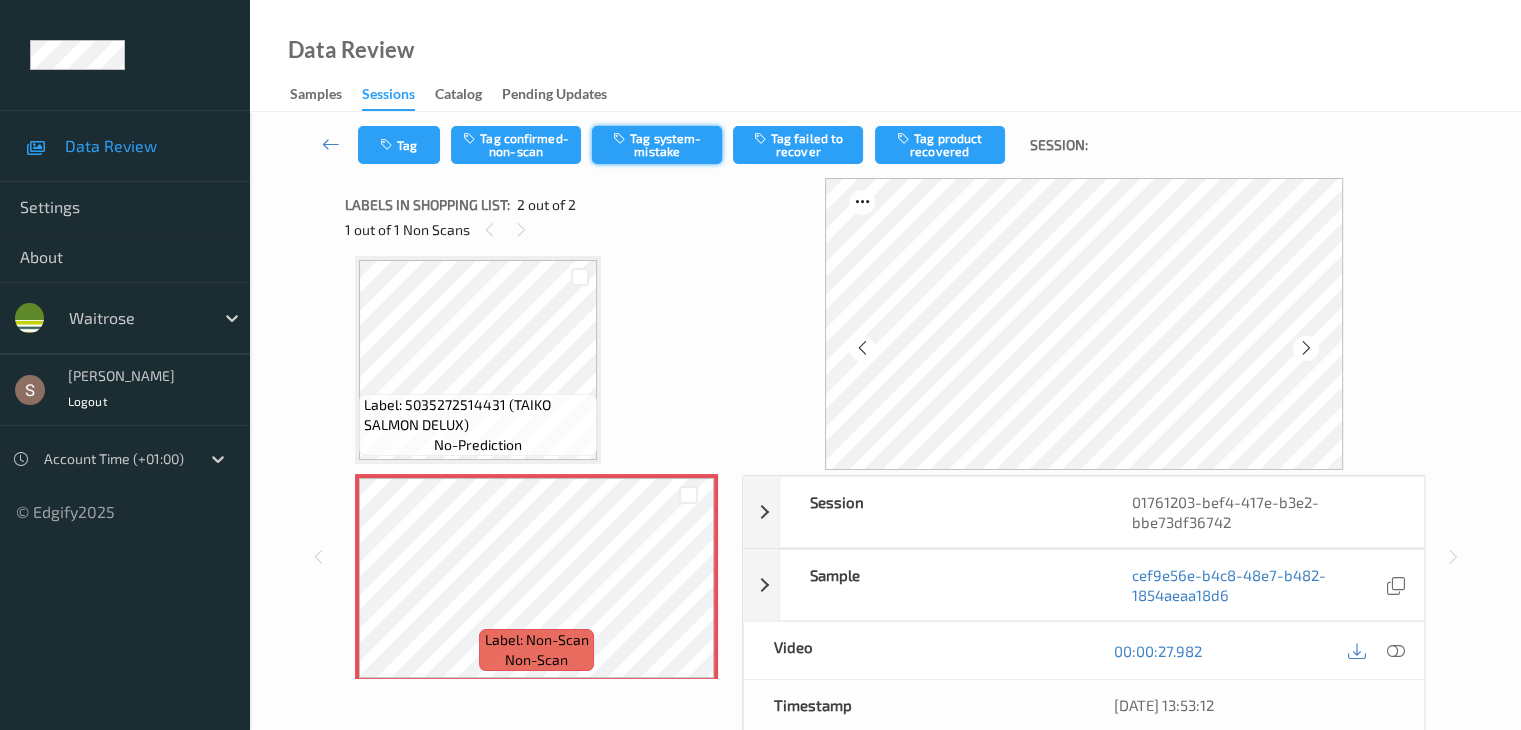 click on "Tag   system-mistake" at bounding box center (657, 145) 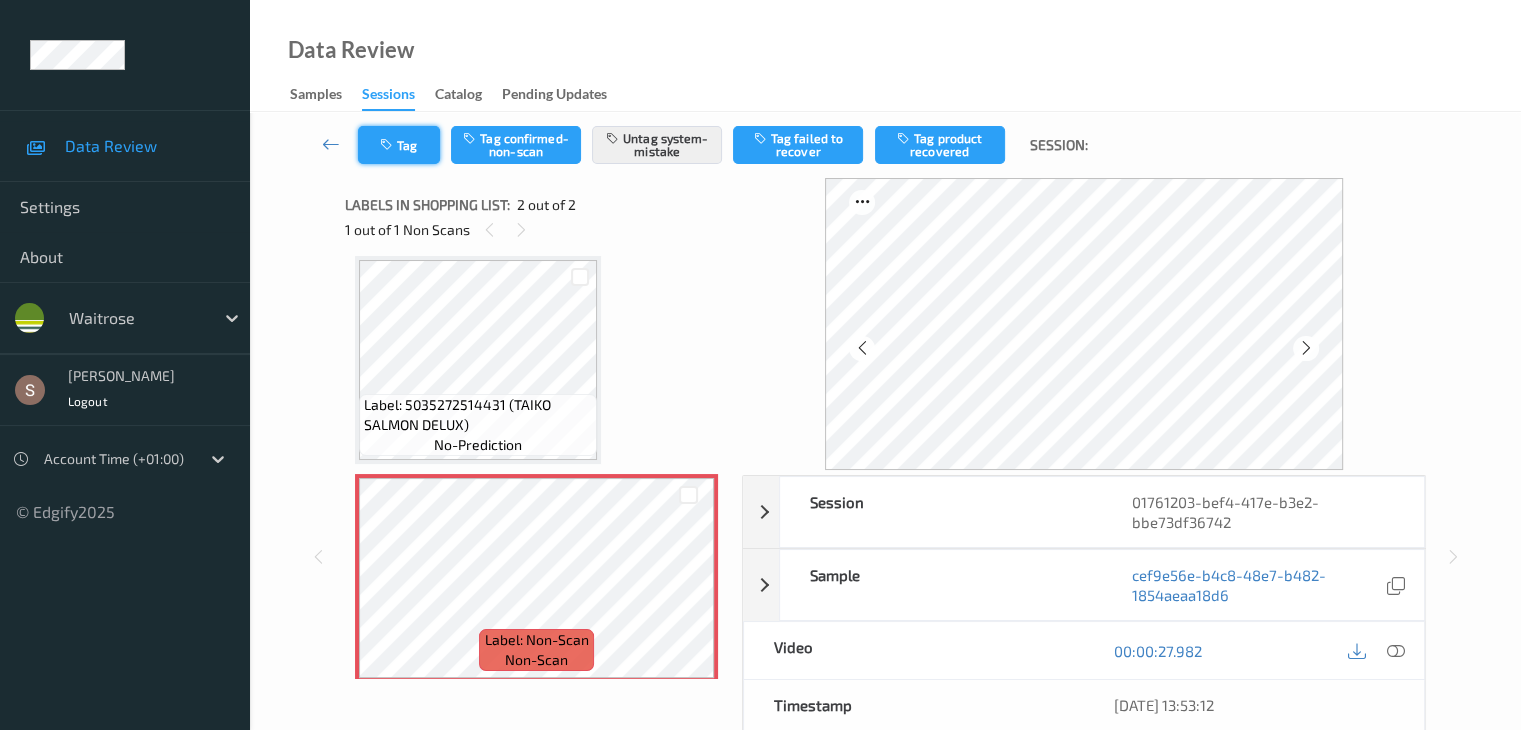 click on "Tag" at bounding box center [399, 145] 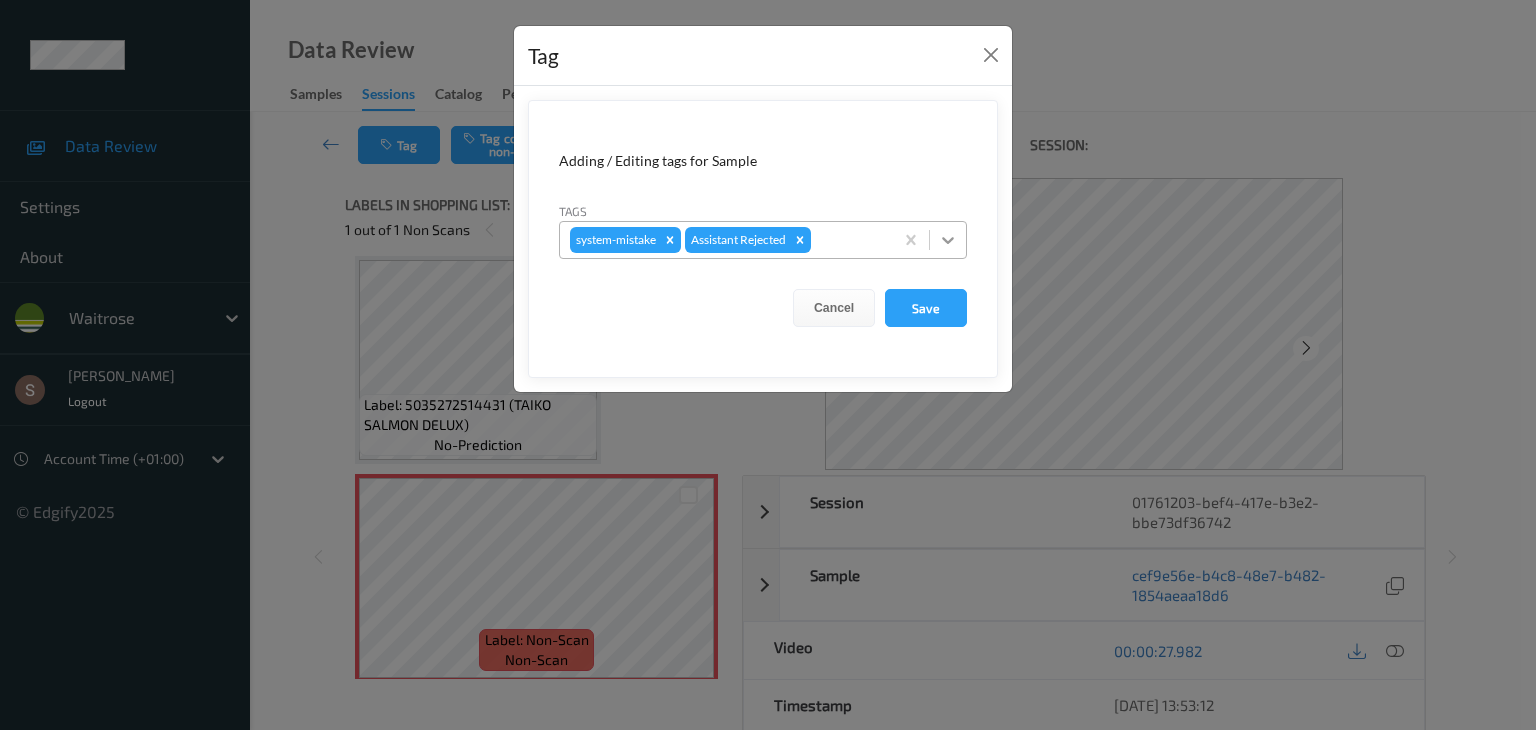click 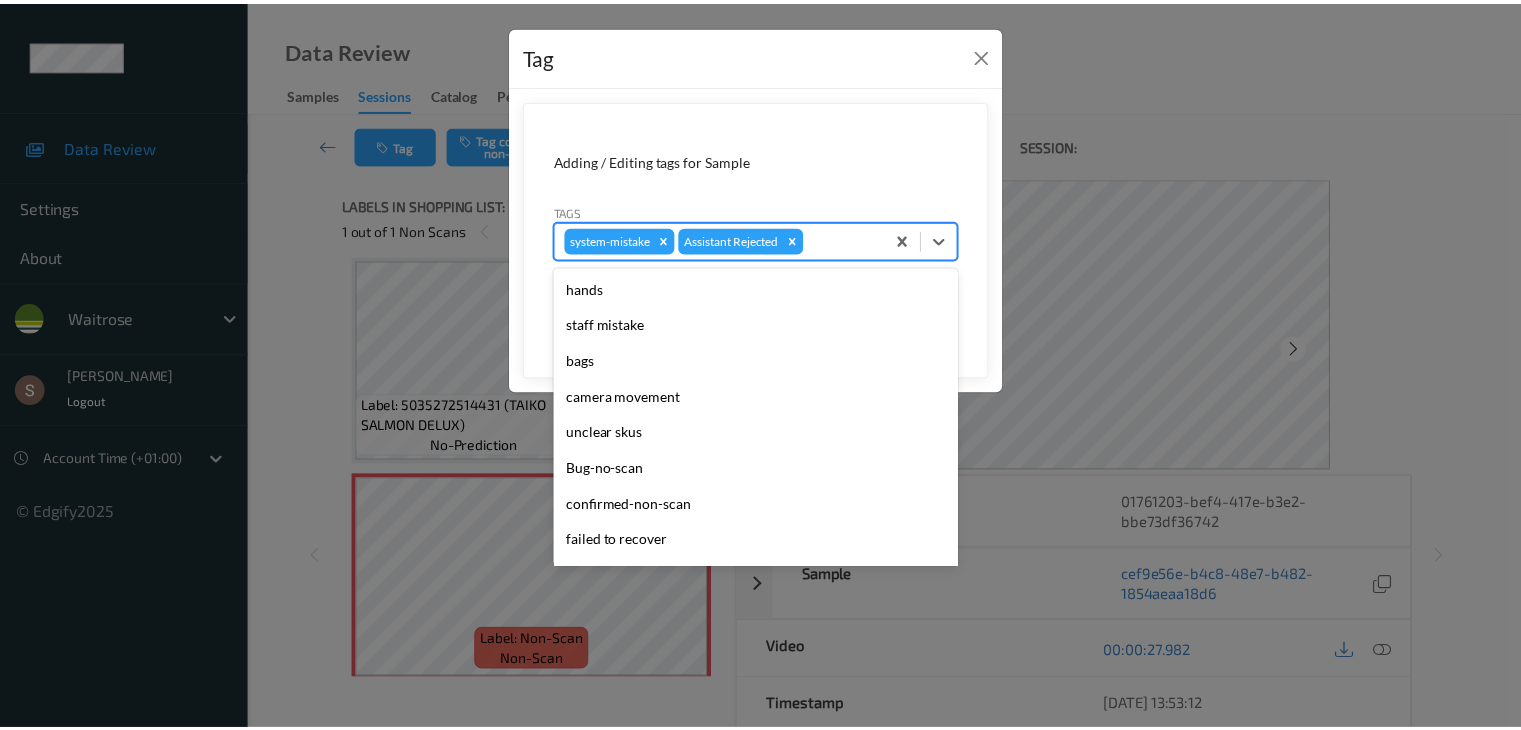 scroll, scrollTop: 320, scrollLeft: 0, axis: vertical 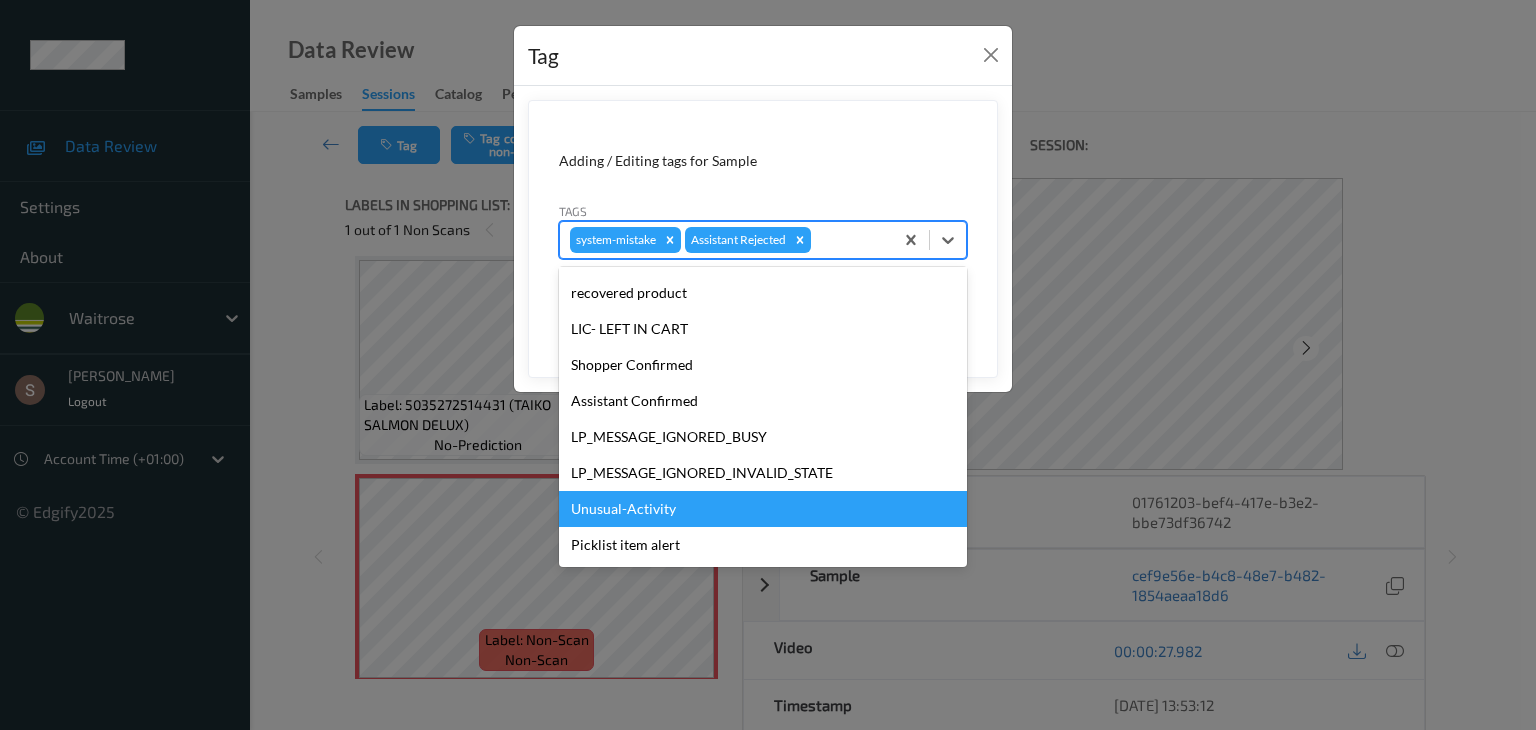 click on "Unusual-Activity" at bounding box center (763, 509) 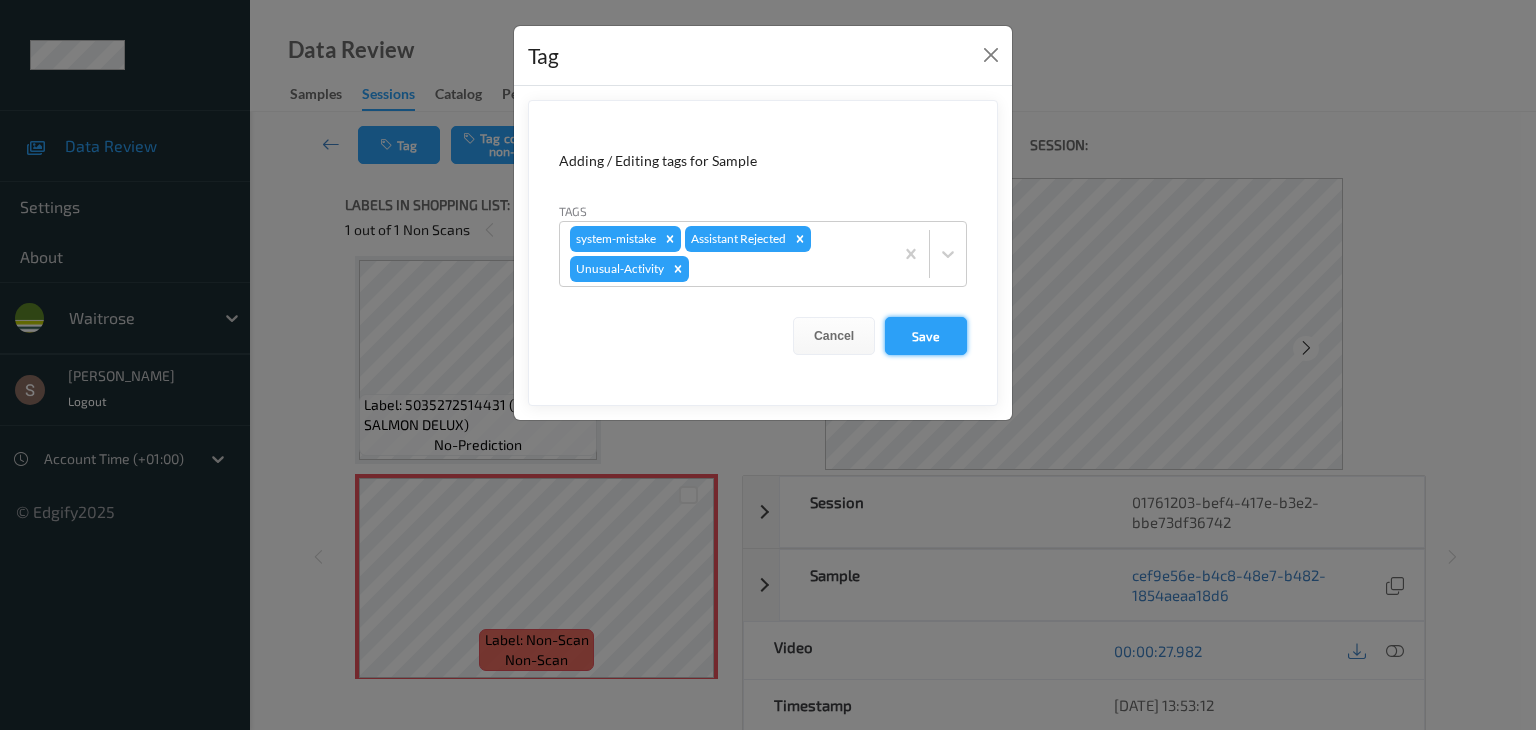 click on "Save" at bounding box center [926, 336] 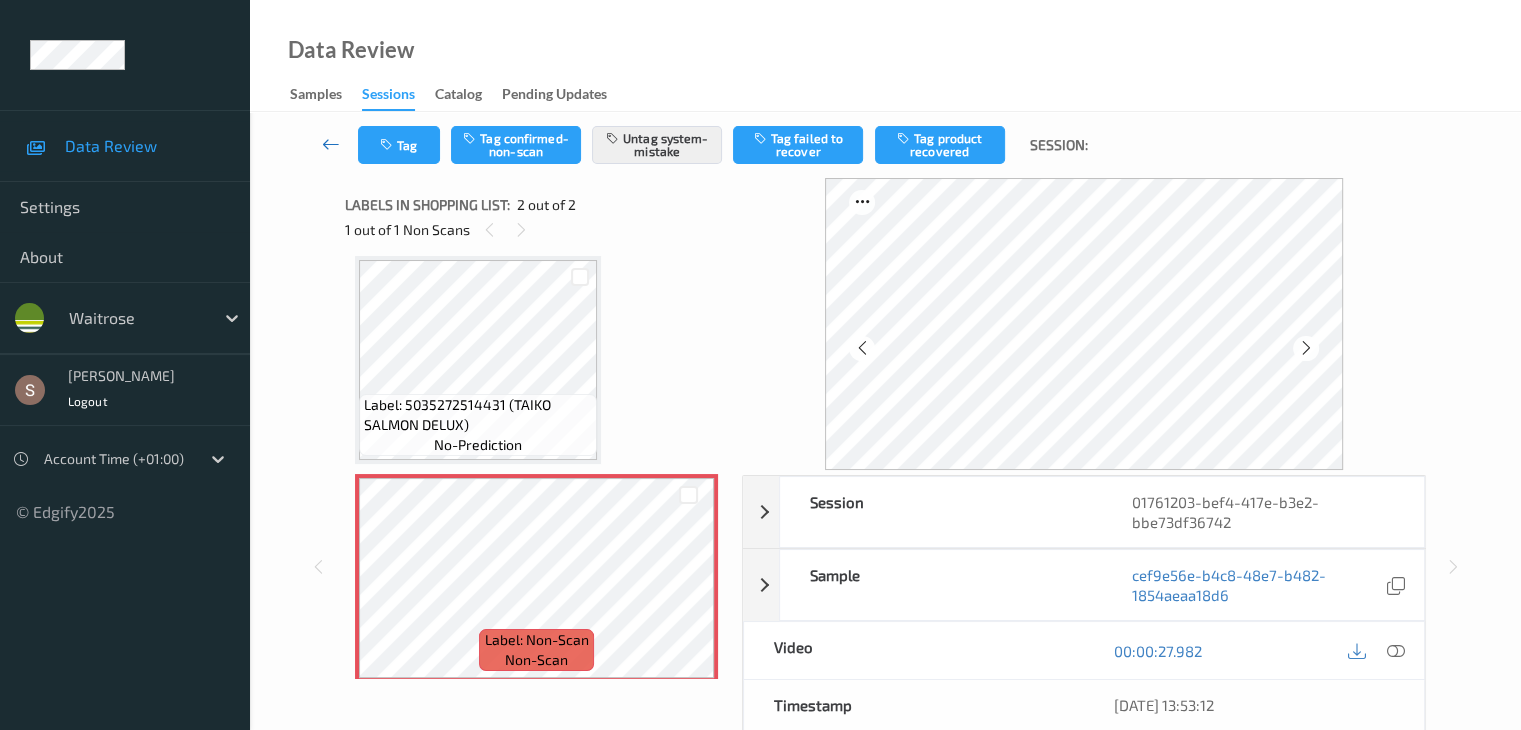 click at bounding box center (331, 144) 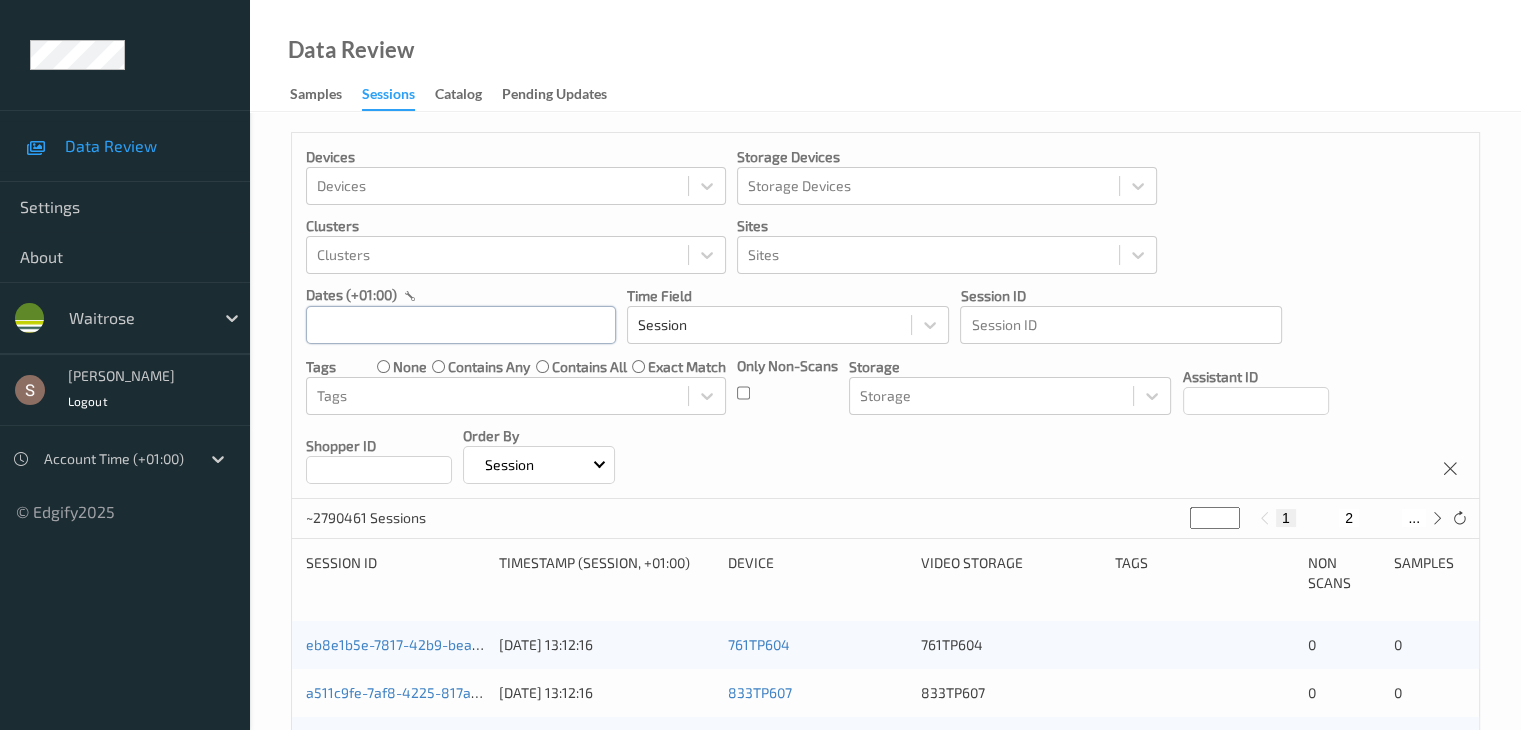 click at bounding box center [461, 325] 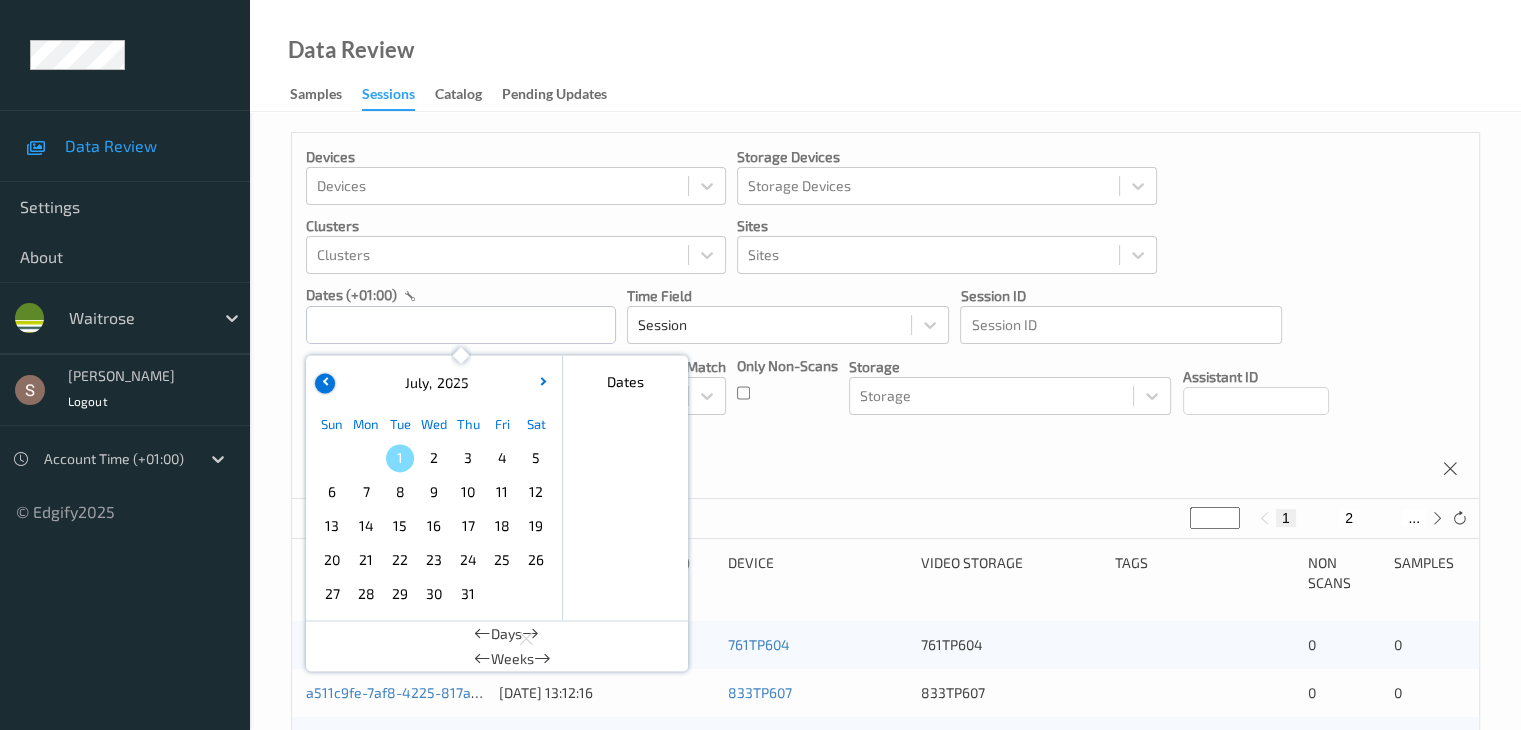 click at bounding box center (325, 383) 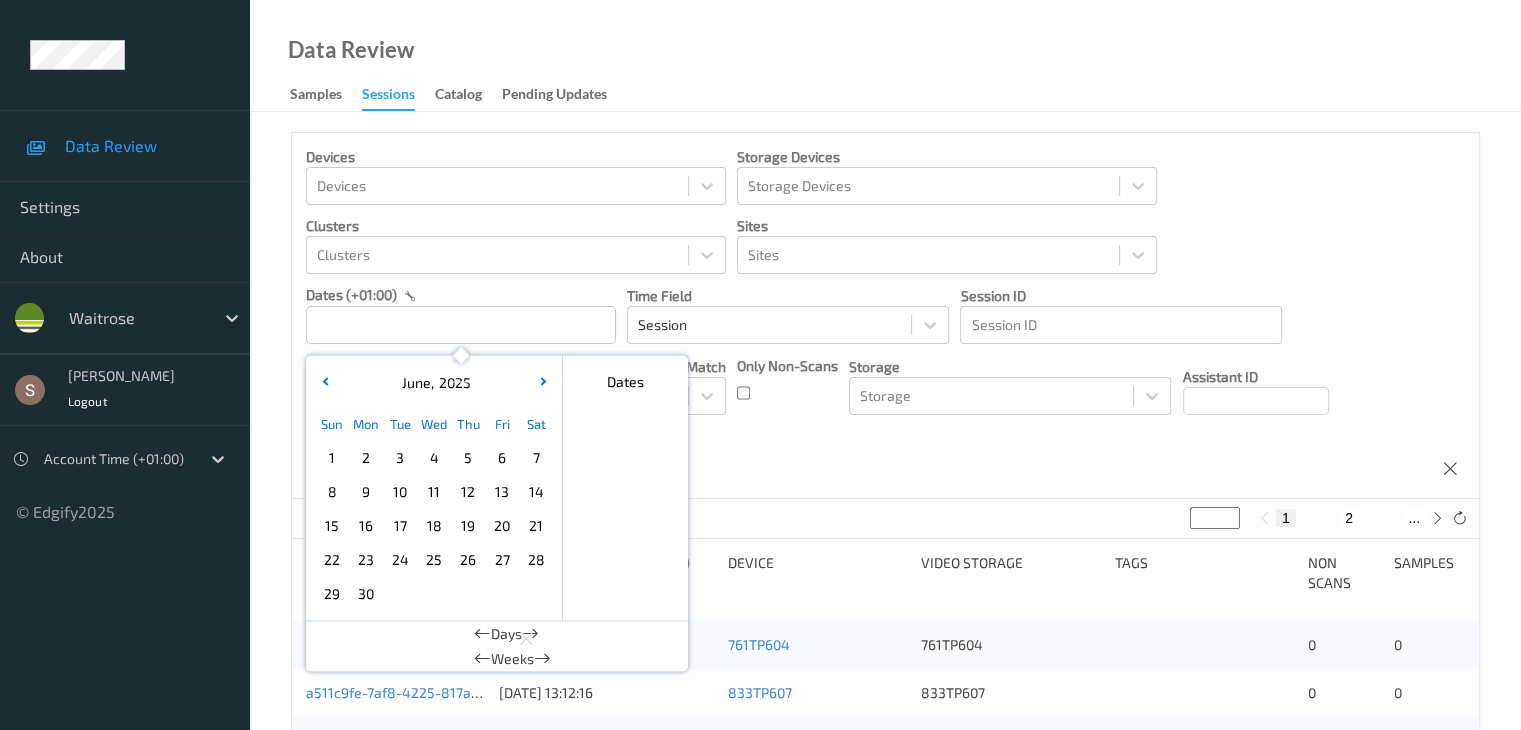 click on "28" at bounding box center [536, 560] 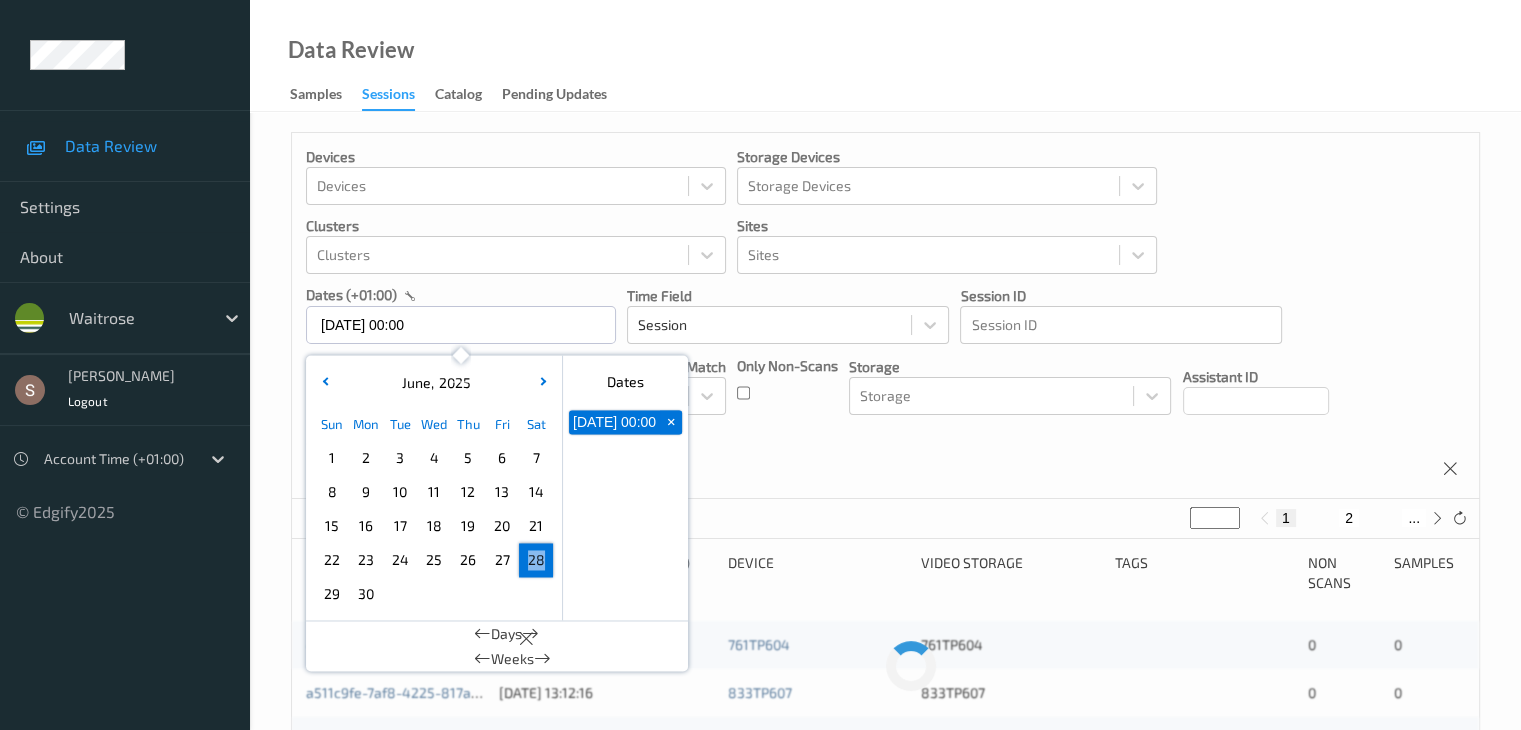 click on "28" at bounding box center [536, 560] 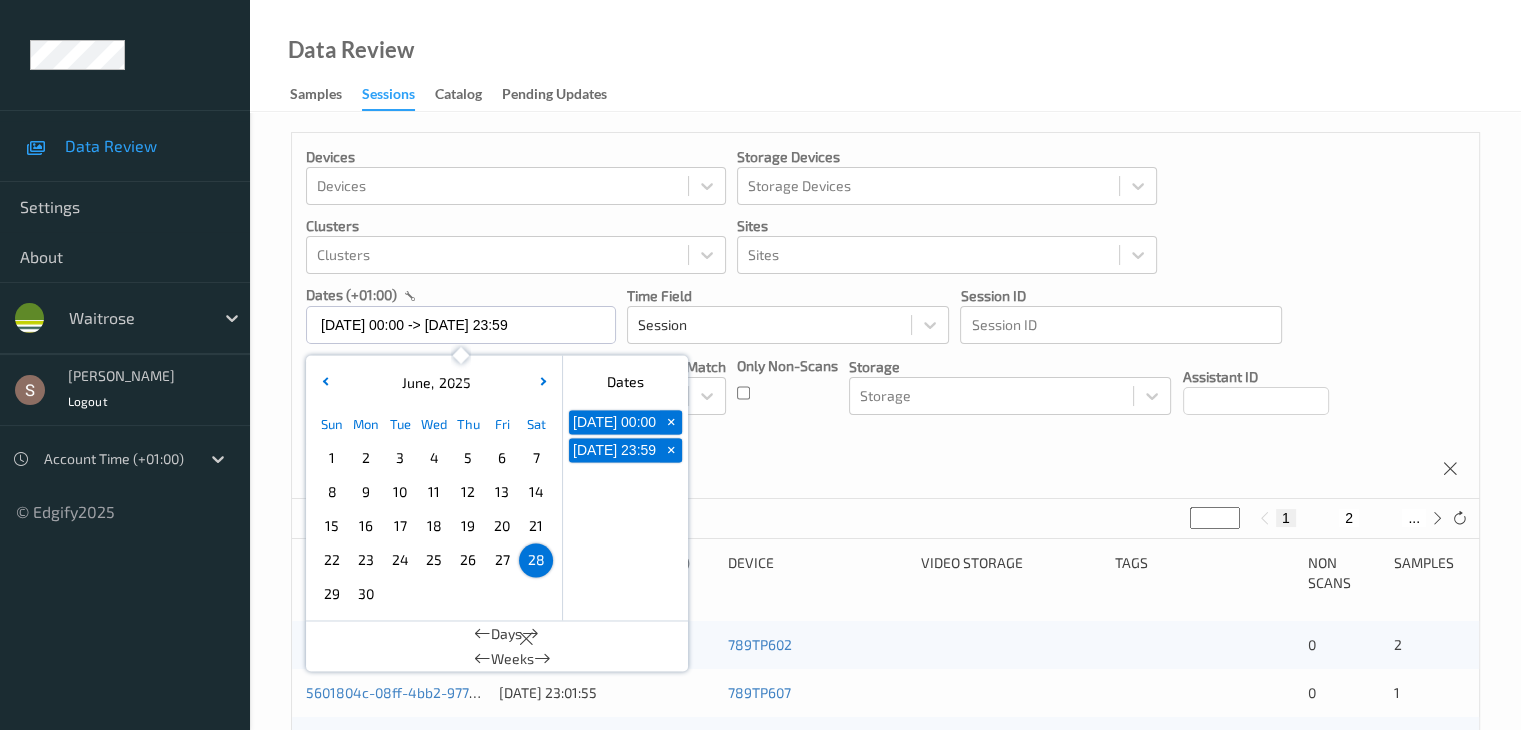 click on "Devices Devices Storage Devices Storage Devices Clusters Clusters Sites Sites dates (+01:00) [DATE] 00:00 -> [DATE] 23:59 [DATE] Sun Mon Tue Wed Thu Fri Sat 1 2 3 4 5 6 7 8 9 10 11 12 13 14 15 16 17 18 19 20 21 22 23 24 25 26 27 28 29 [DATE] February March April May June July August September October November [DATE] 2022 2023 2024 2025 2026 2027 2028 2029 2030 2031 2032 Dates [DATE] 00:00 + [DATE] 23:59 + Days Weeks Time Field Session Session ID Session ID Tags none contains any contains all exact match Tags Only Non-Scans Storage Storage Assistant ID Shopper ID Order By Session" at bounding box center [885, 316] 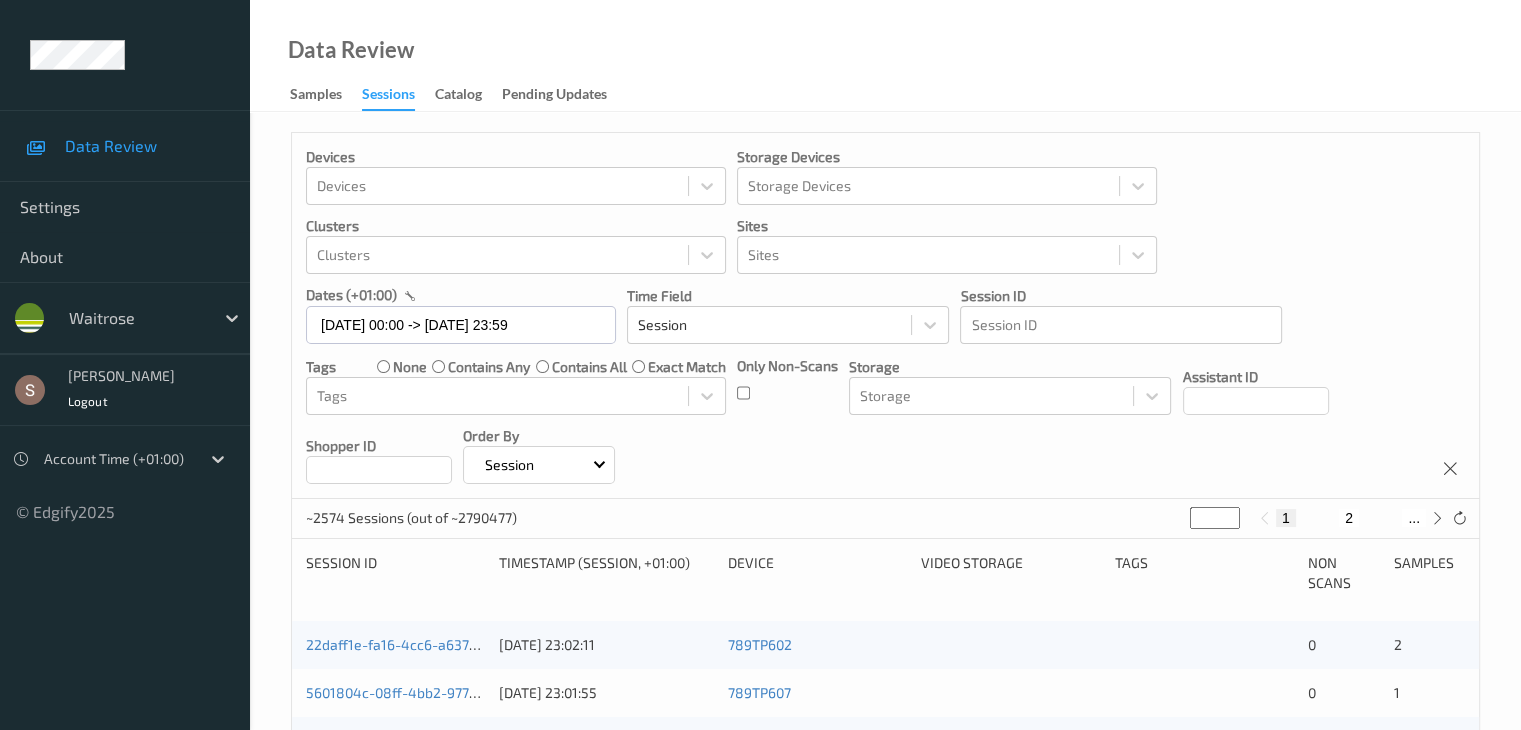 click on "Only Non-Scans" at bounding box center [787, 385] 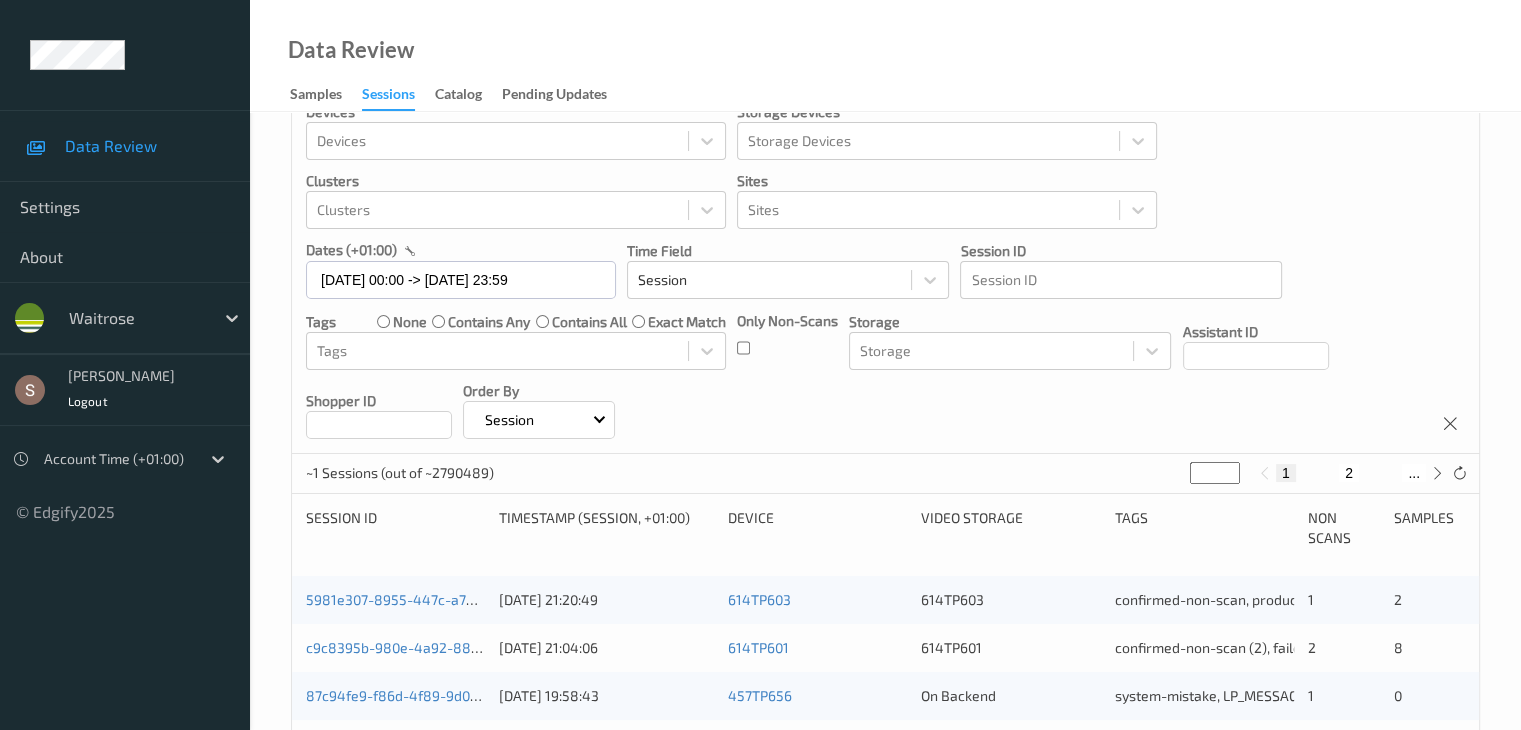 scroll, scrollTop: 0, scrollLeft: 0, axis: both 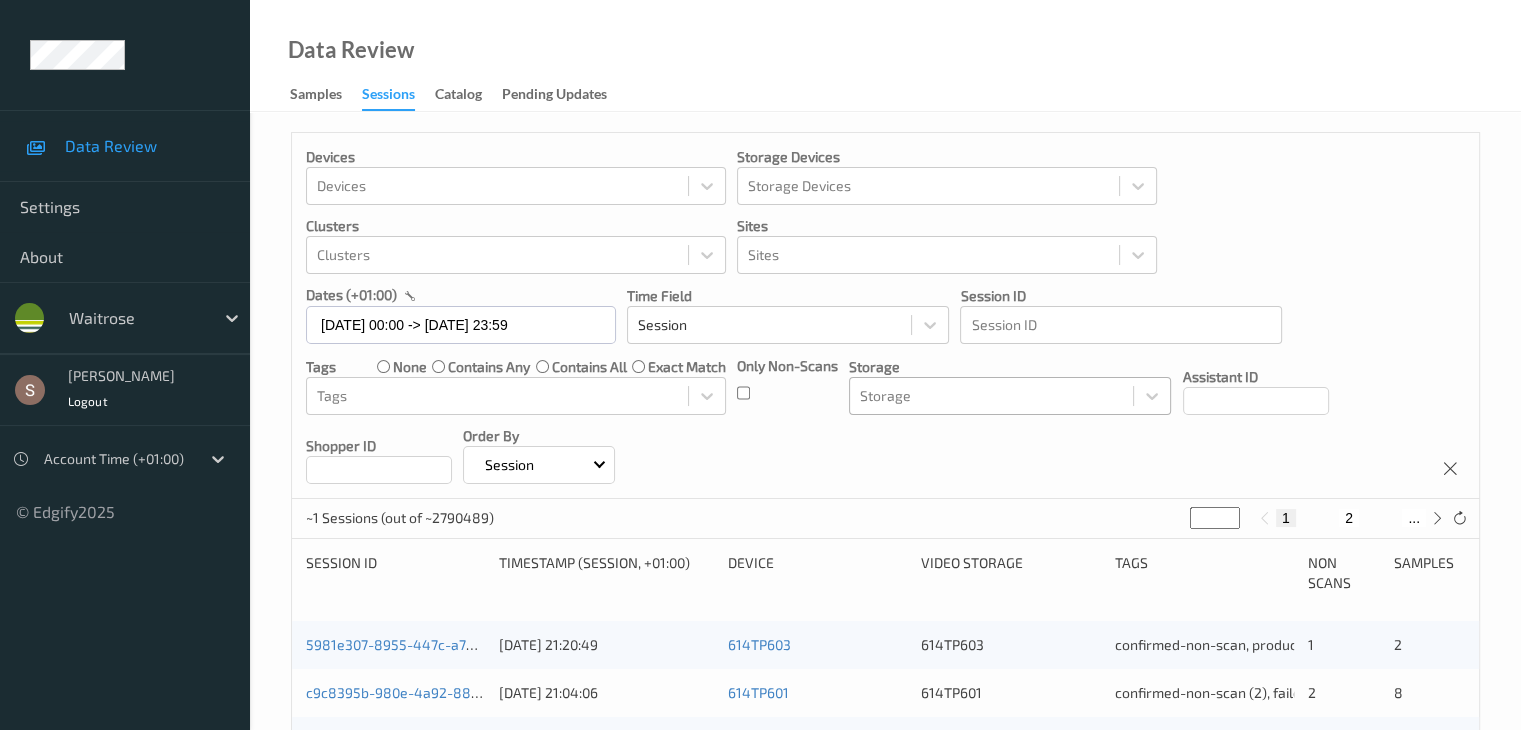click at bounding box center (991, 396) 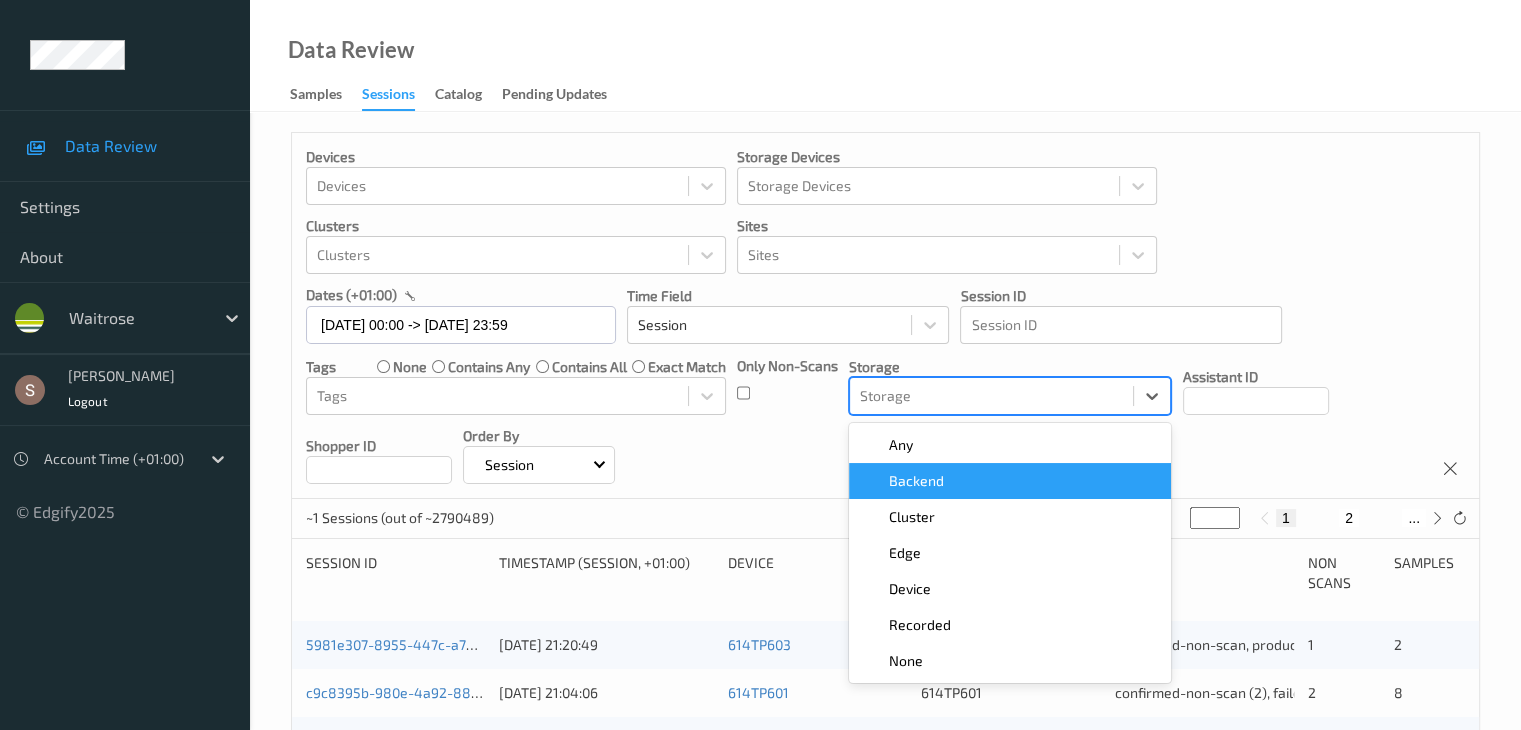click on "Backend" at bounding box center (1010, 481) 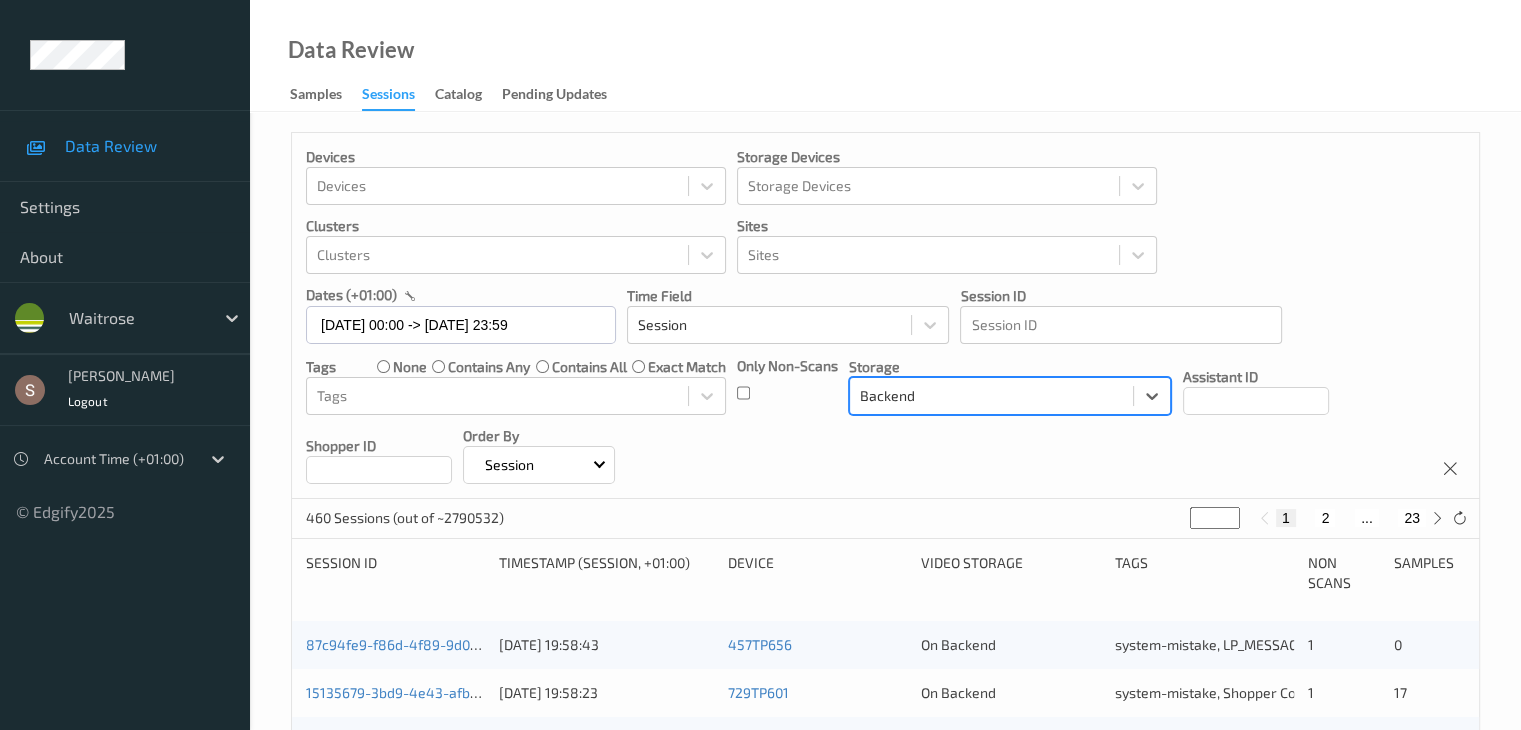 click on "2" at bounding box center [1325, 518] 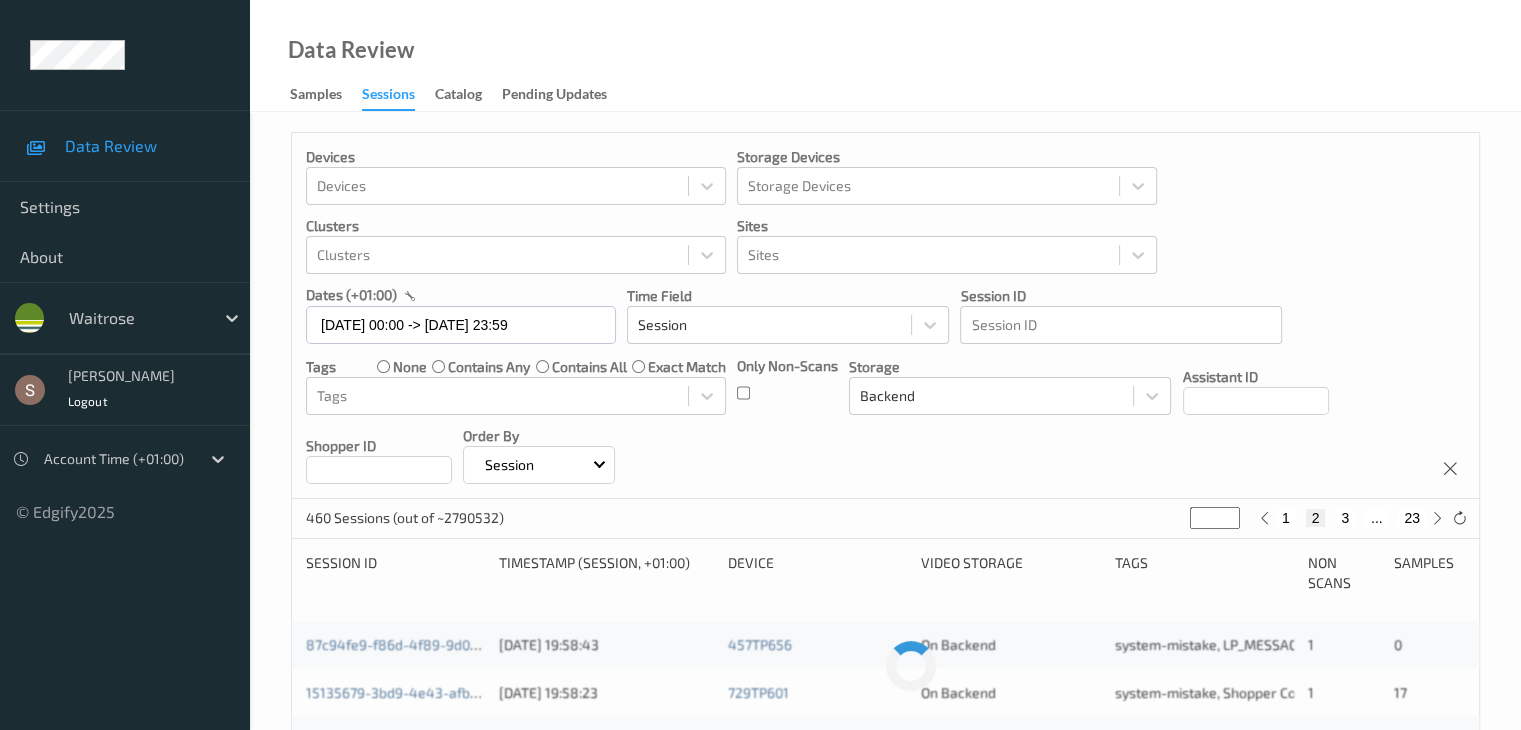 click on "3" at bounding box center (1345, 518) 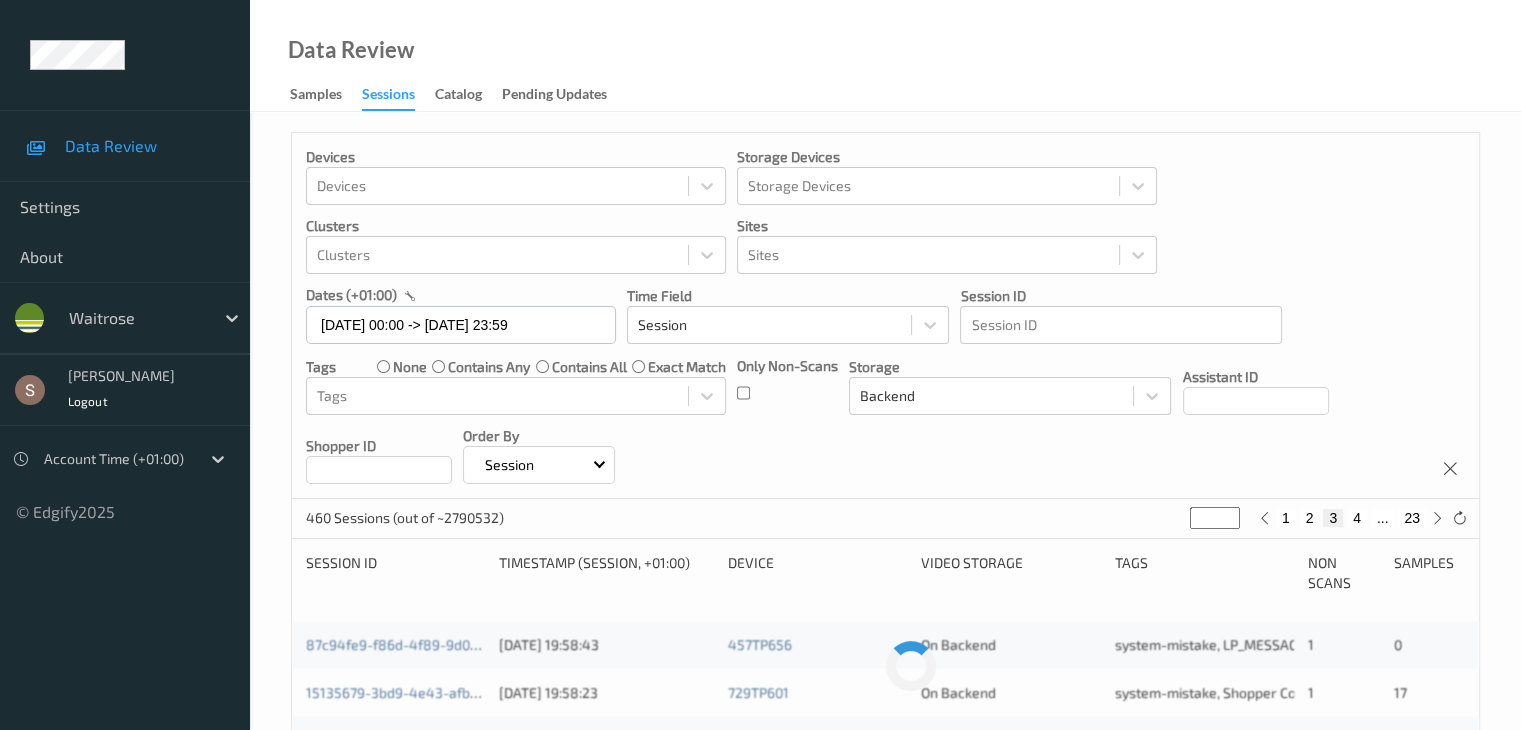 type on "*" 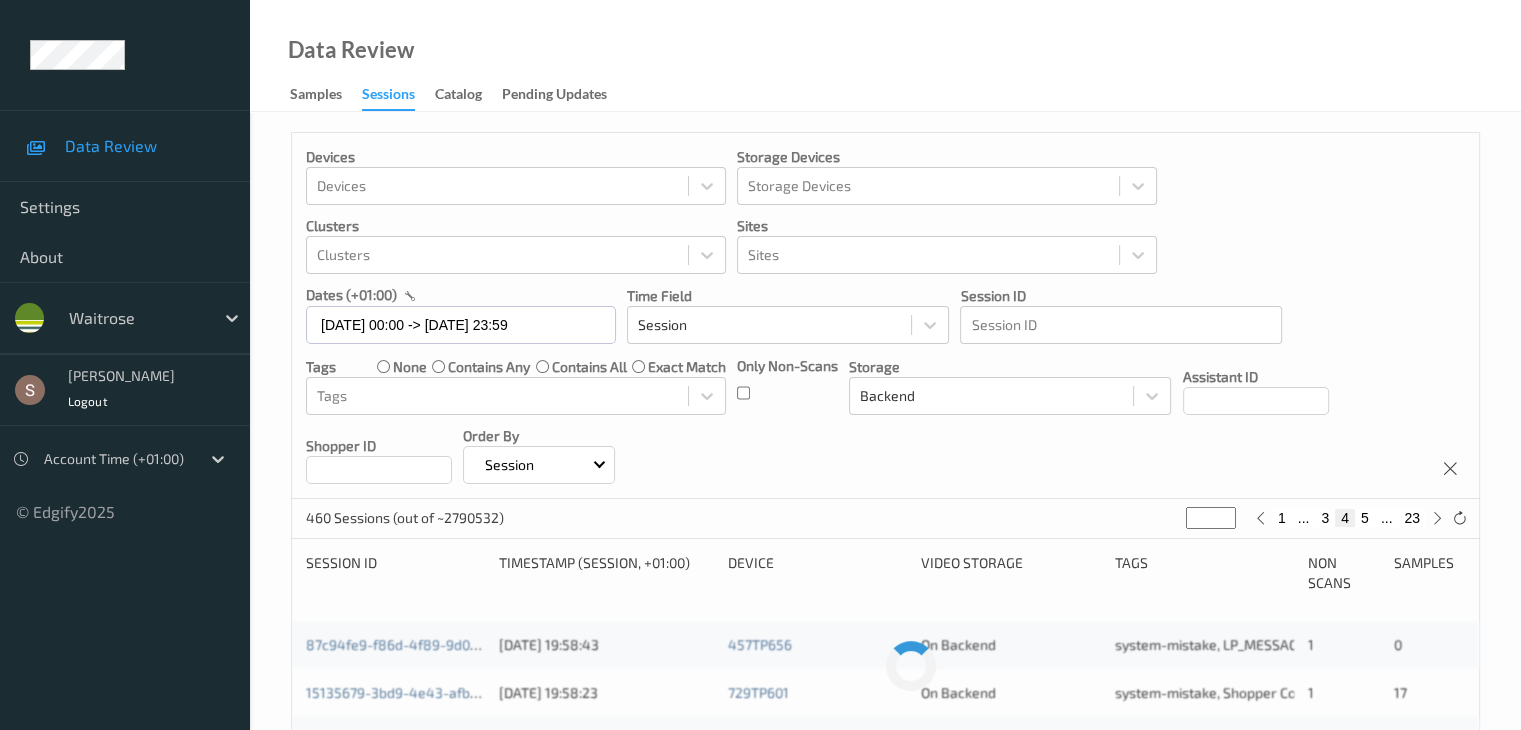 type on "*" 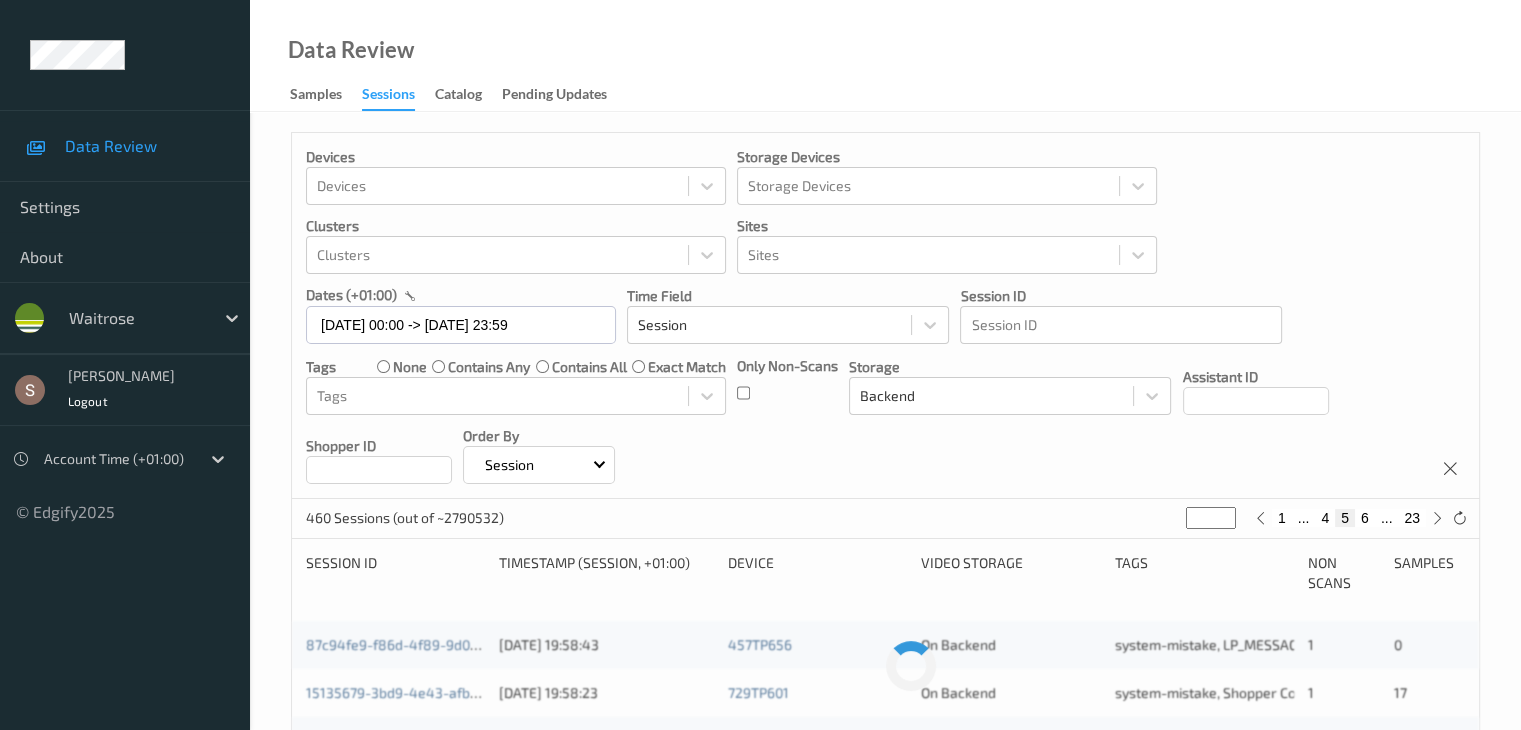 click on "6" at bounding box center (1365, 518) 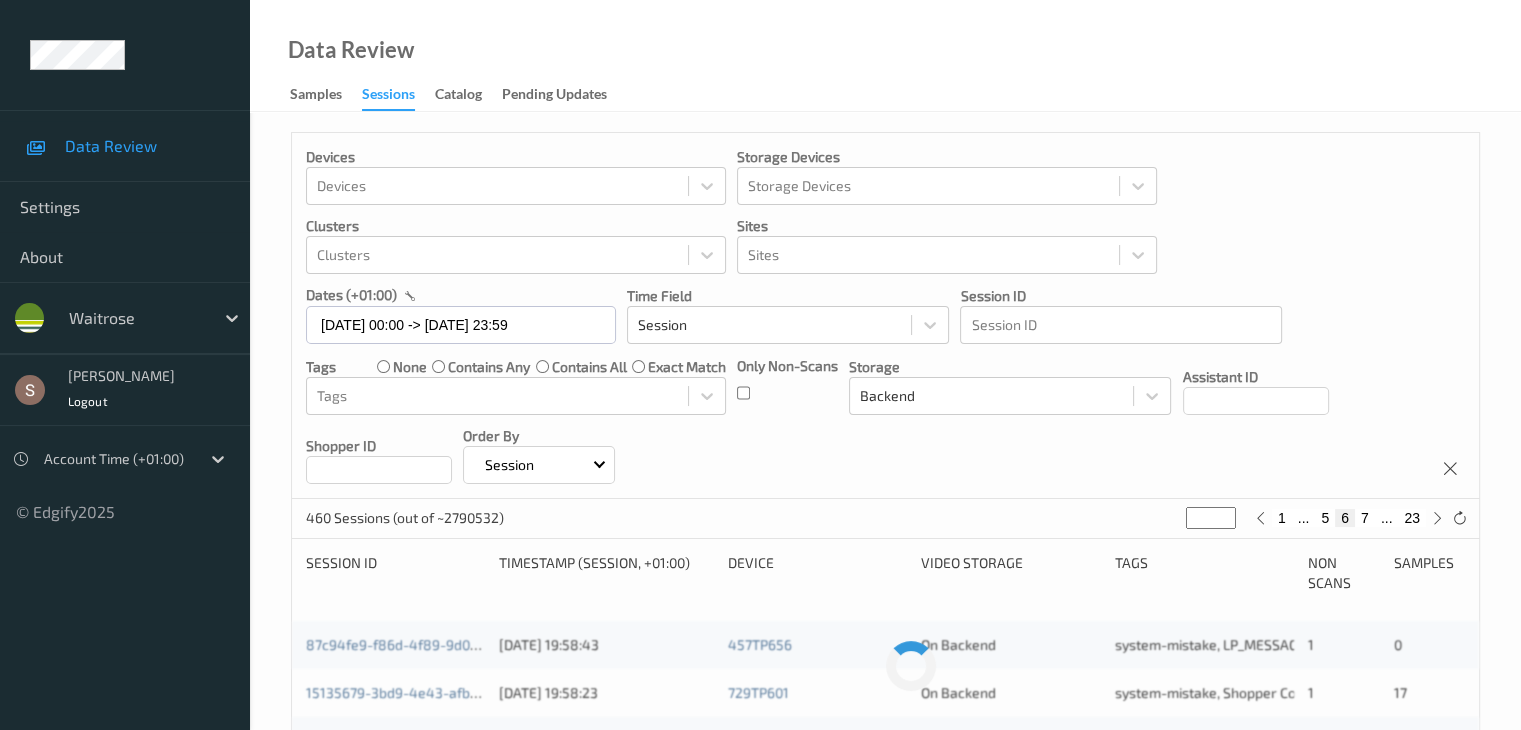 click on "7" at bounding box center [1365, 518] 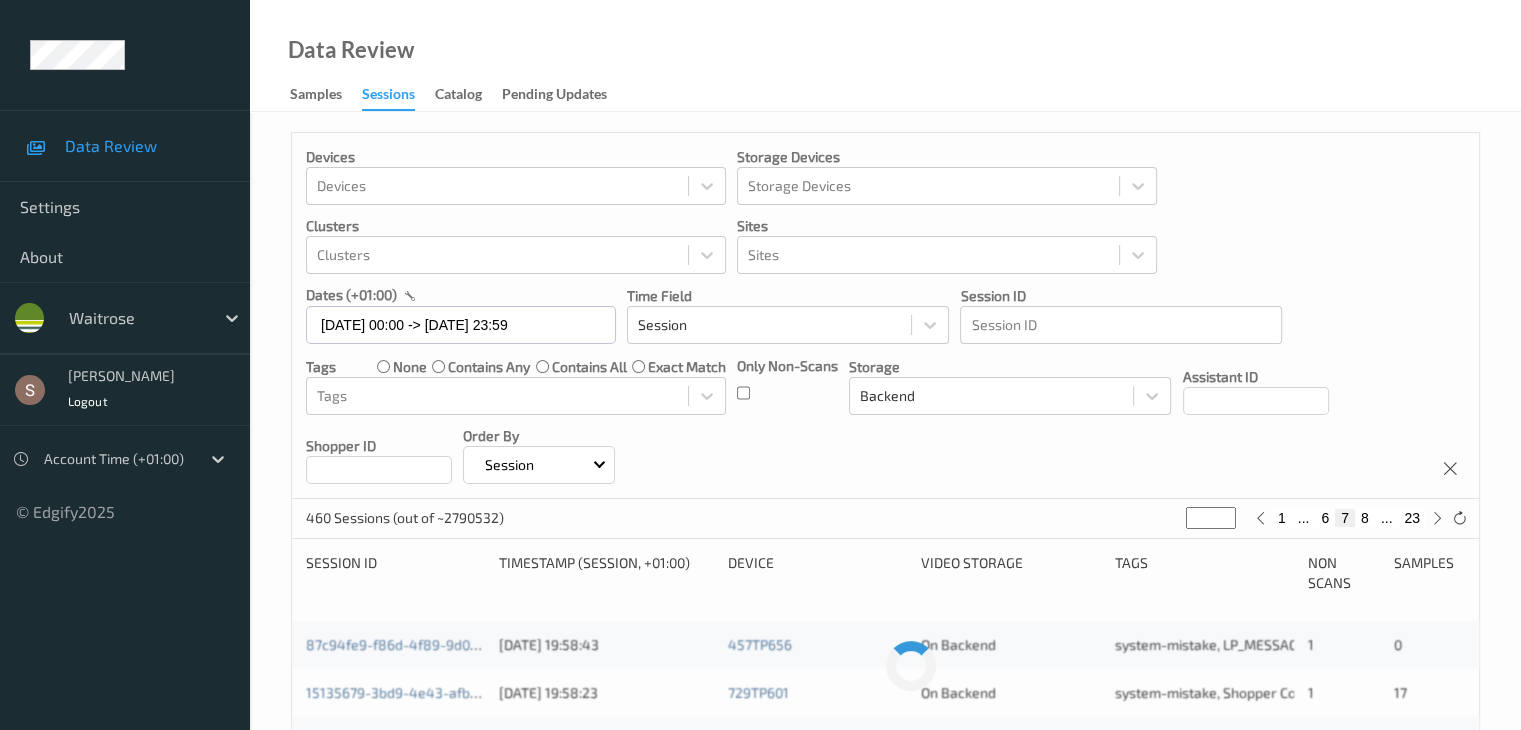 click on "8" at bounding box center [1365, 518] 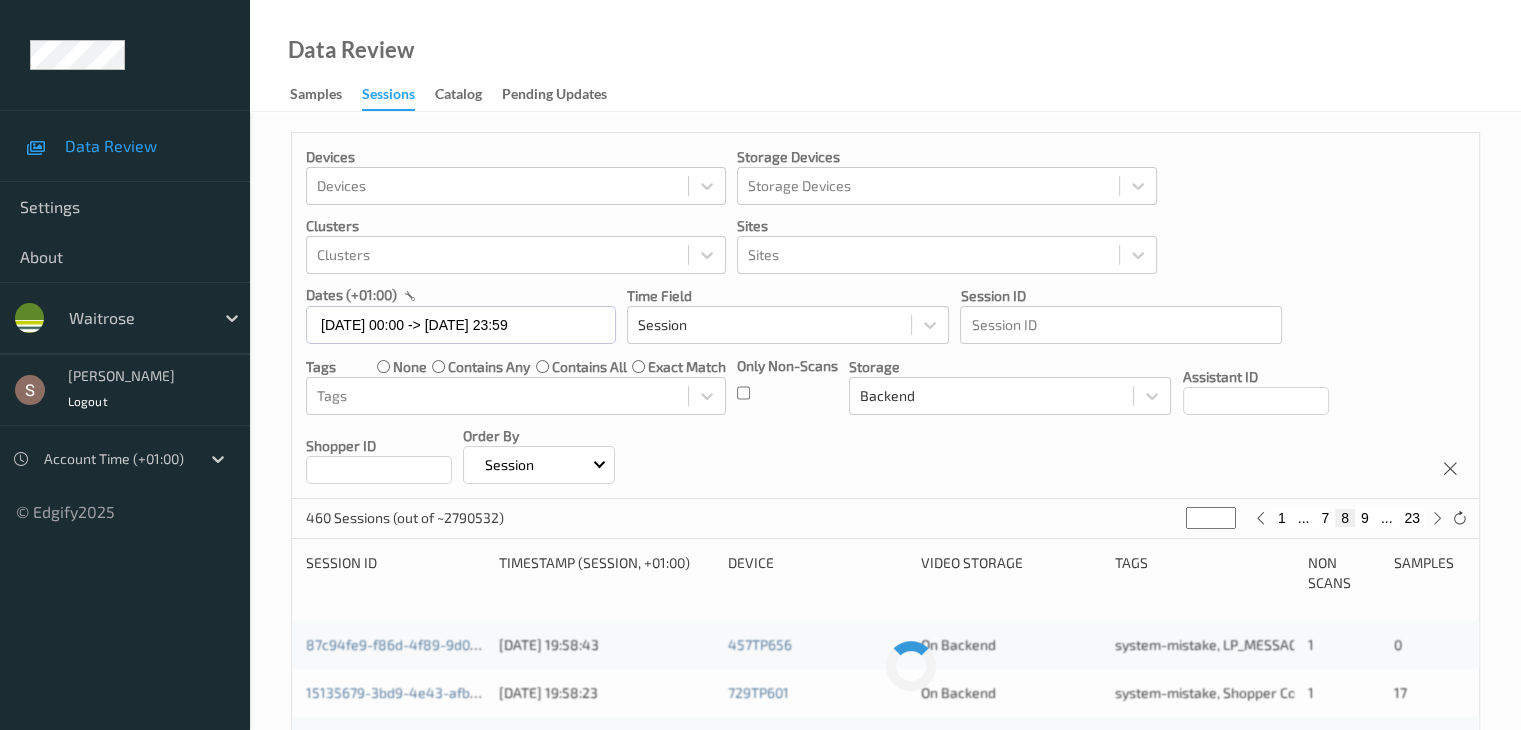 click on "9" at bounding box center [1365, 518] 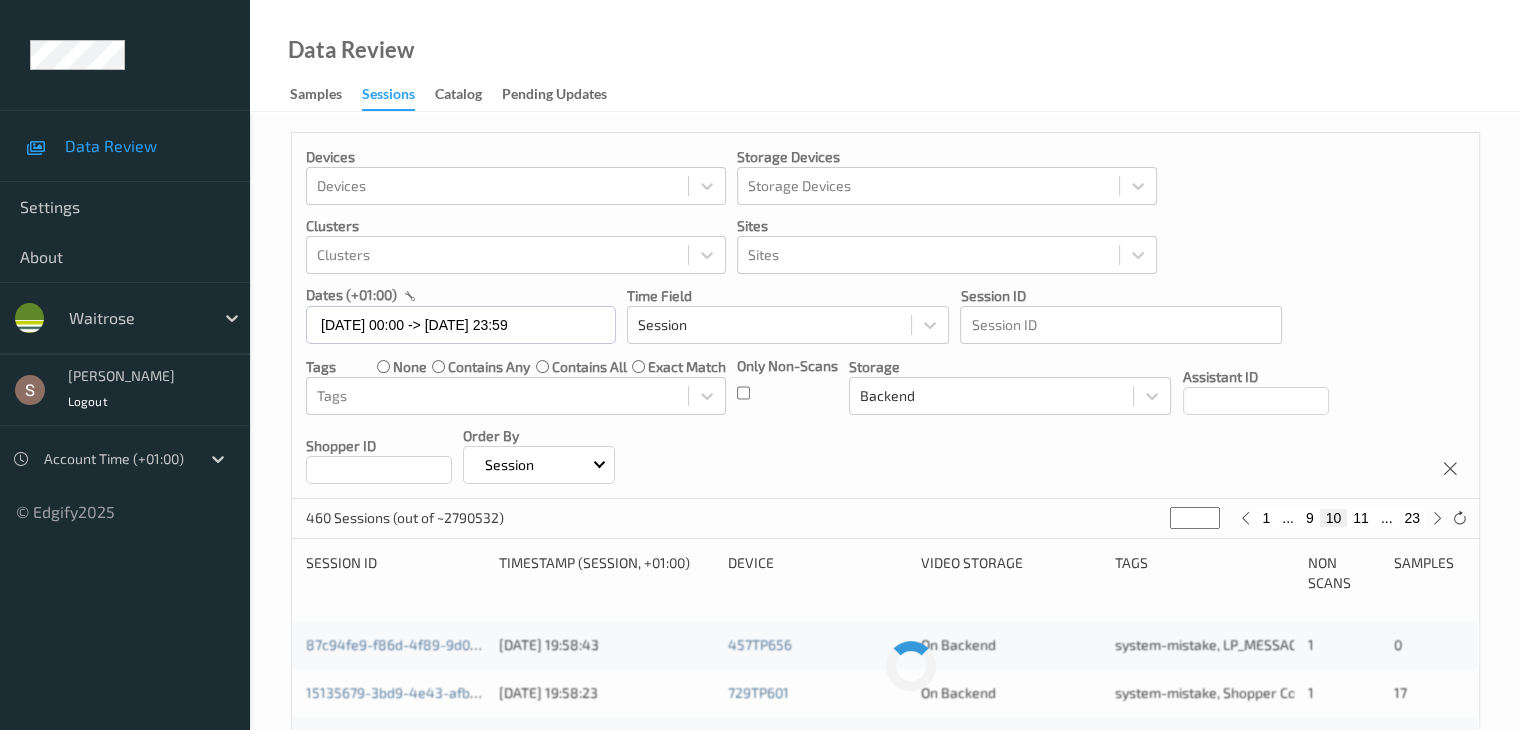 click on "11" at bounding box center (1361, 518) 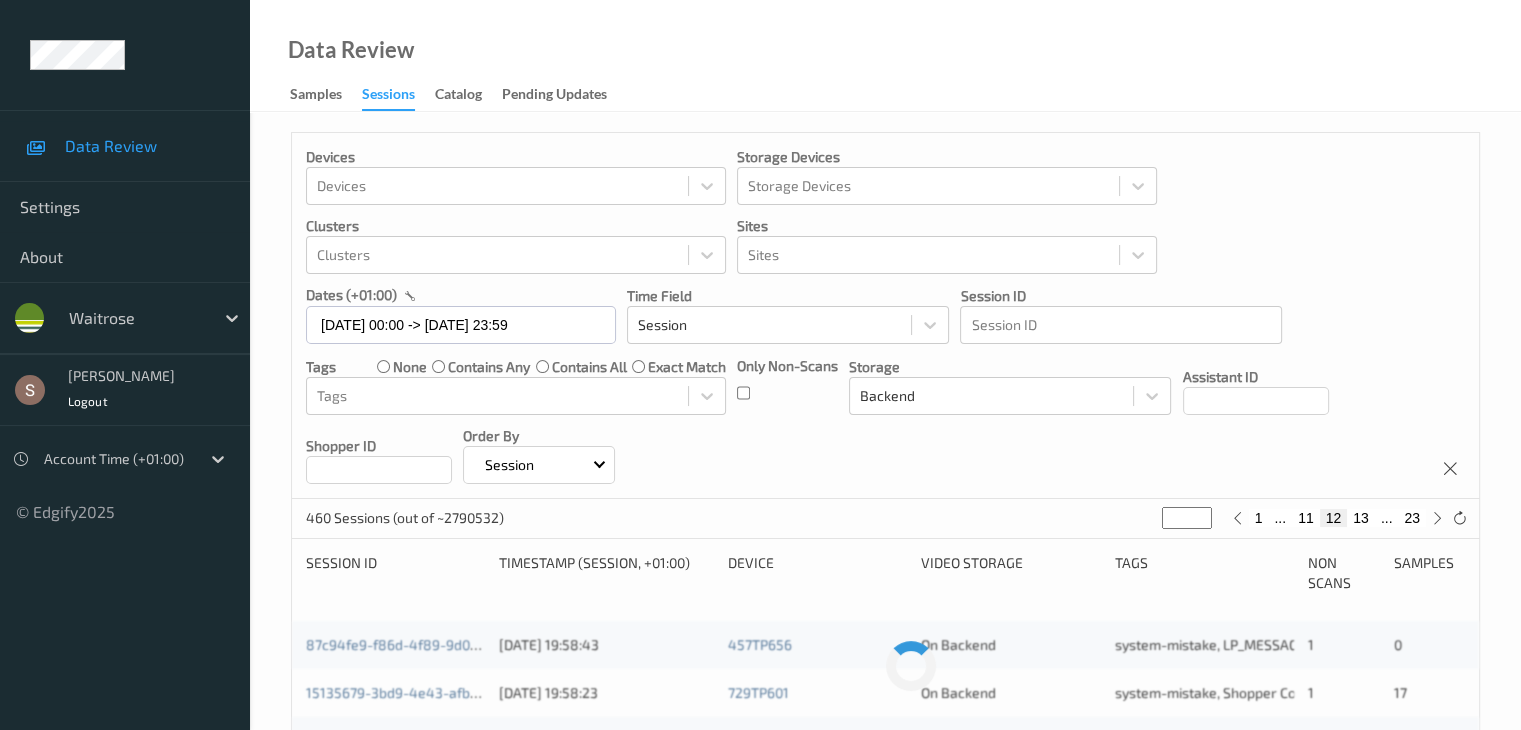 click on "13" at bounding box center (1361, 518) 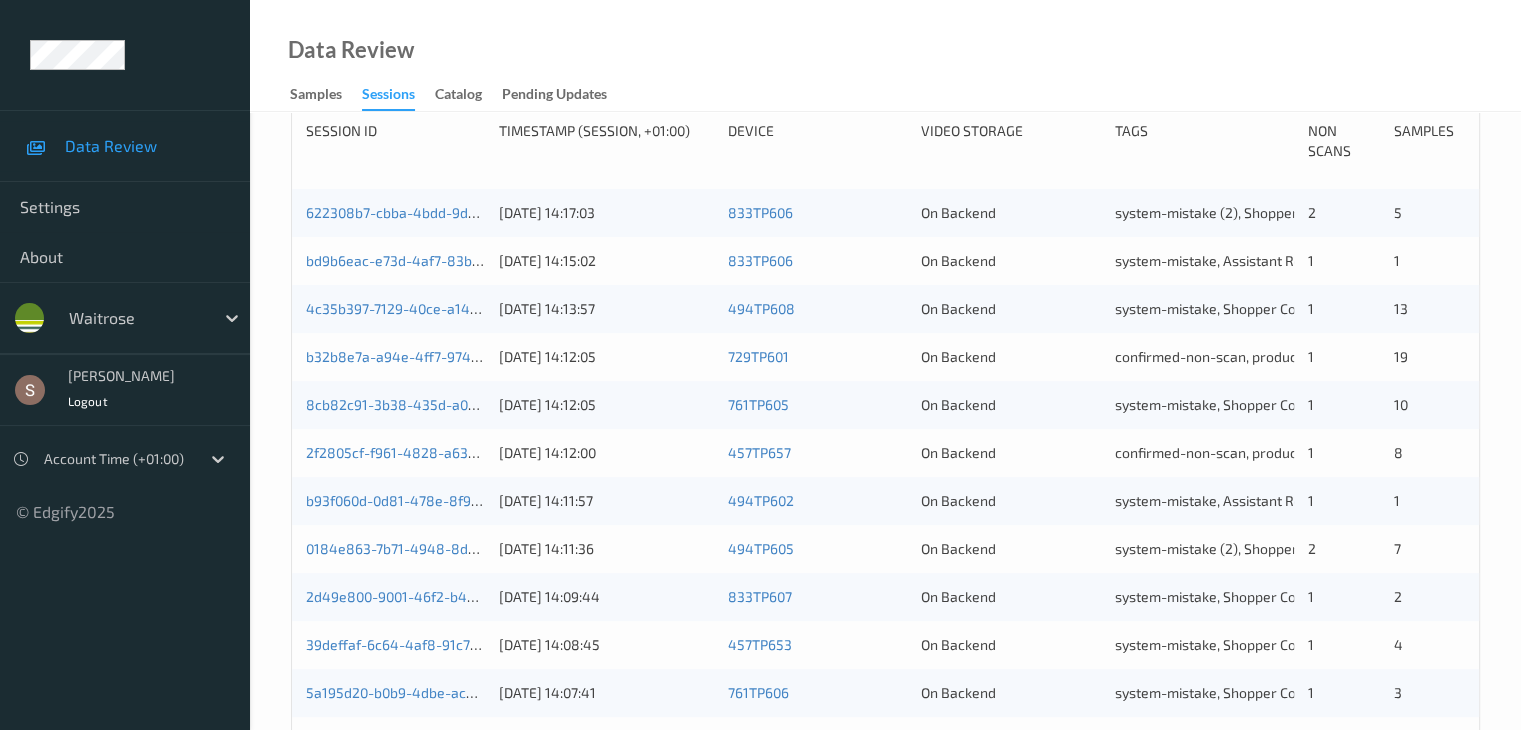 scroll, scrollTop: 232, scrollLeft: 0, axis: vertical 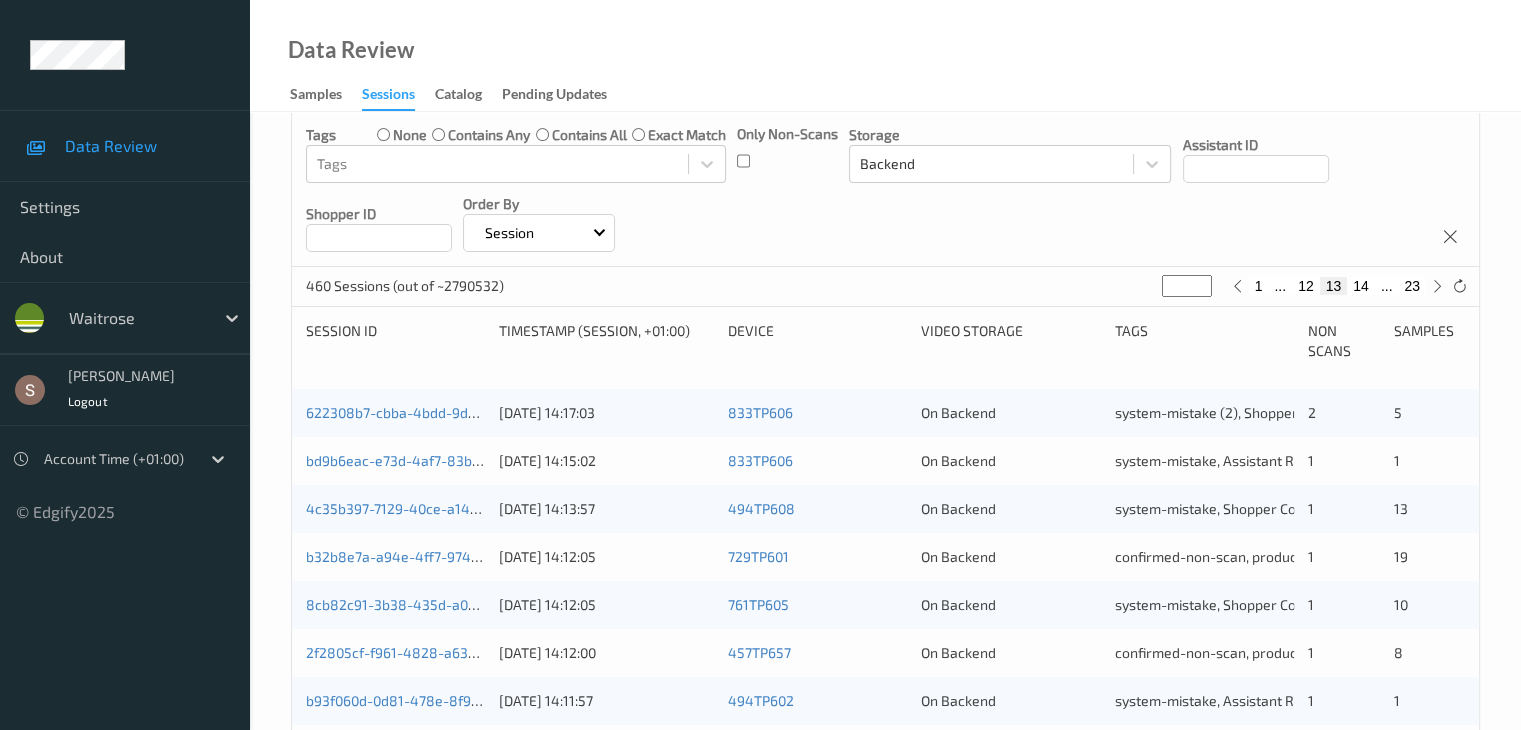 click on "14" at bounding box center [1361, 286] 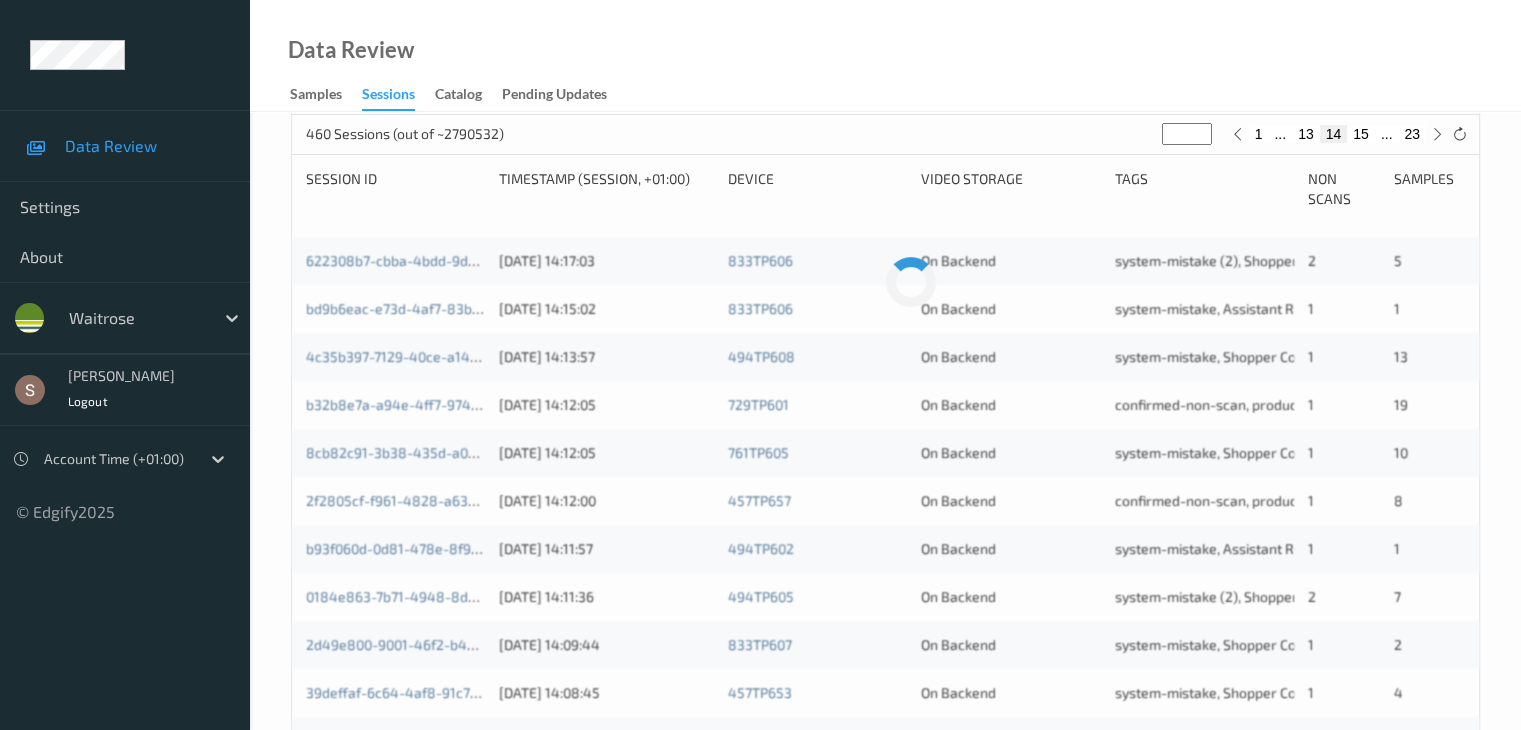scroll, scrollTop: 400, scrollLeft: 0, axis: vertical 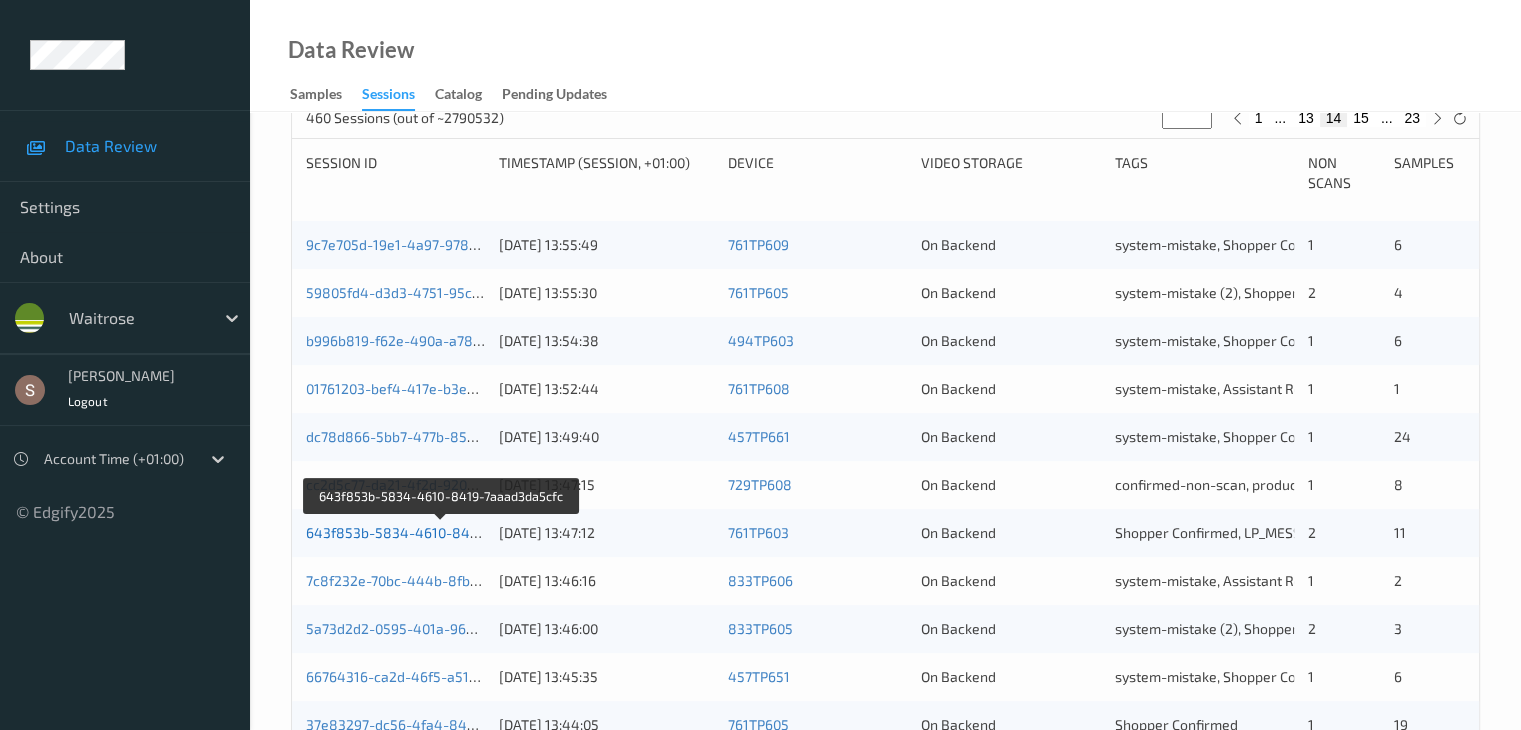 click on "643f853b-5834-4610-8419-7aaad3da5cfc" at bounding box center [442, 532] 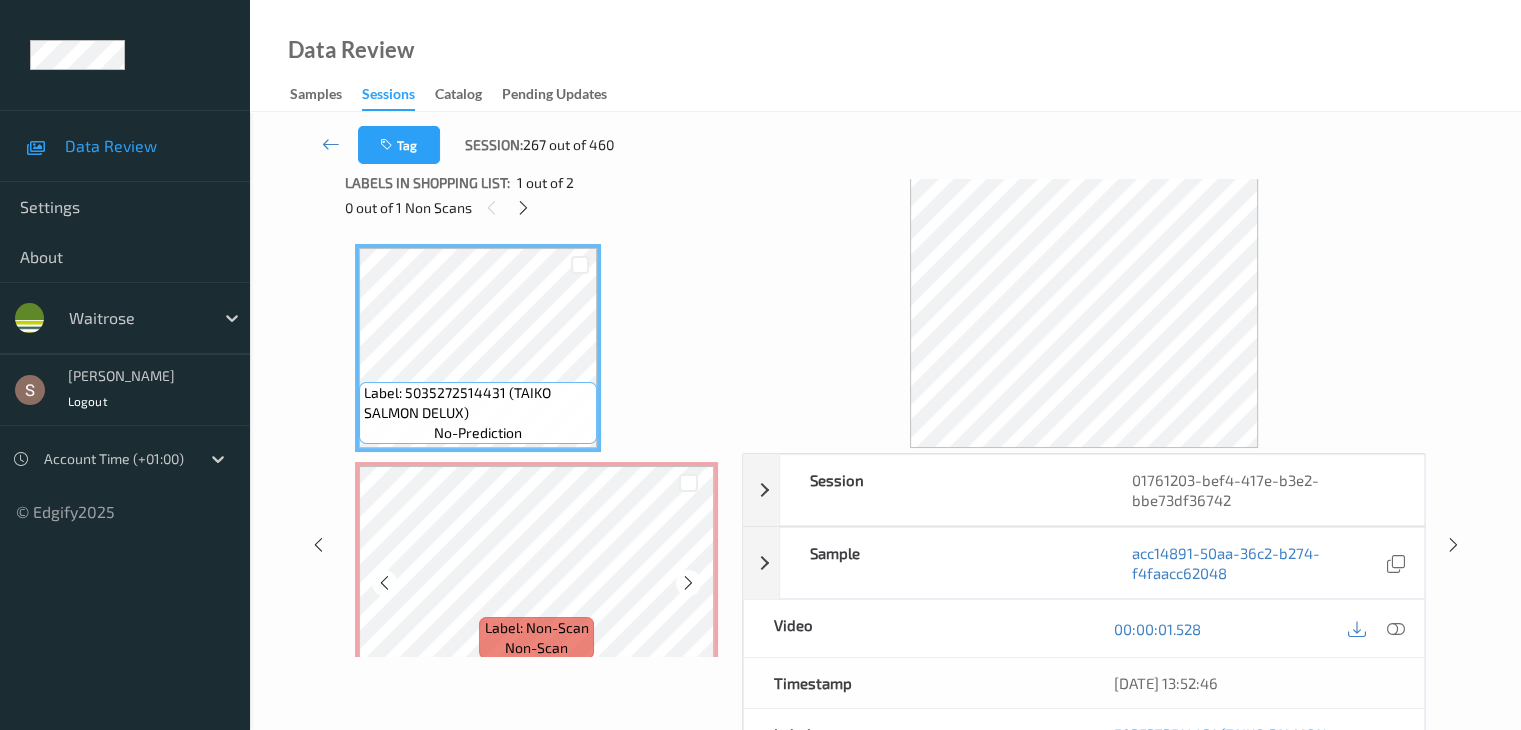 scroll, scrollTop: 0, scrollLeft: 0, axis: both 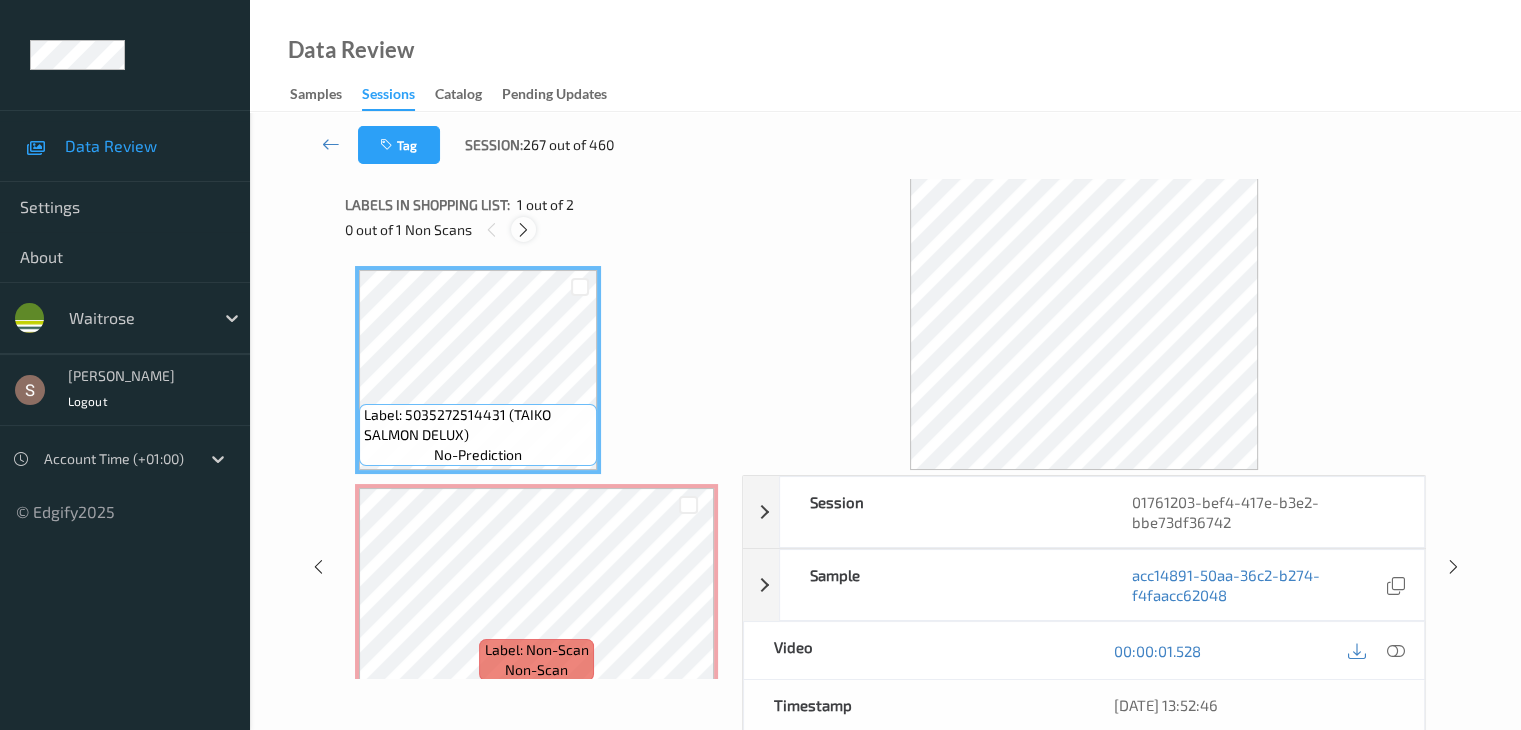 click at bounding box center (523, 229) 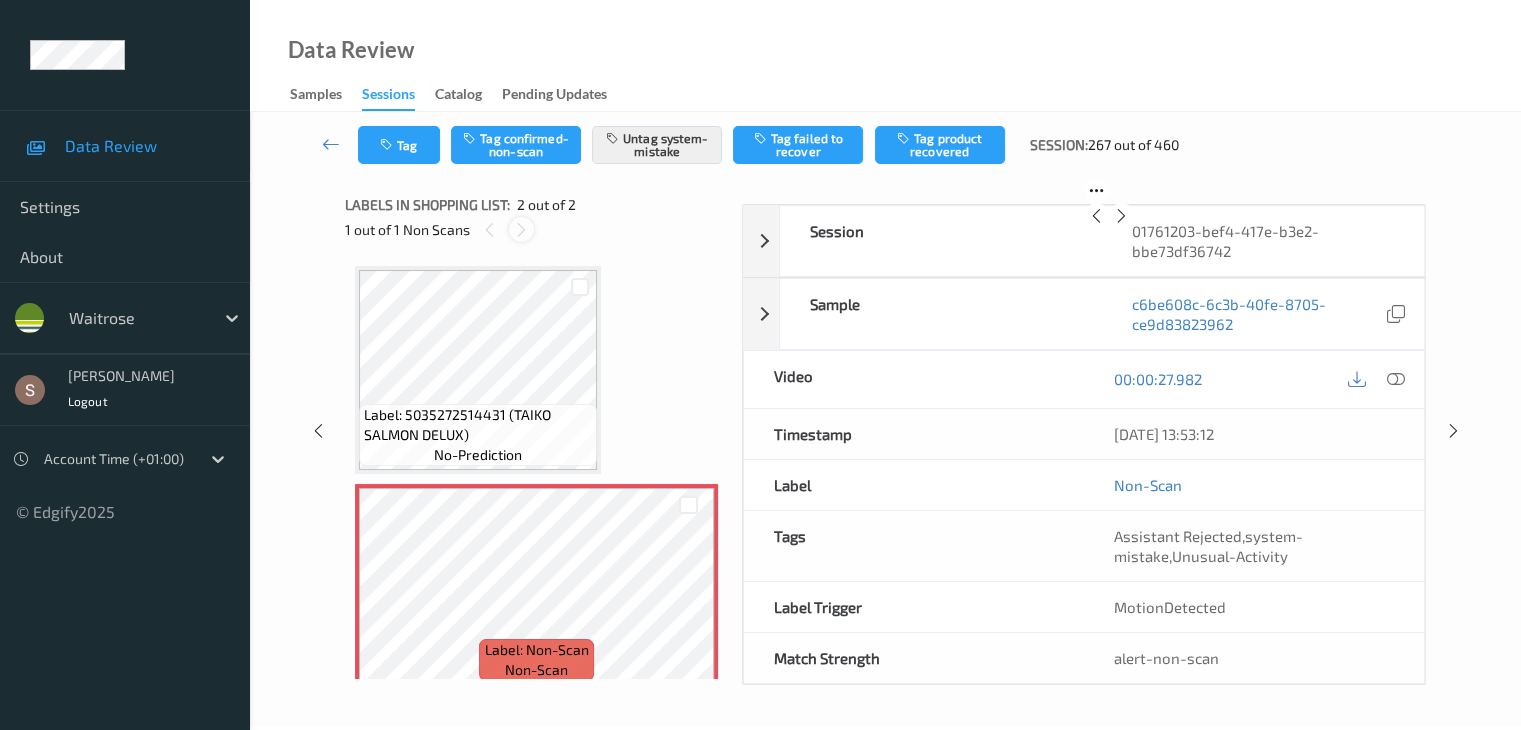 scroll, scrollTop: 10, scrollLeft: 0, axis: vertical 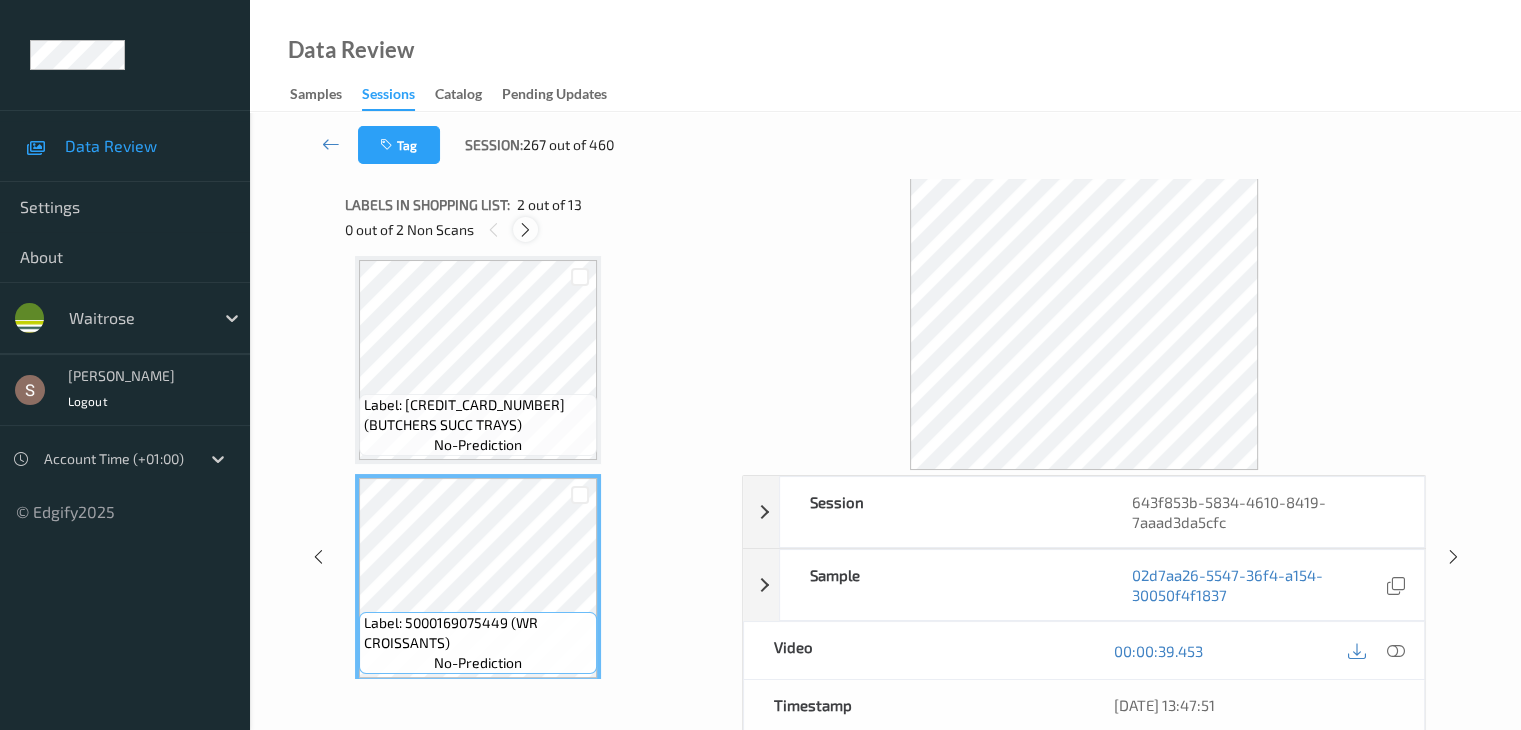 click at bounding box center [525, 230] 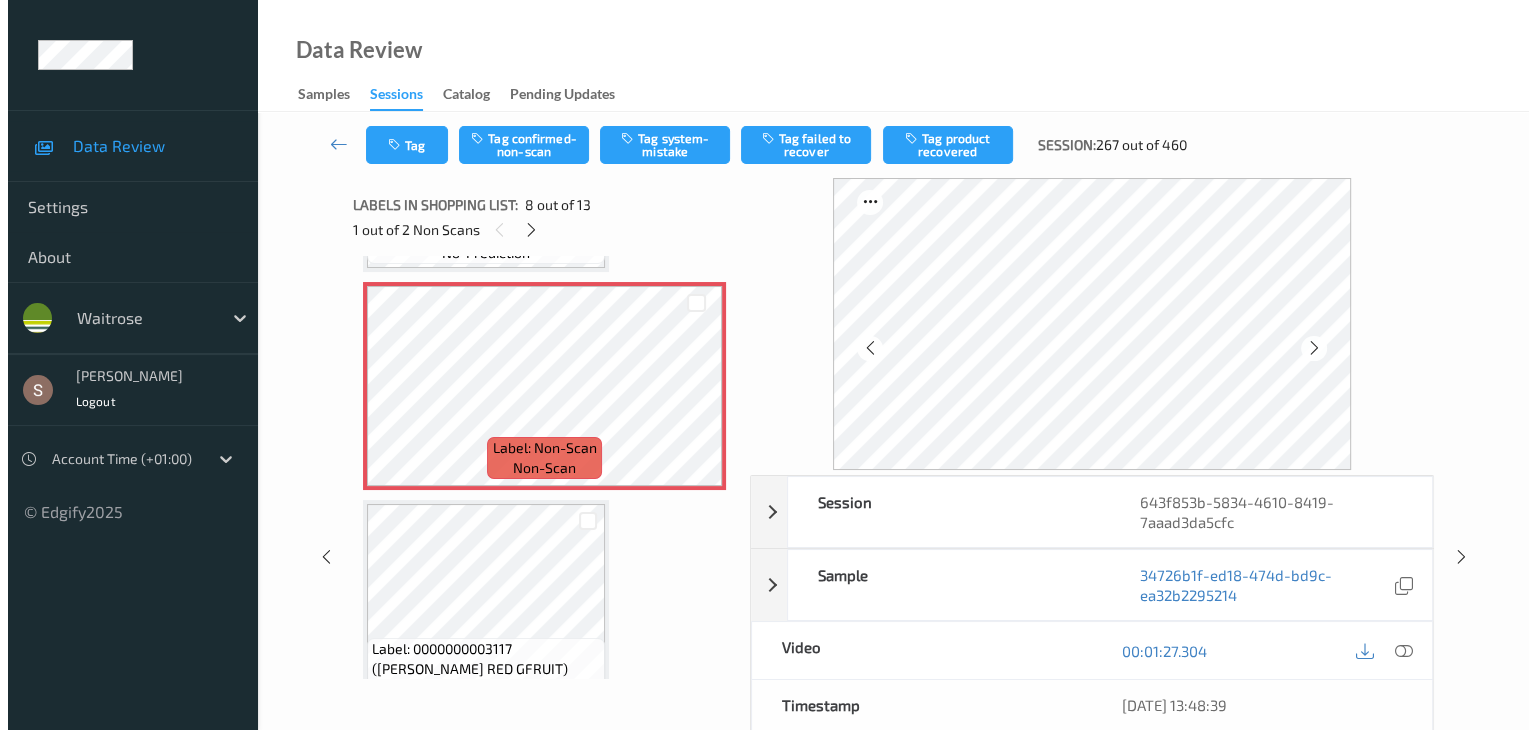 scroll, scrollTop: 1618, scrollLeft: 0, axis: vertical 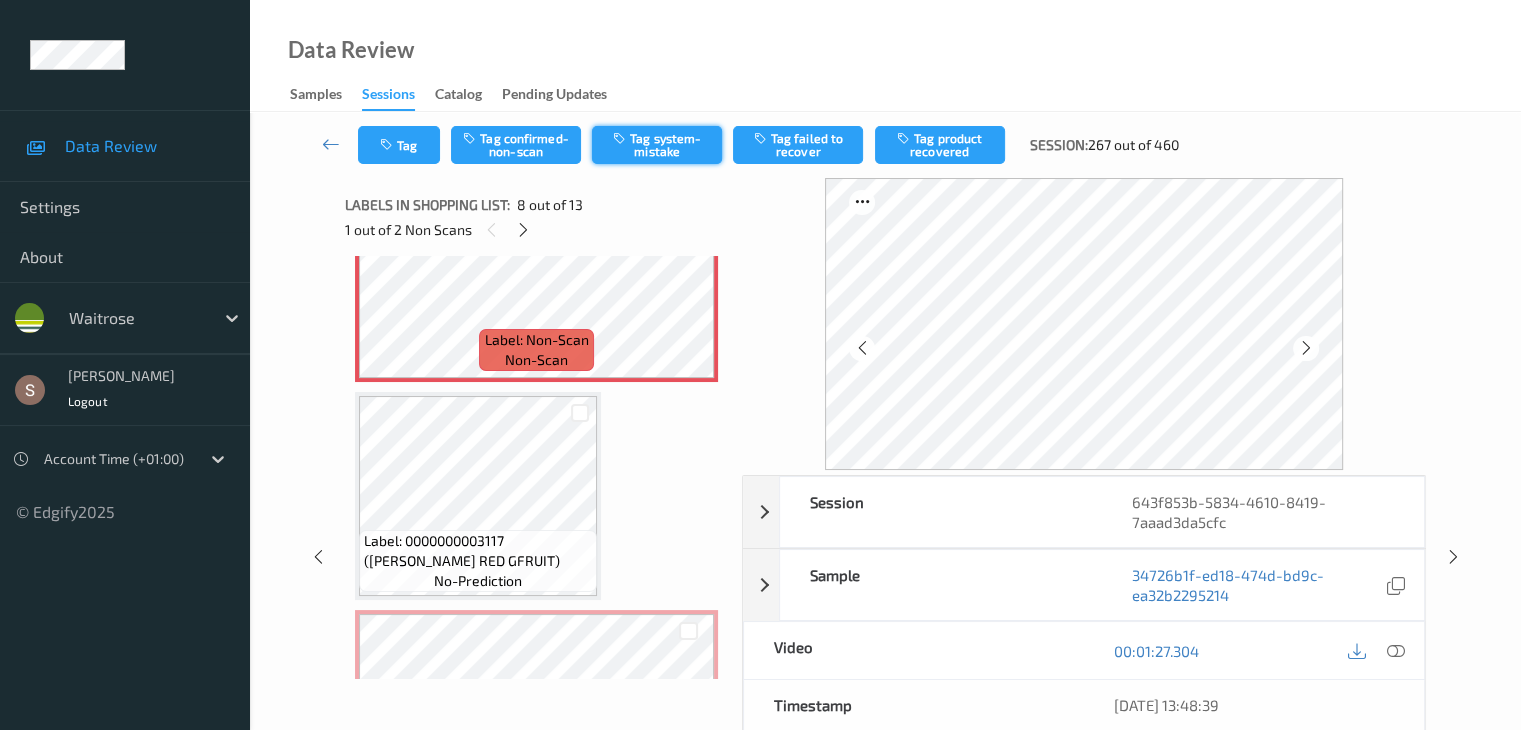 click on "Tag   system-mistake" at bounding box center (657, 145) 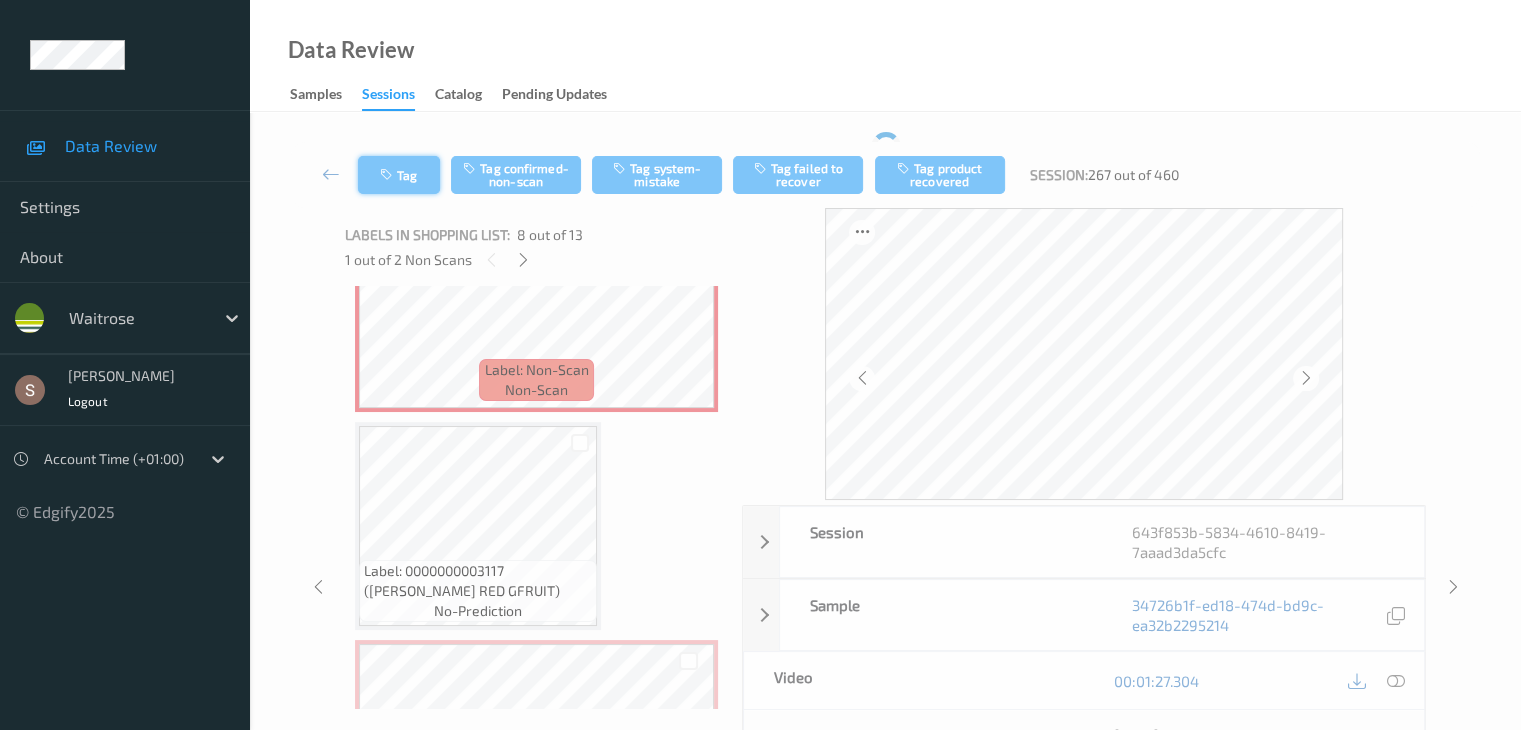 click on "Tag" at bounding box center (399, 175) 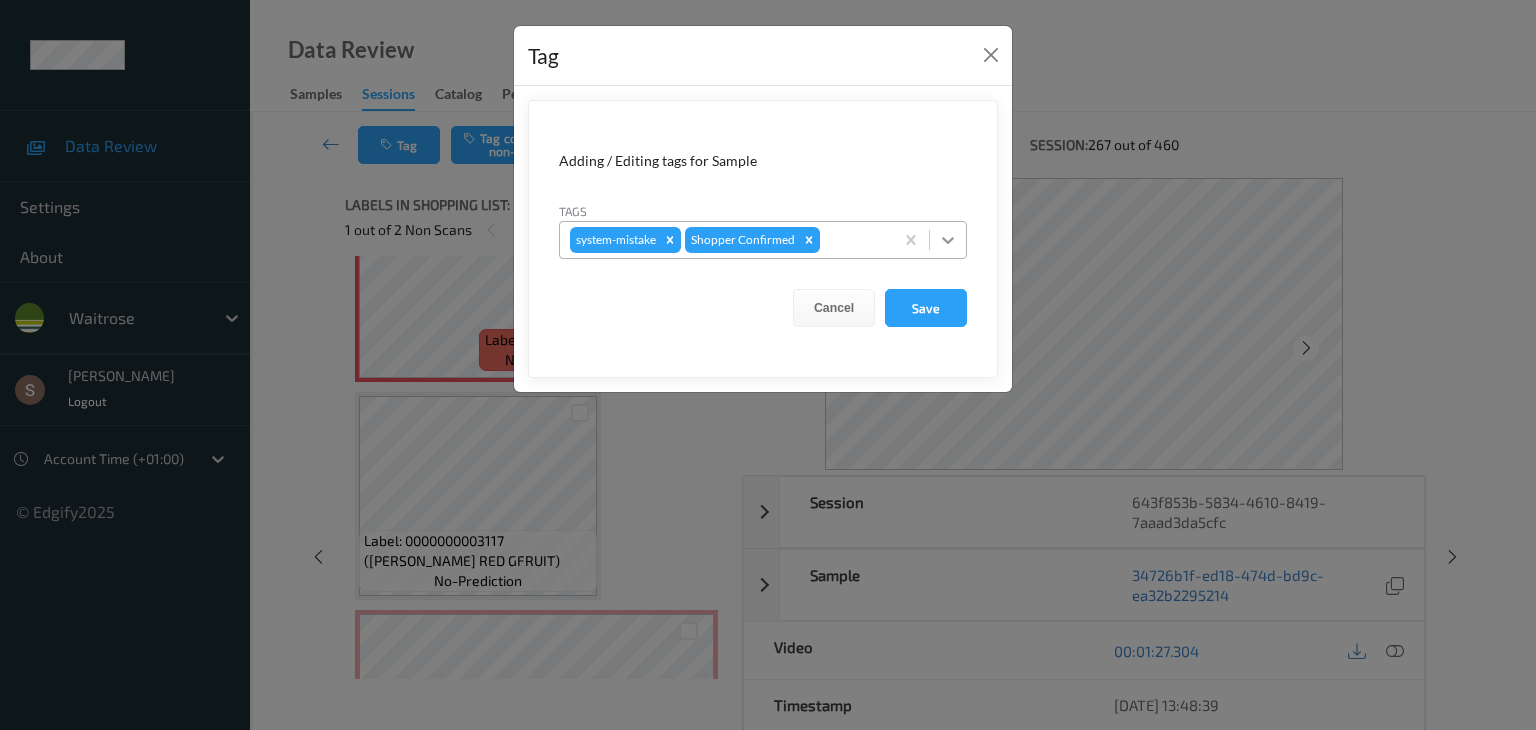 click 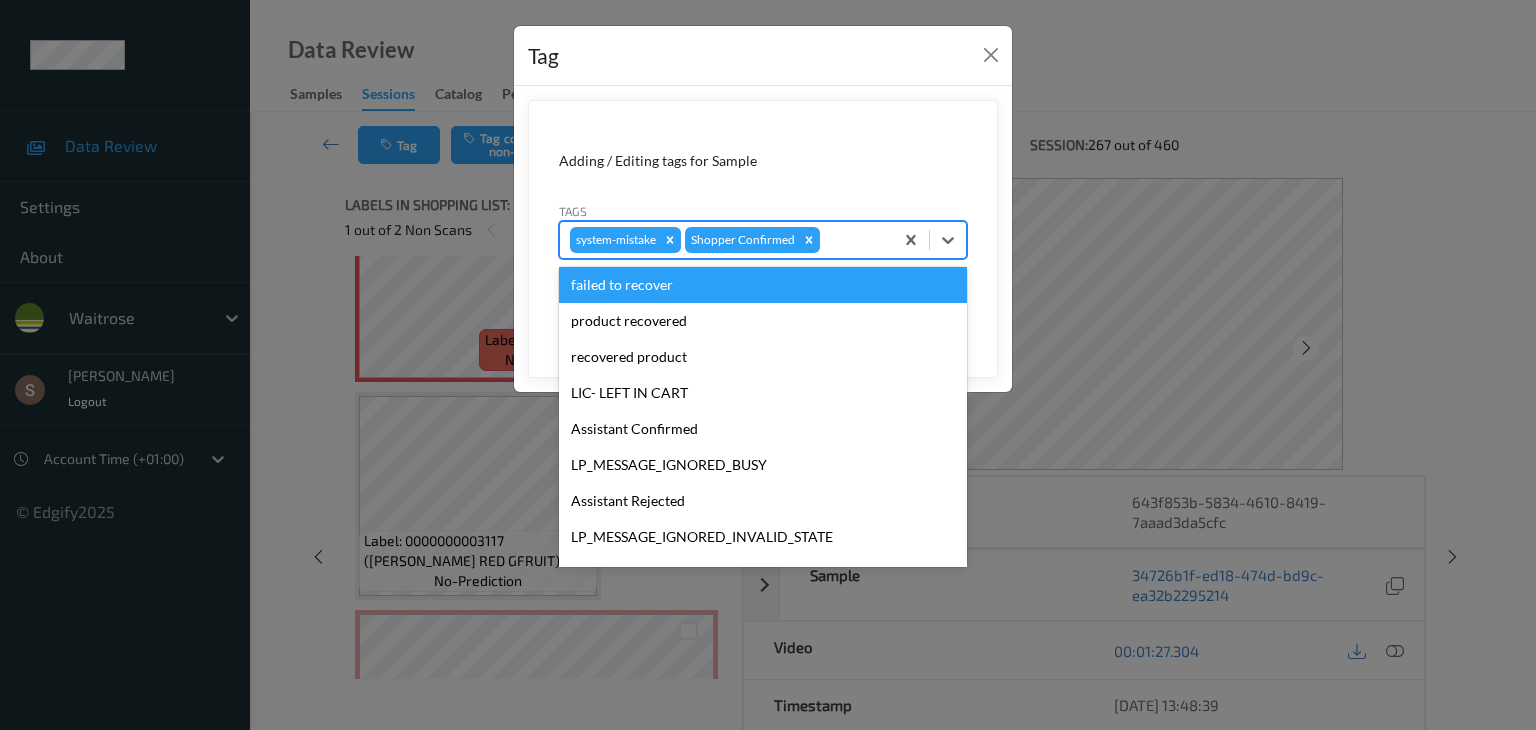 scroll, scrollTop: 320, scrollLeft: 0, axis: vertical 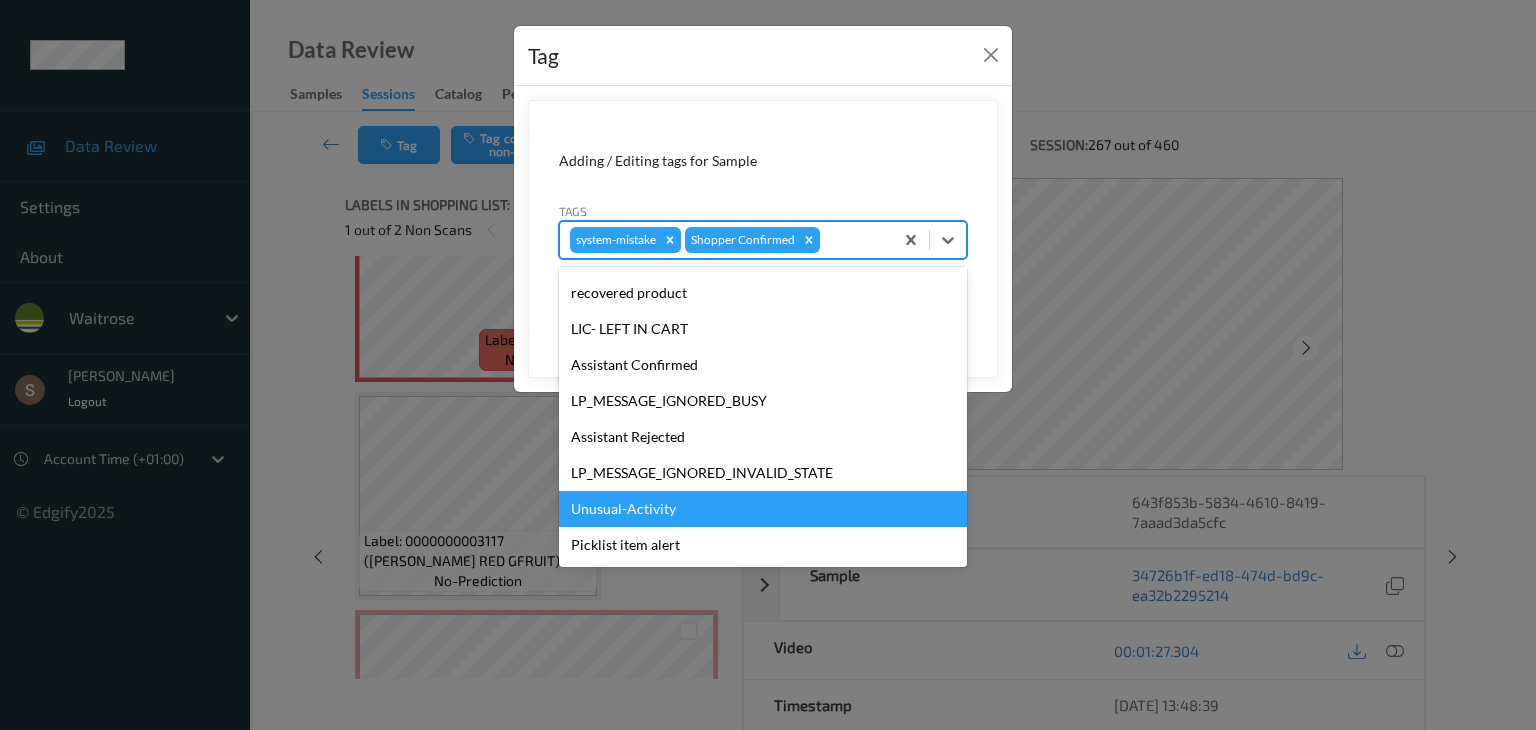 click on "Unusual-Activity" at bounding box center (763, 509) 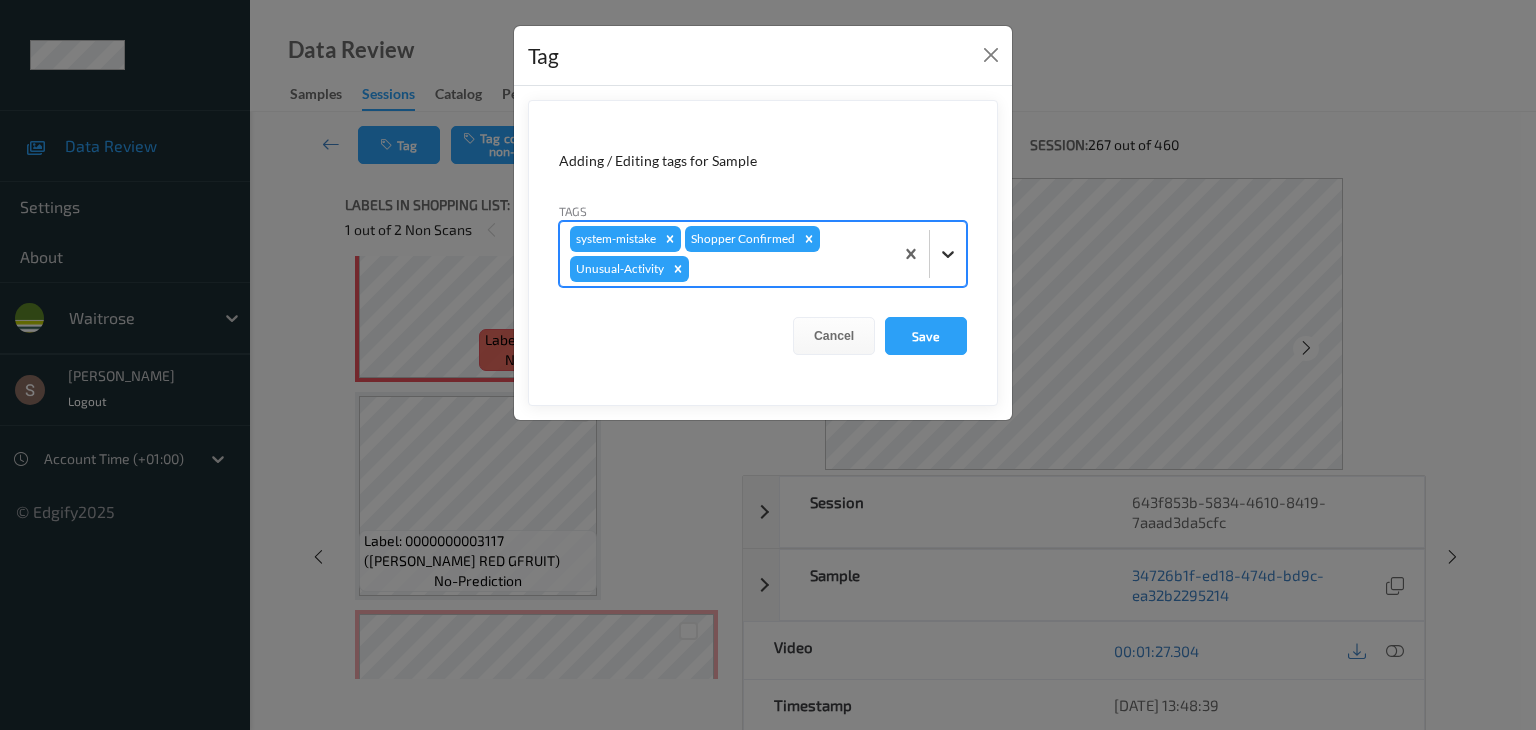 click at bounding box center [948, 254] 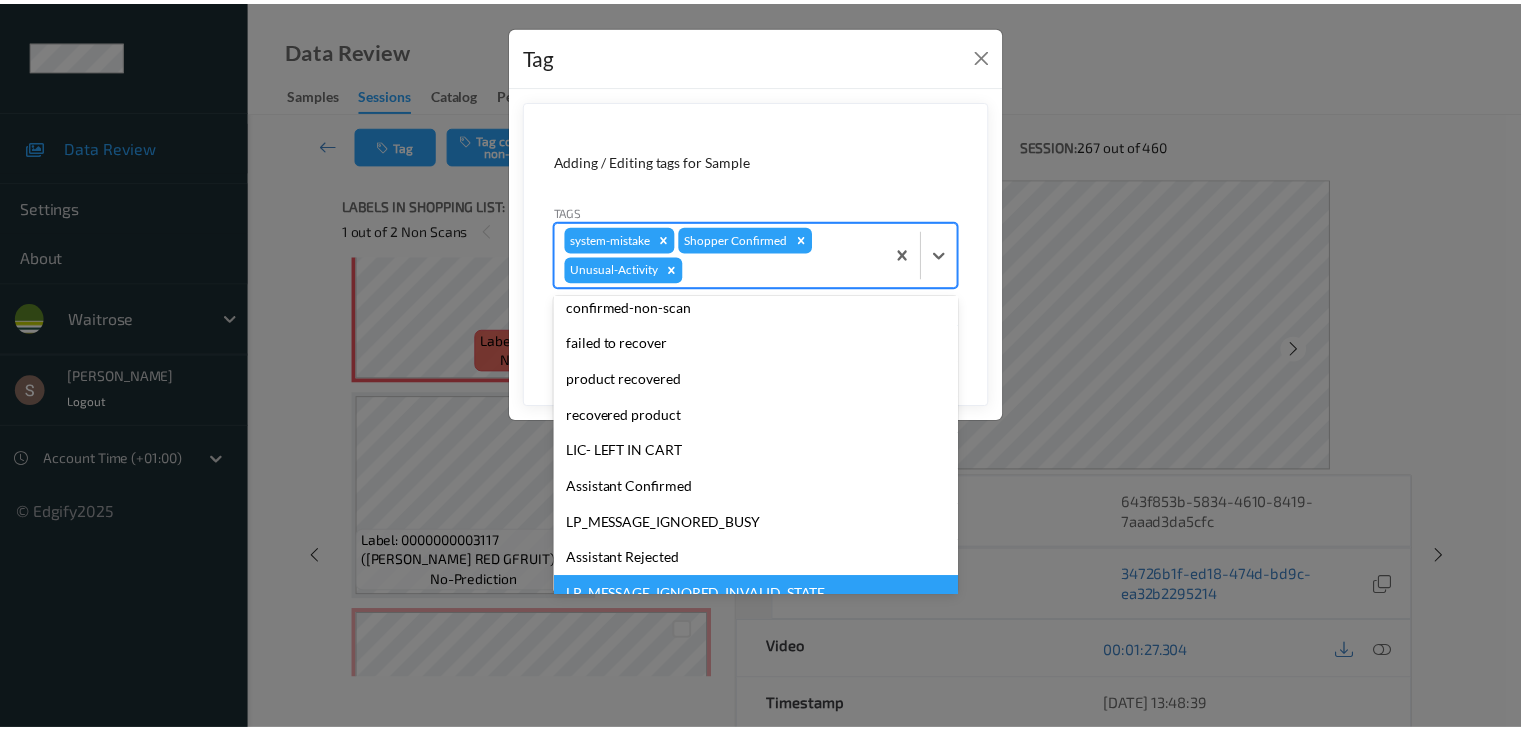 scroll, scrollTop: 284, scrollLeft: 0, axis: vertical 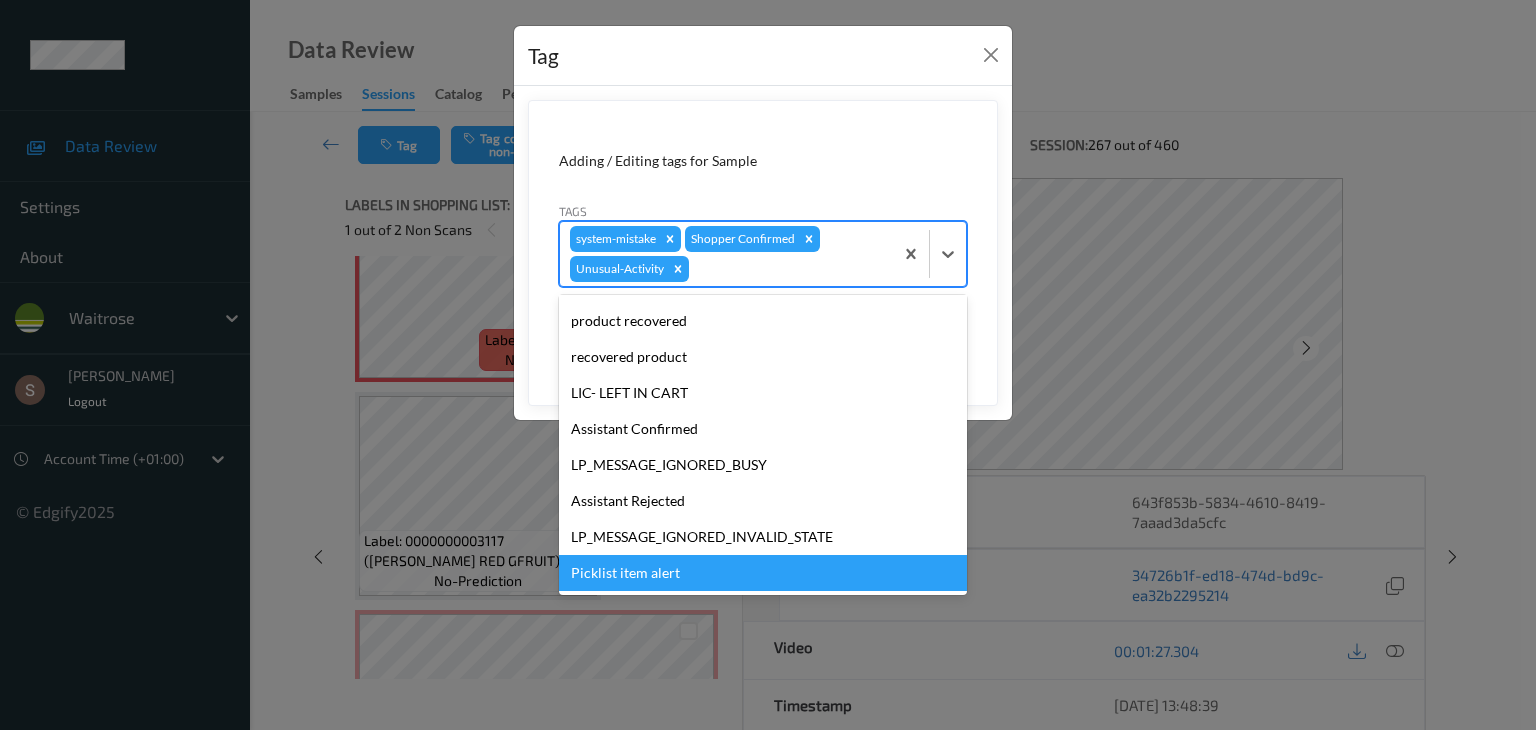 click on "Picklist item alert" at bounding box center (763, 573) 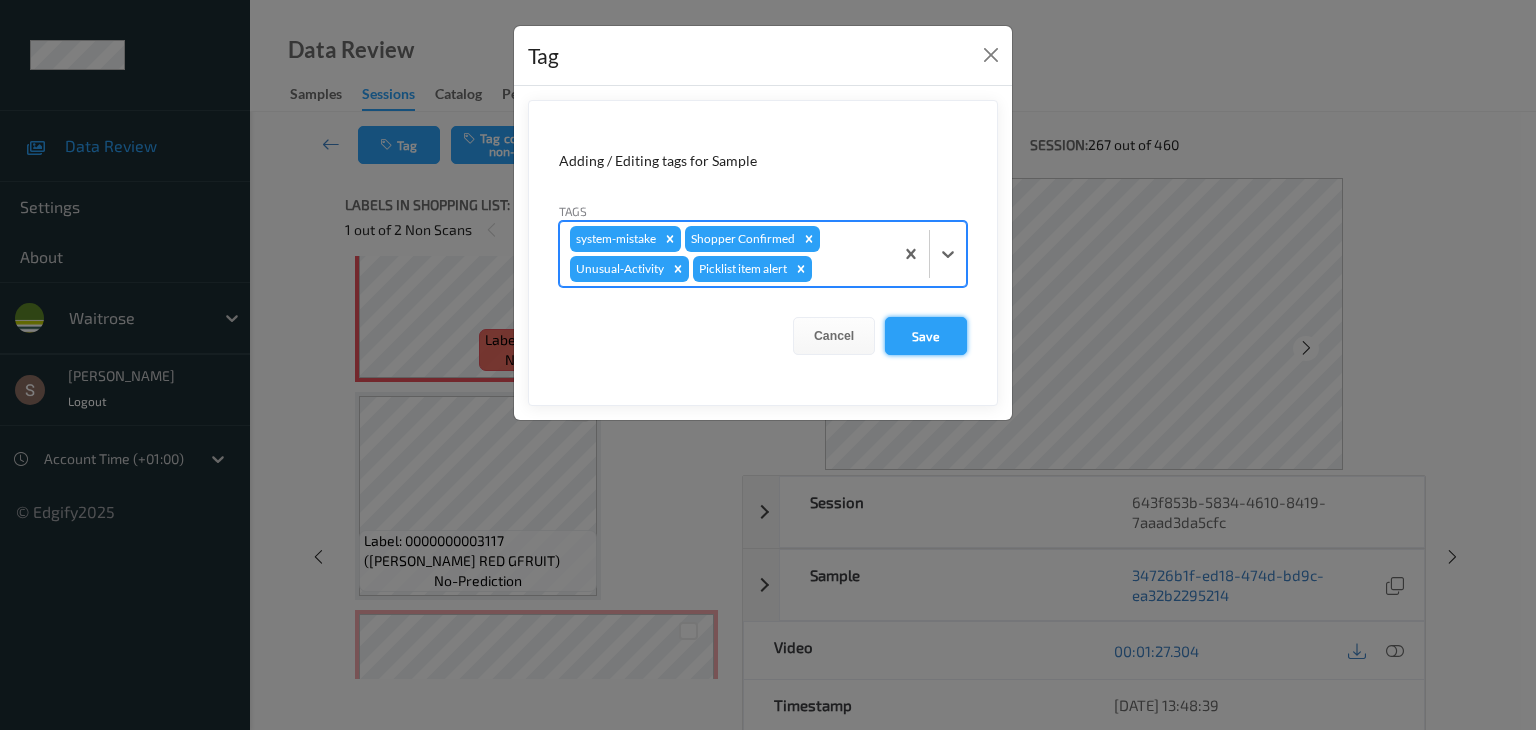 click on "Save" at bounding box center (926, 336) 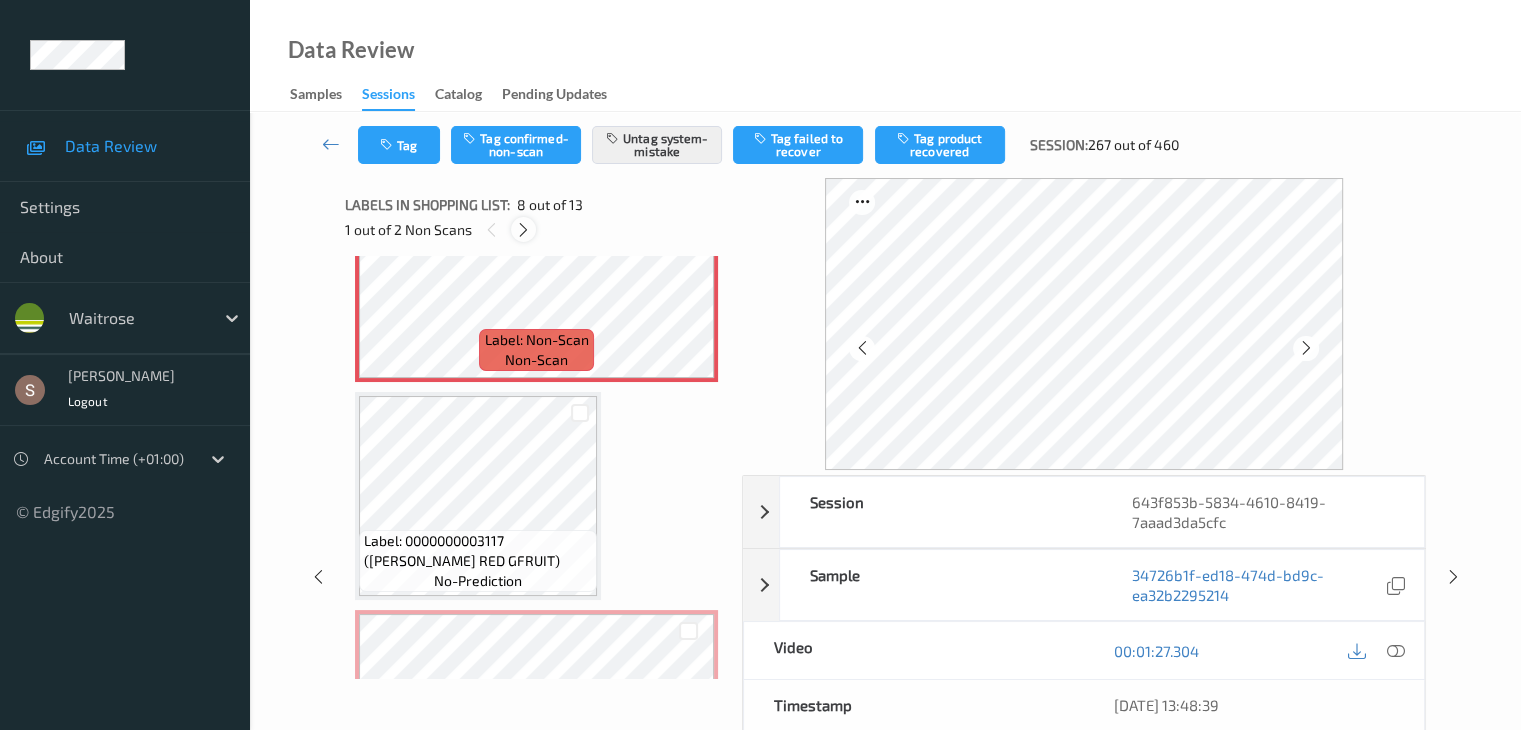 click at bounding box center [523, 230] 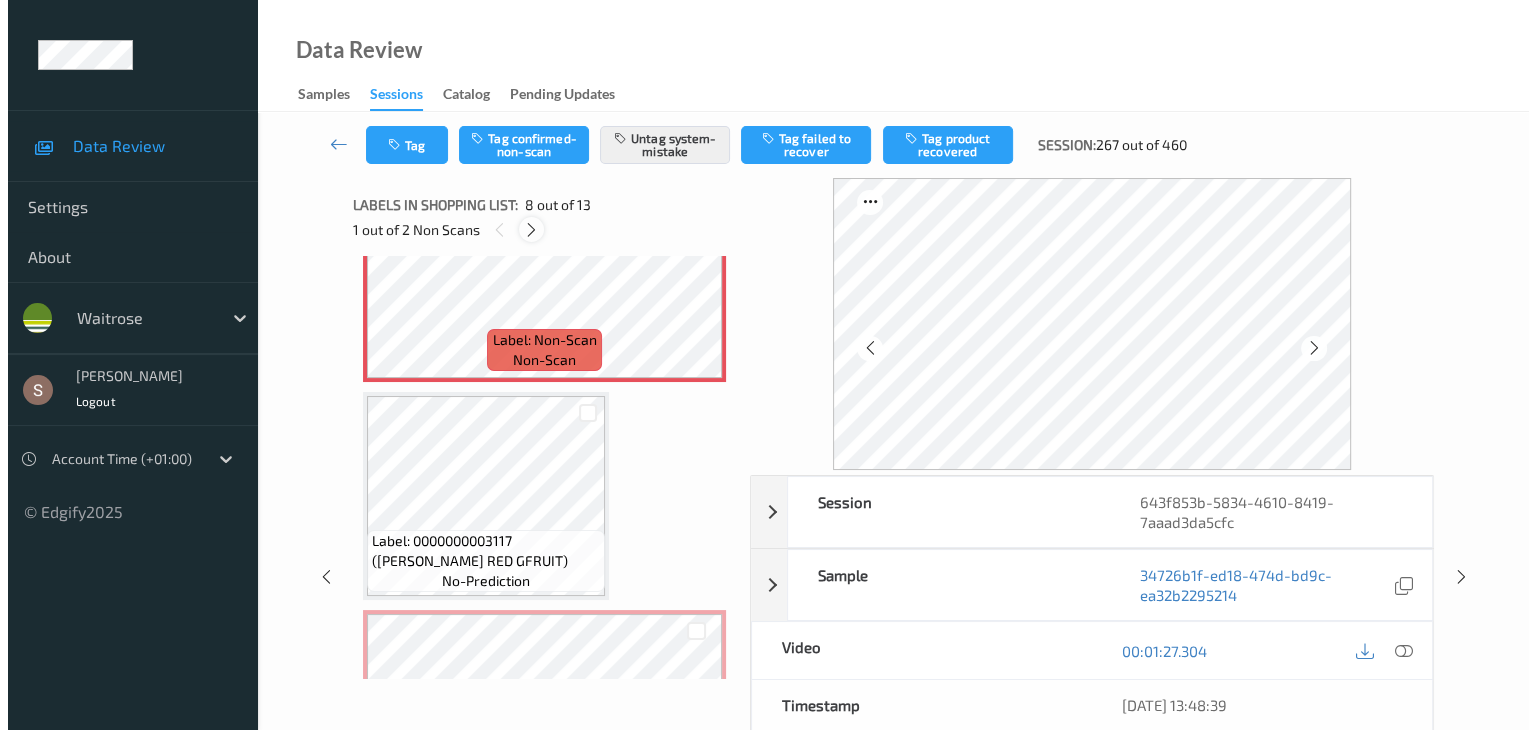 scroll, scrollTop: 1754, scrollLeft: 0, axis: vertical 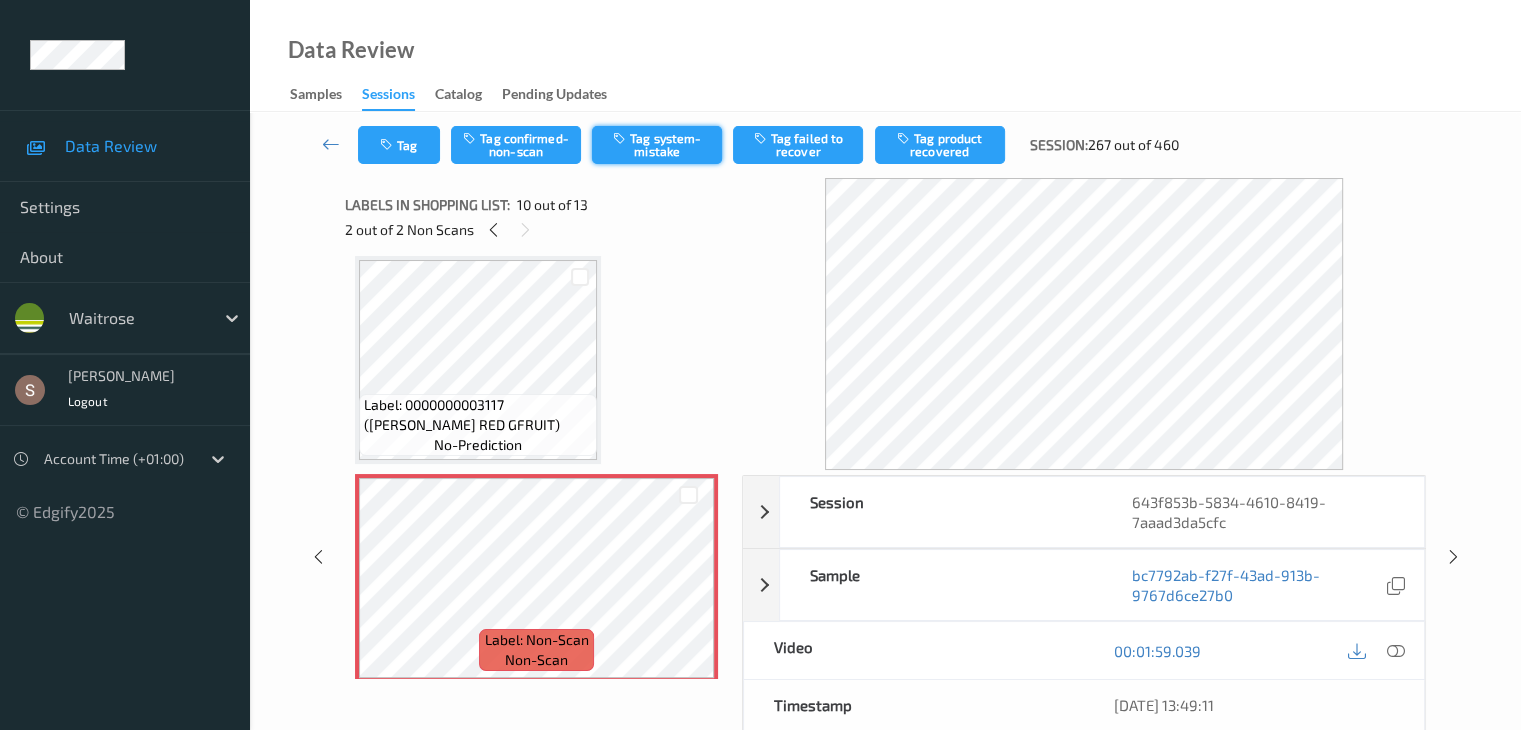 click on "Tag   system-mistake" at bounding box center [657, 145] 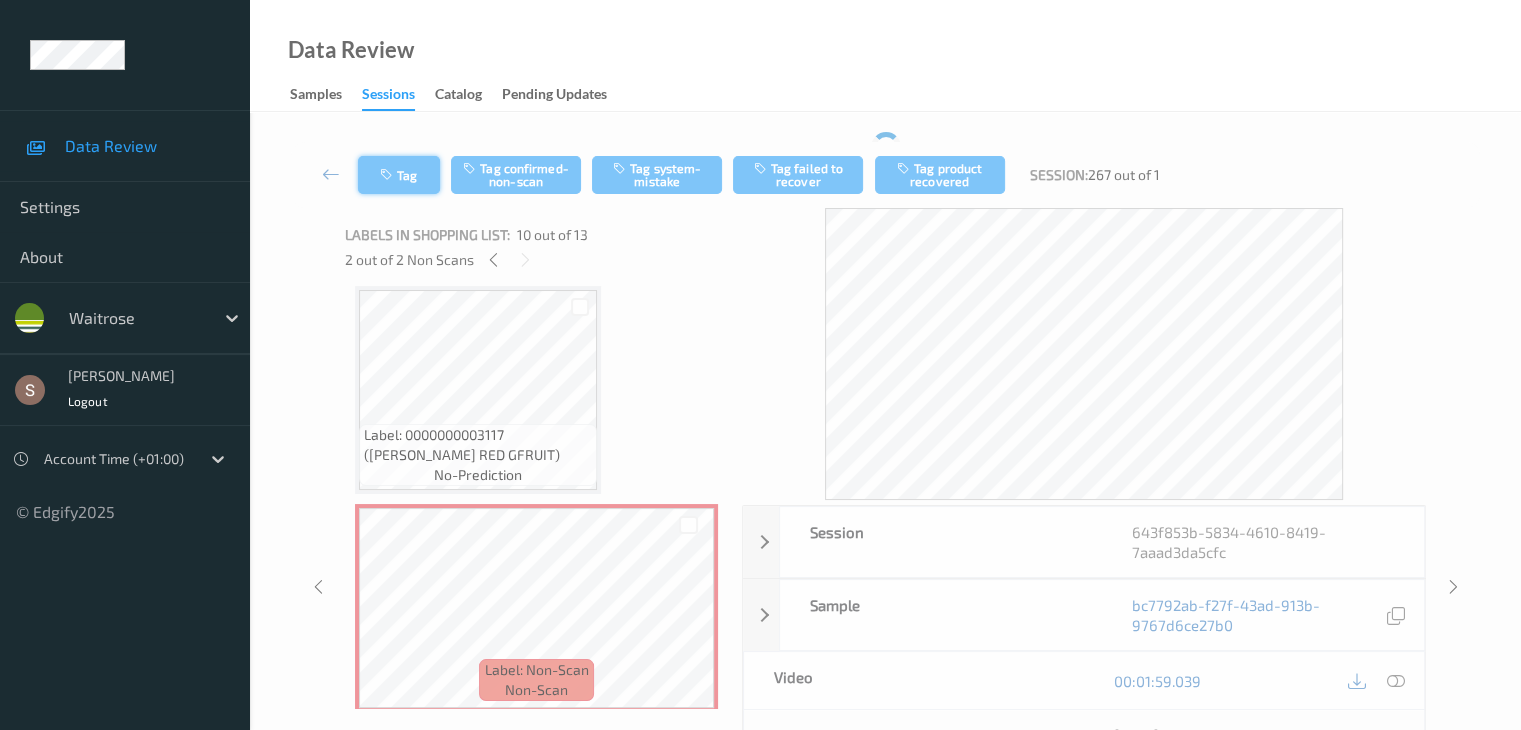 click on "Tag Tag   confirmed-non-scan Tag   system-mistake Tag   failed to recover Tag   product recovered Session: 267 out of 1 Session 643f853b-5834-4610-8419-7aaad3da5cfc Session ID 643f853b-5834-4610-8419-7aaad3da5cfc Session [DATE] 13:47:12 Timestamp [DATE] 13:47:12 Tags LP_MESSAGE_IGNORED_BUSY , Picklist item alert , Shopper Confirmed , system-mistake , Unusual-Activity Device 761TP603 Assistant ID N/A Shopper ID N/A Sample bc7792ab-f27f-43ad-913b-9767d6ce27b0 Group ID 8fe6a3c6-a49f-45f7-ac01-299189907911 Prediction Loss N/A Video 00:01:59.039 Timestamp [DATE] 13:49:11 Label Non-Scan Tags LP_MESSAGE_IGNORED_BUSY Label Trigger MotionDetected Match Strength alert-non-scan Labels in shopping list: 10 out of 13 2 out of 2 Non Scans Label: [CREDIT_CARD_NUMBER] (BUTCHERS SUCC TRAYS) no-prediction Label: 5000169075449 (WR CROISSANTS) no-prediction Label: 50160884 (MG VEG BOUILLON PWDR) no-prediction Label: 5000169578803 ([PERSON_NAME] [PERSON_NAME] NEST) no-prediction Label: 5063210065271 (WR SCO ESS MUSHROOMS) no-prediction" at bounding box center [885, 549] 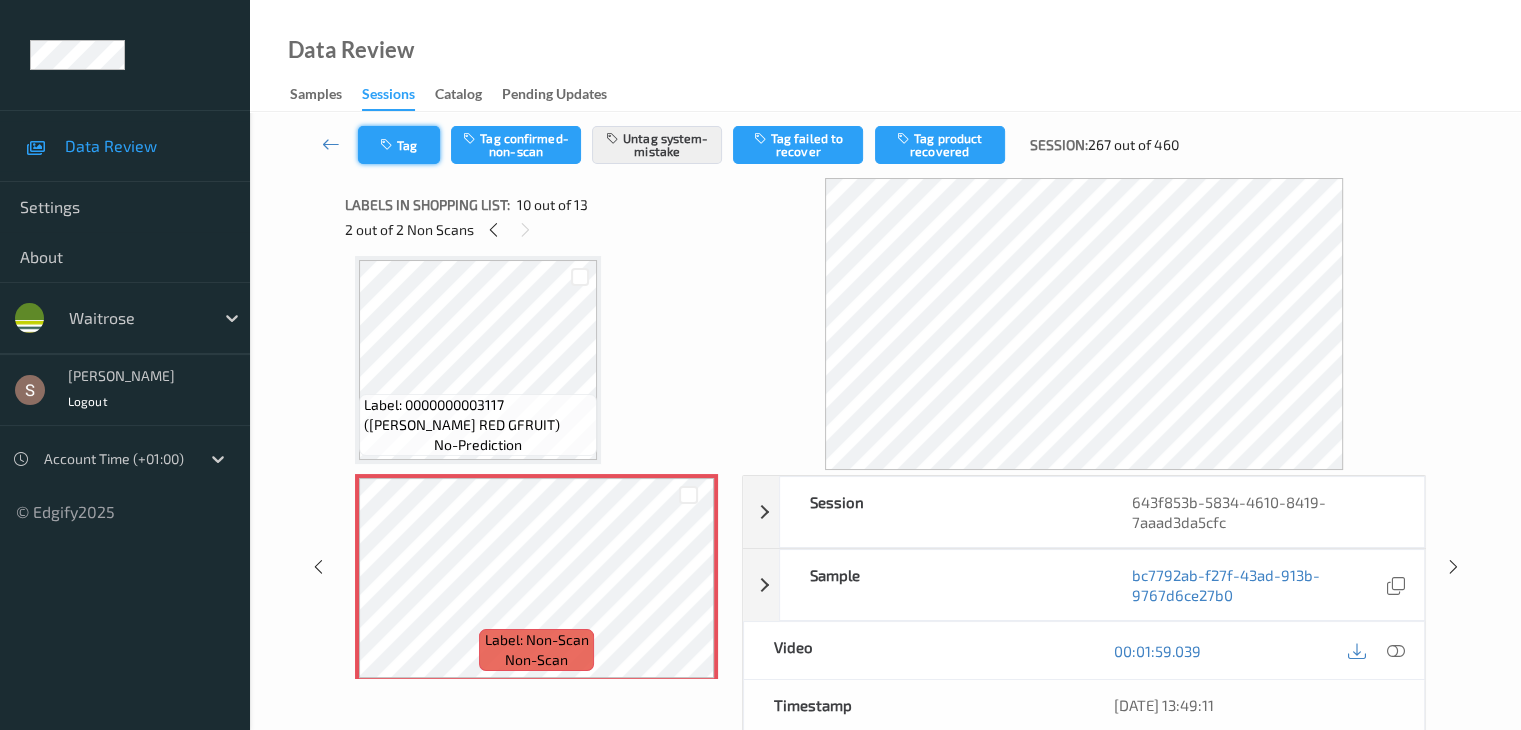 click on "Tag" at bounding box center (399, 145) 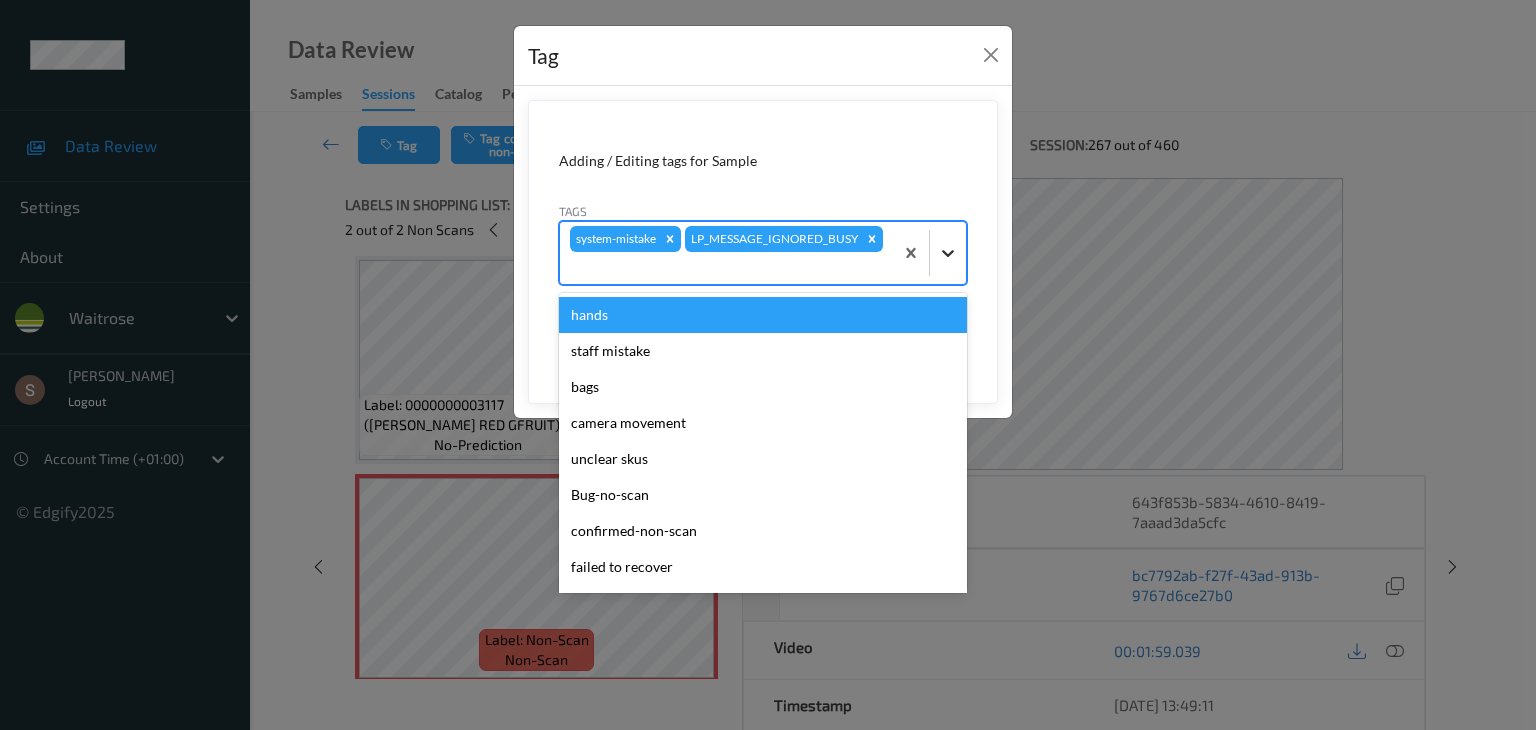 click 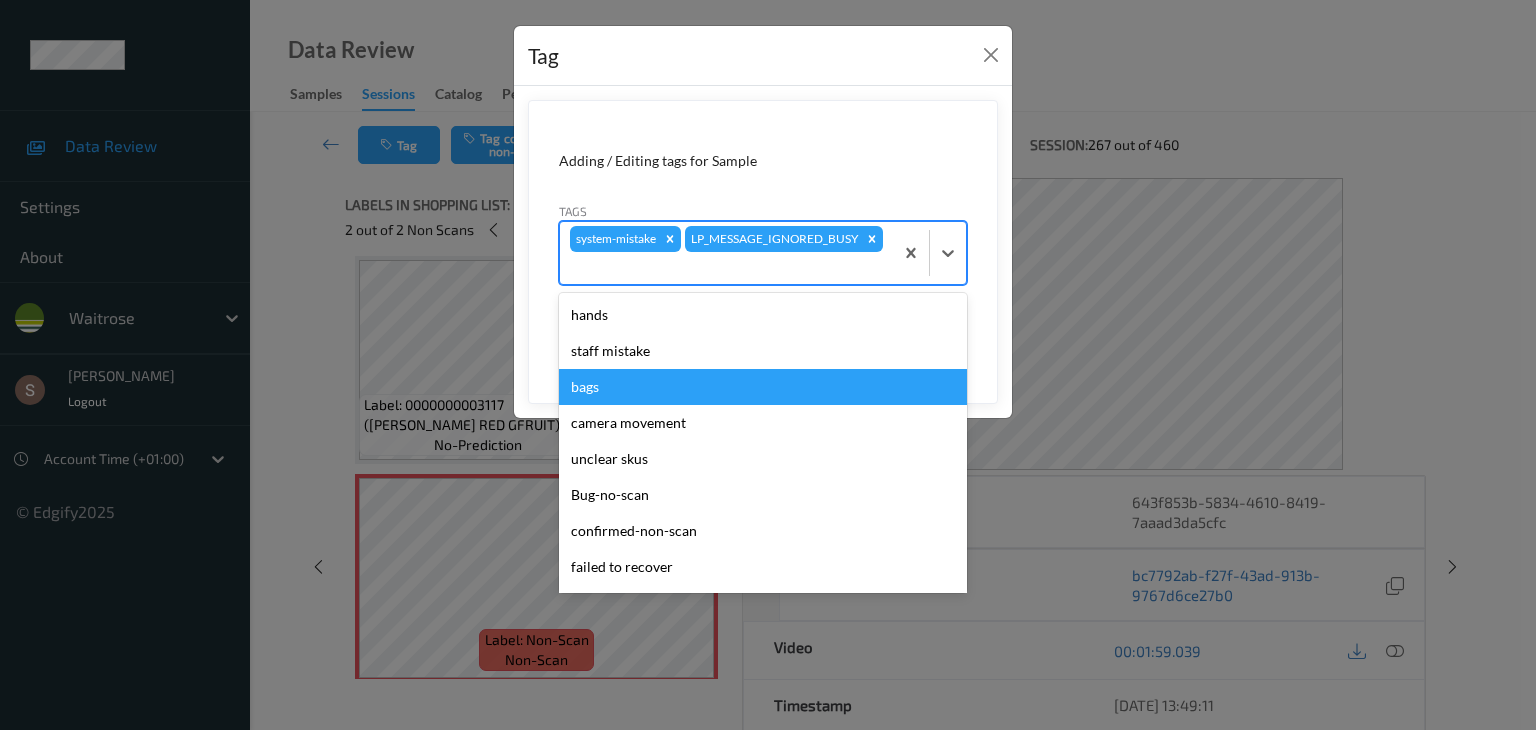 scroll, scrollTop: 320, scrollLeft: 0, axis: vertical 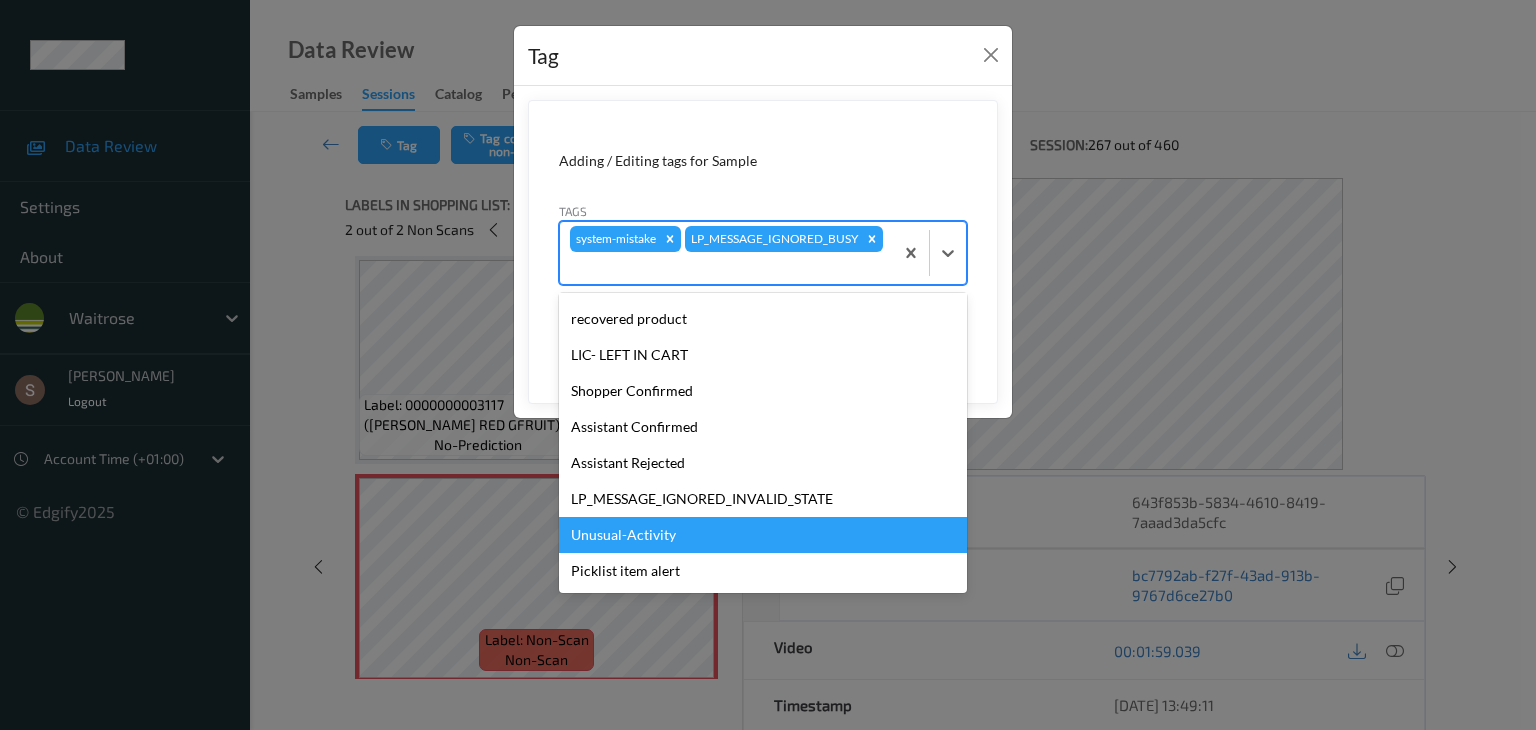 click on "Unusual-Activity" at bounding box center [763, 535] 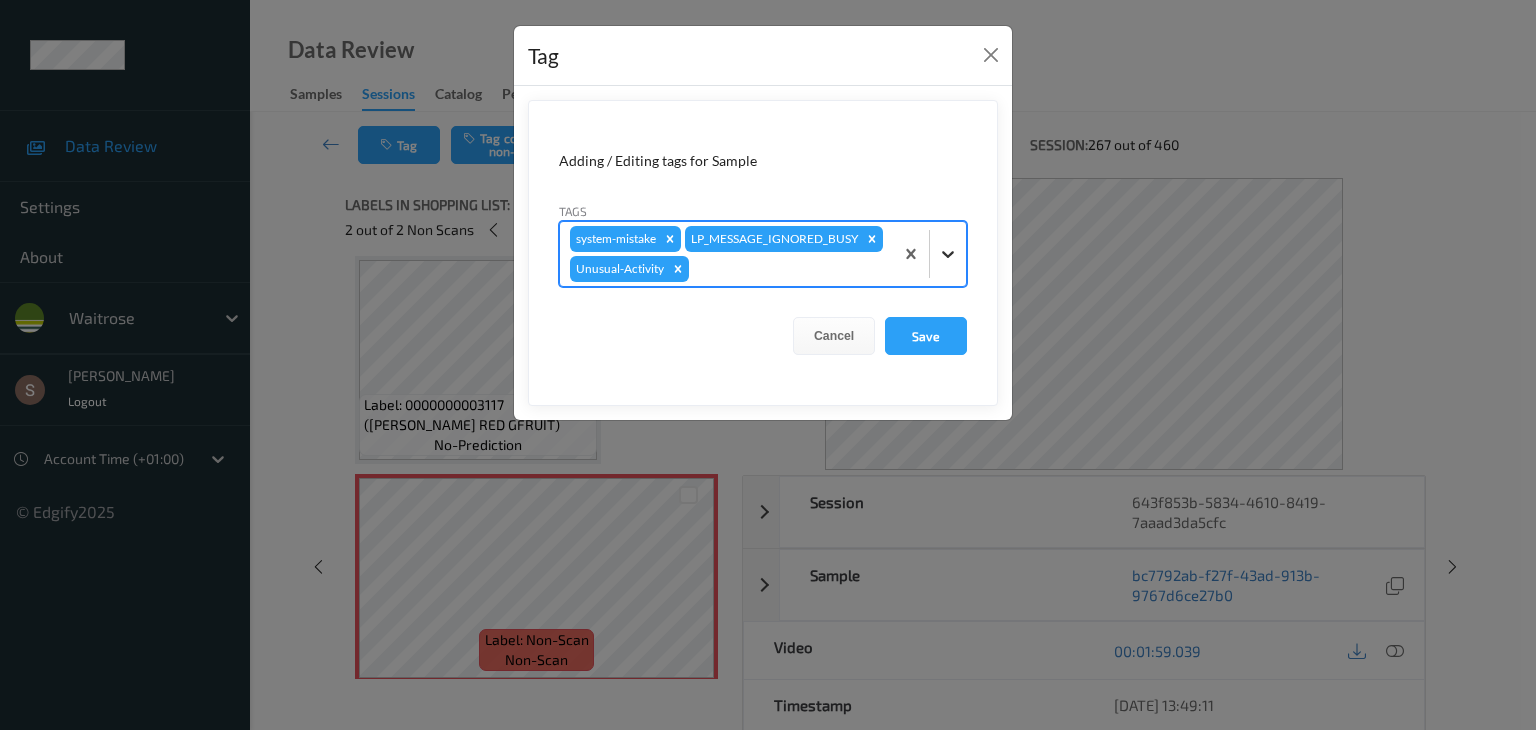click at bounding box center (948, 254) 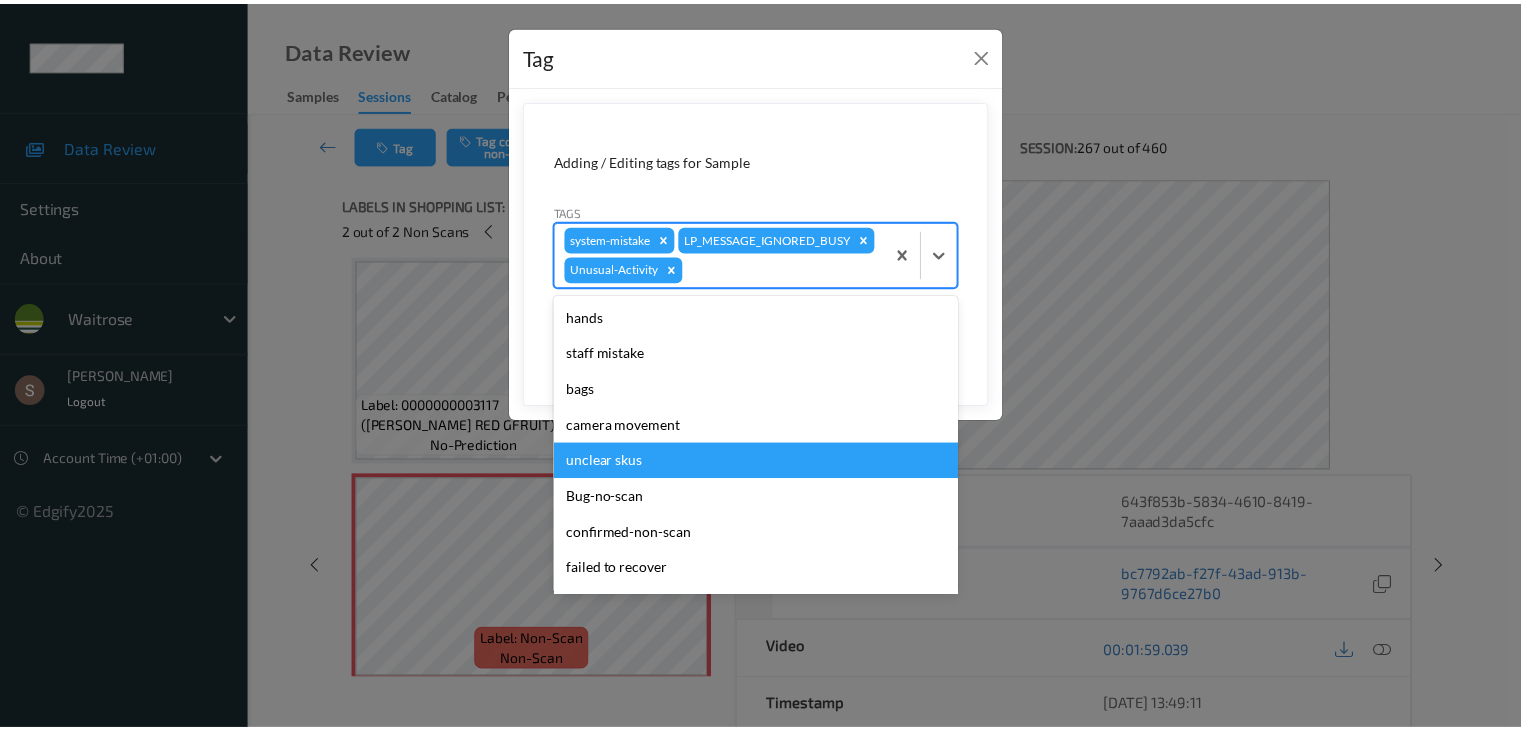 scroll, scrollTop: 284, scrollLeft: 0, axis: vertical 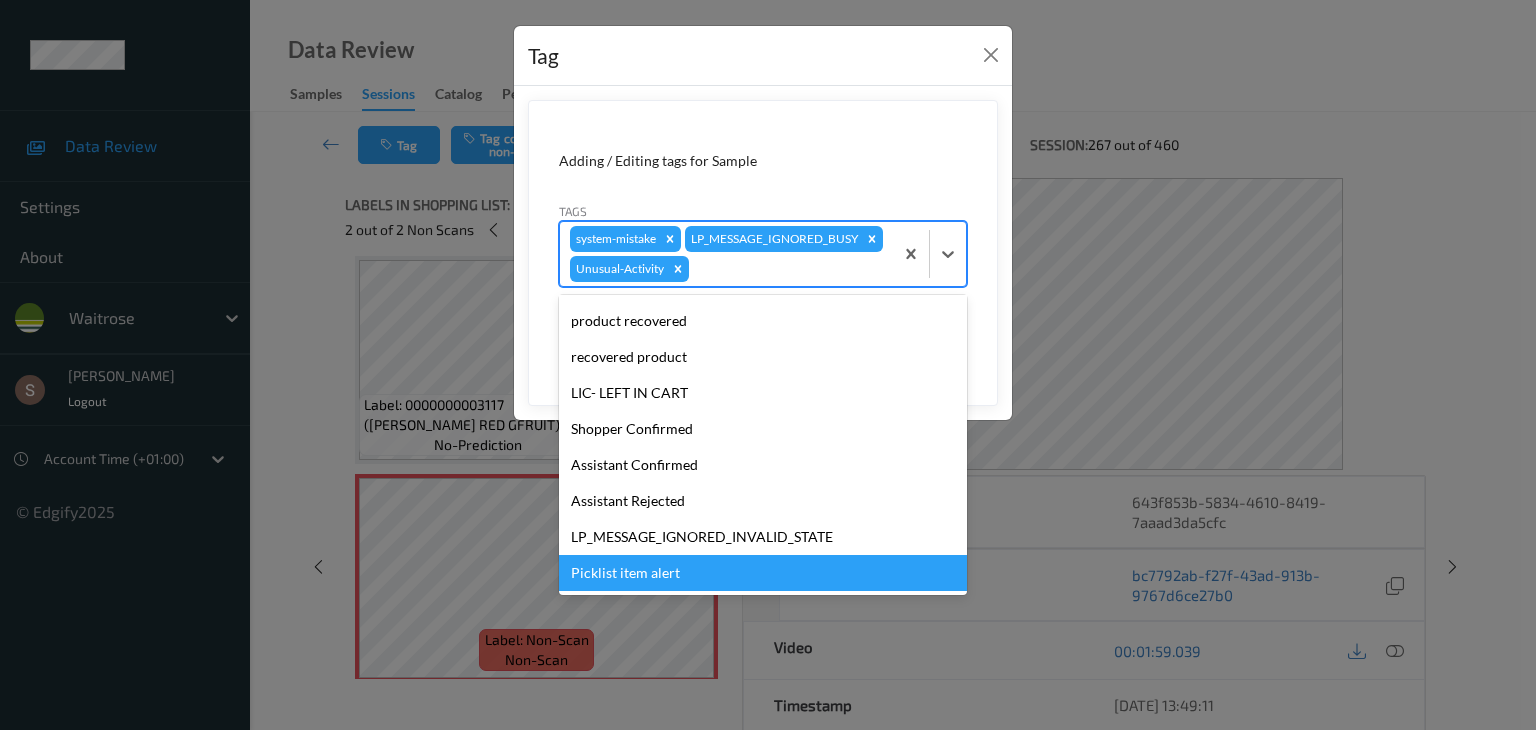 click on "Picklist item alert" at bounding box center [763, 573] 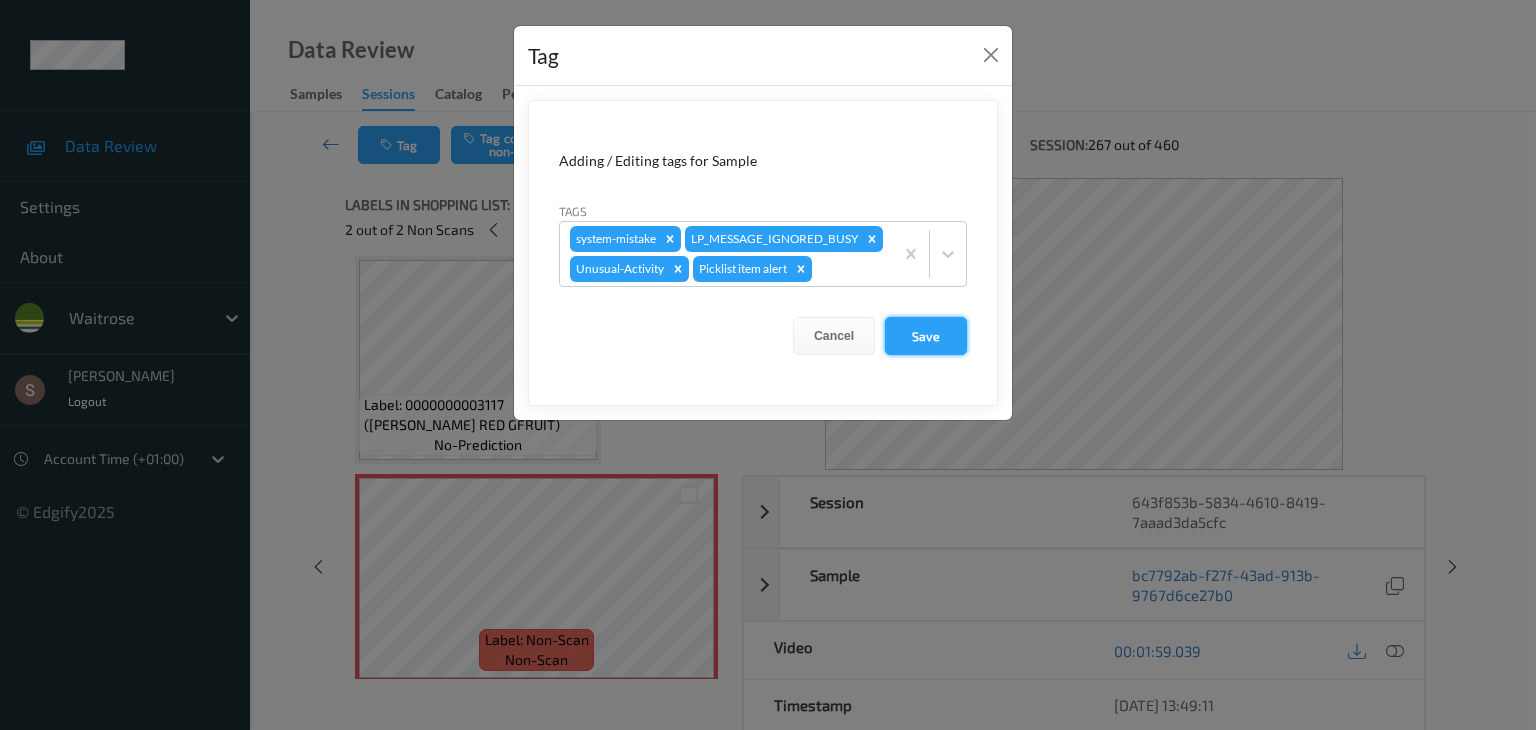 click on "Save" at bounding box center [926, 336] 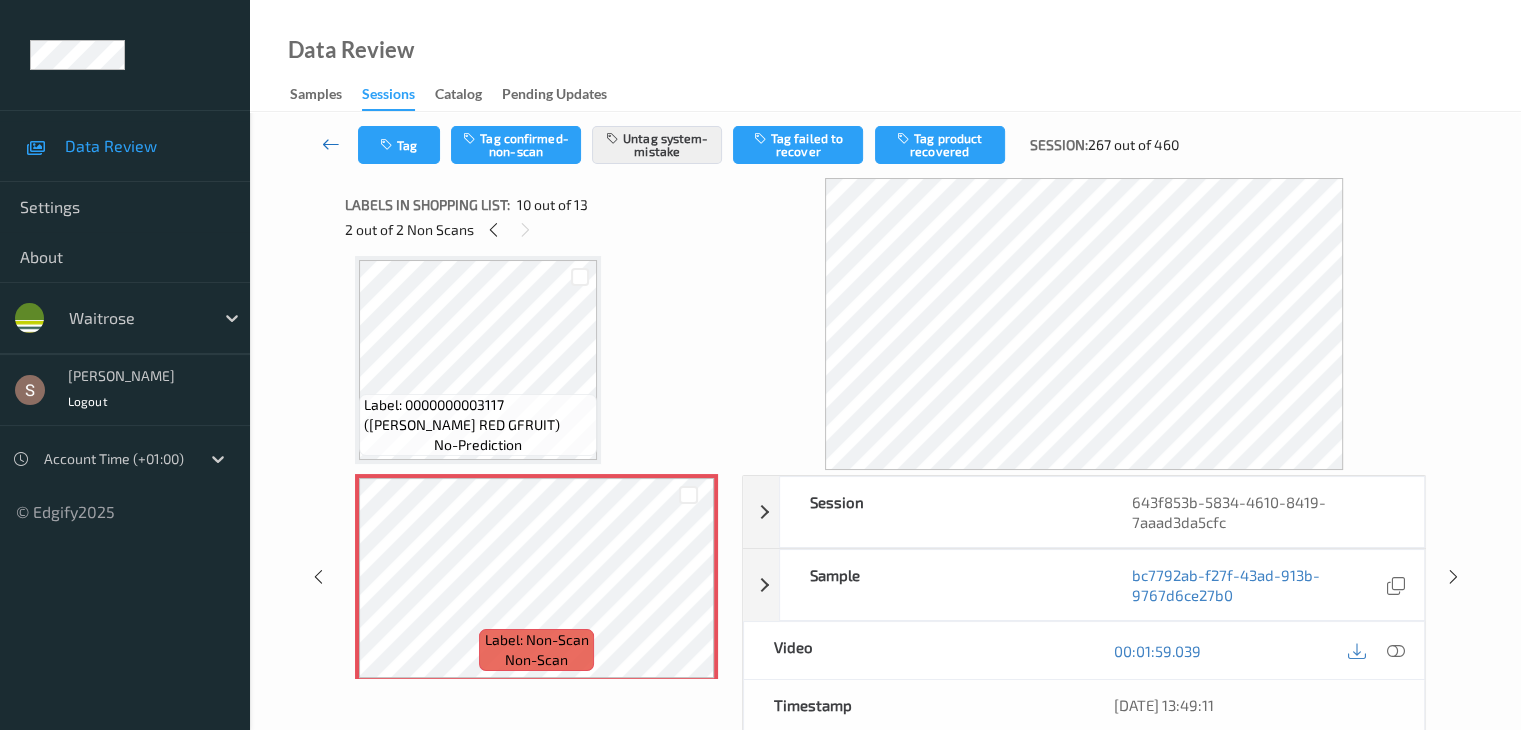 click at bounding box center (331, 144) 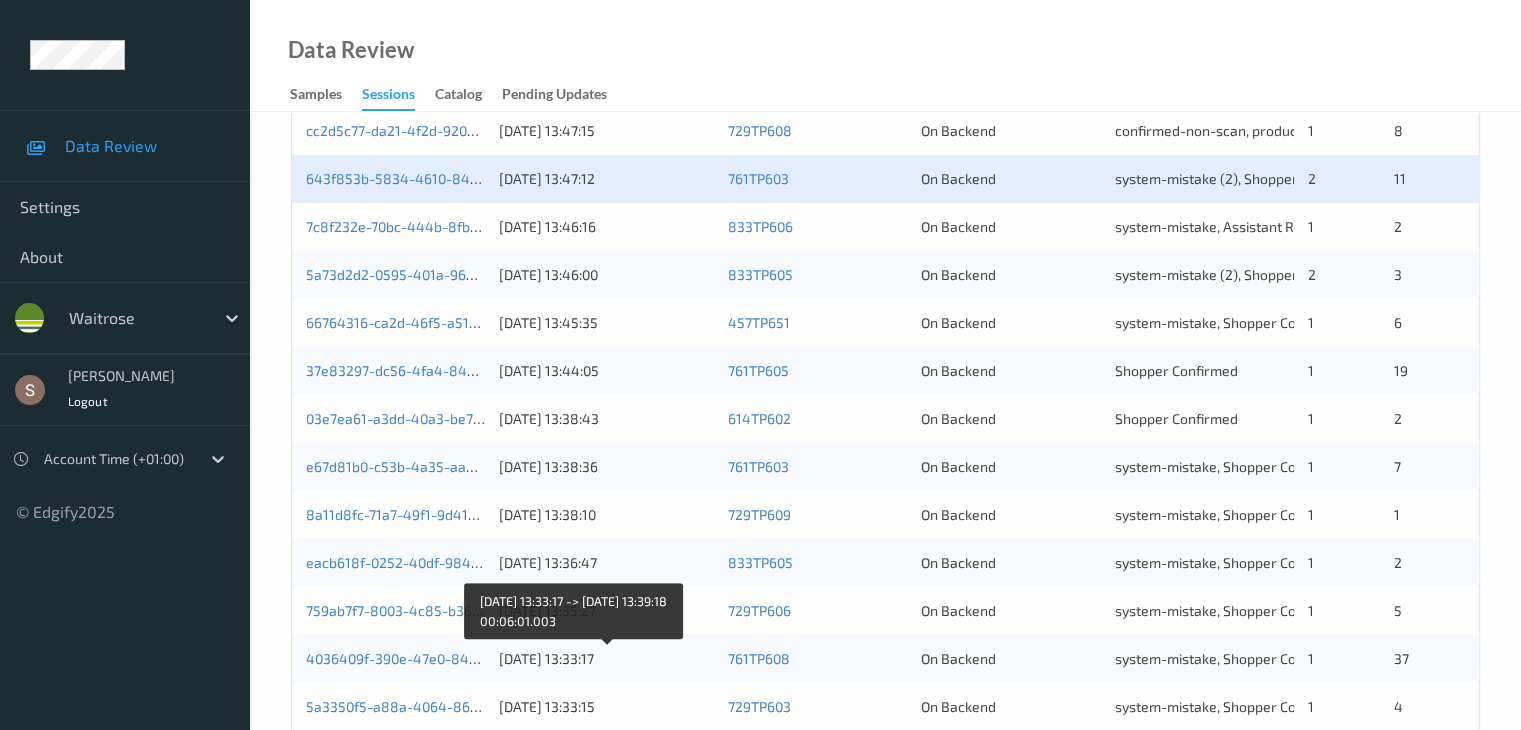 scroll, scrollTop: 732, scrollLeft: 0, axis: vertical 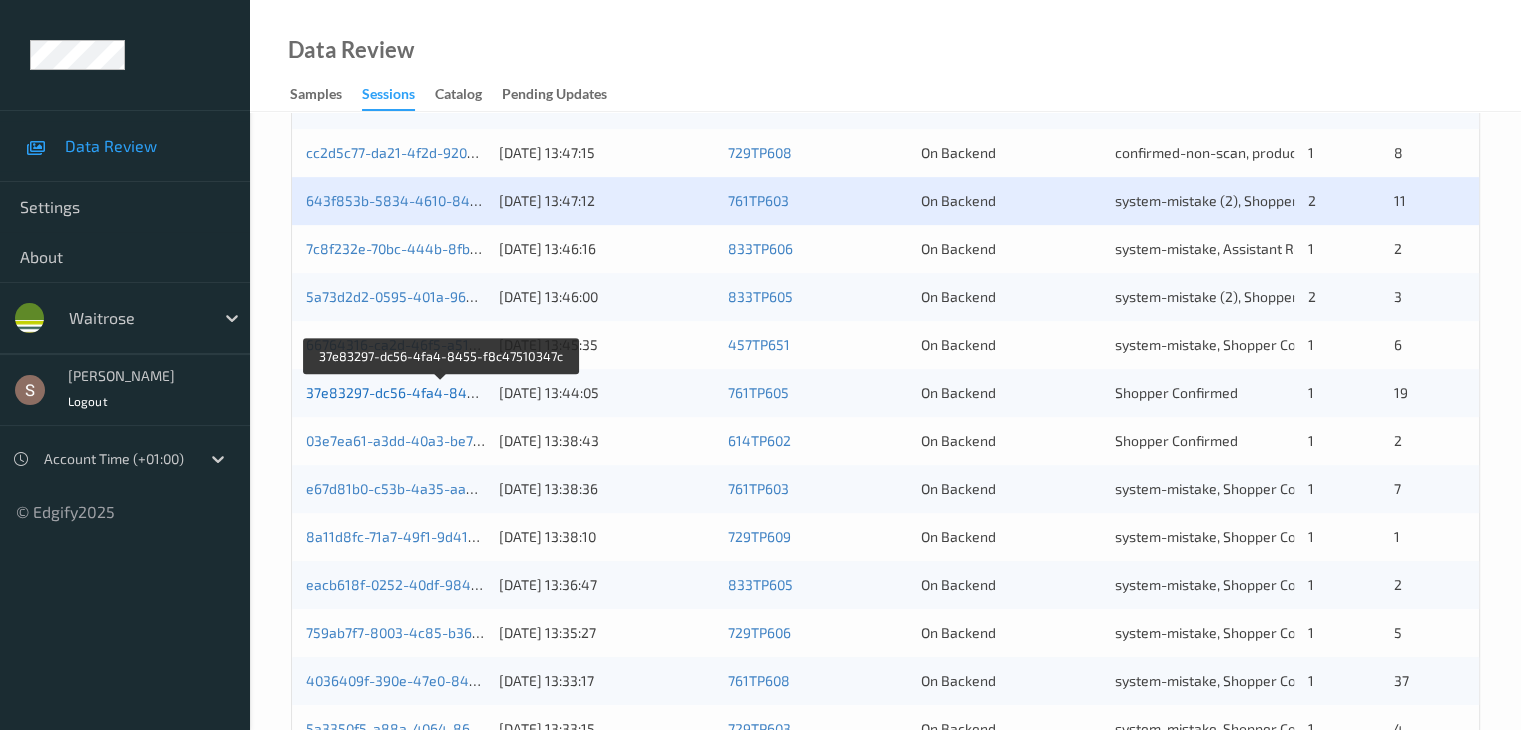 click on "37e83297-dc56-4fa4-8455-f8c47510347c" at bounding box center [442, 392] 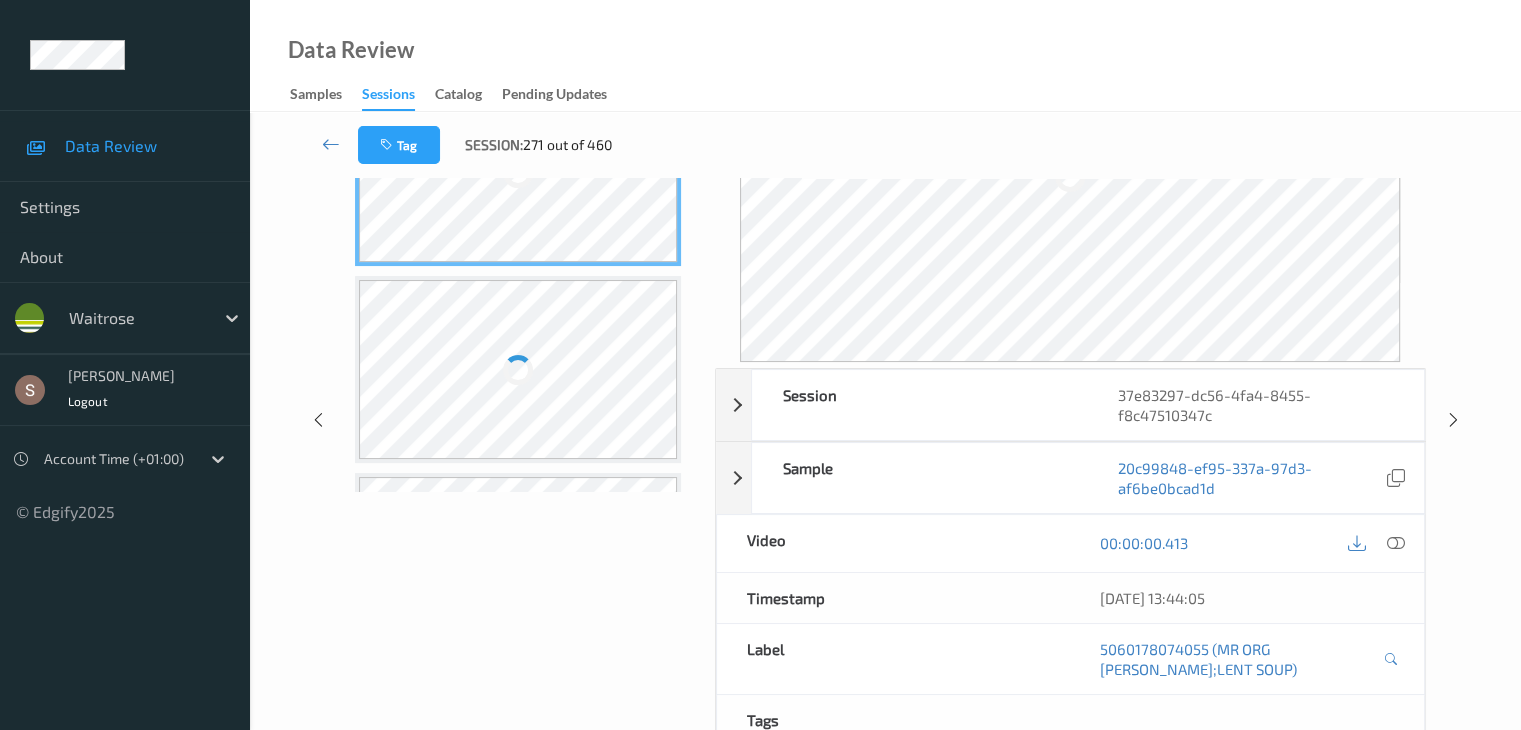 scroll, scrollTop: 0, scrollLeft: 0, axis: both 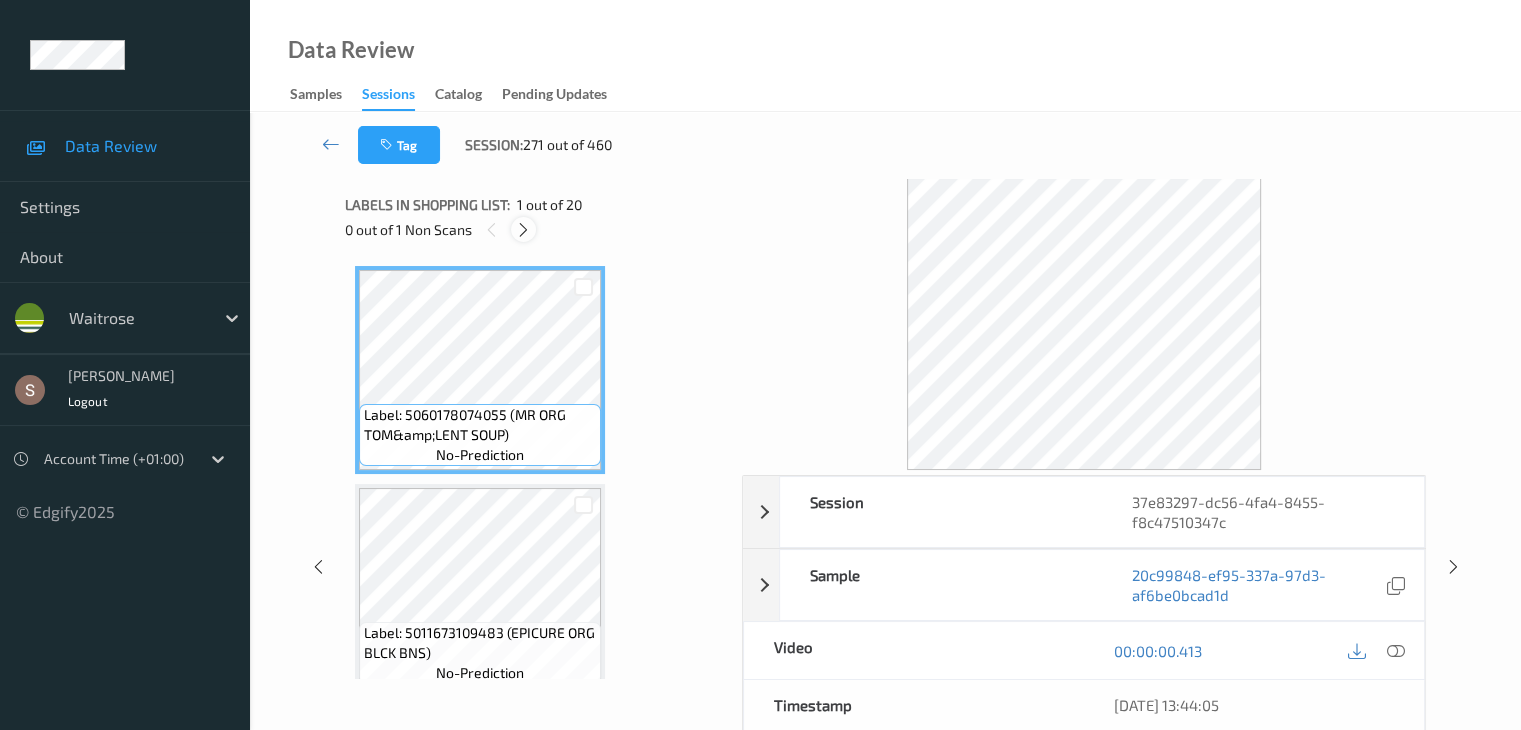 click at bounding box center [523, 230] 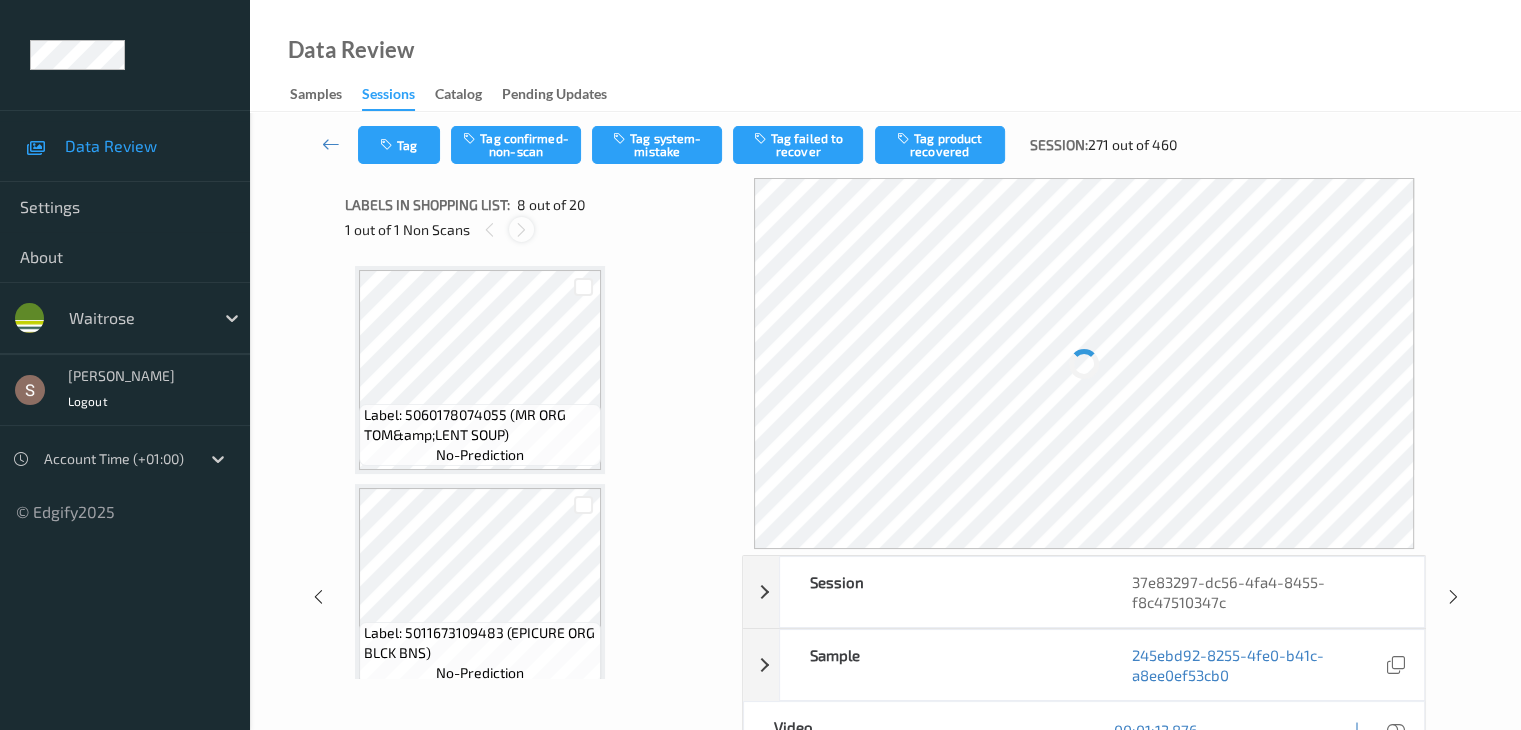 scroll, scrollTop: 1318, scrollLeft: 0, axis: vertical 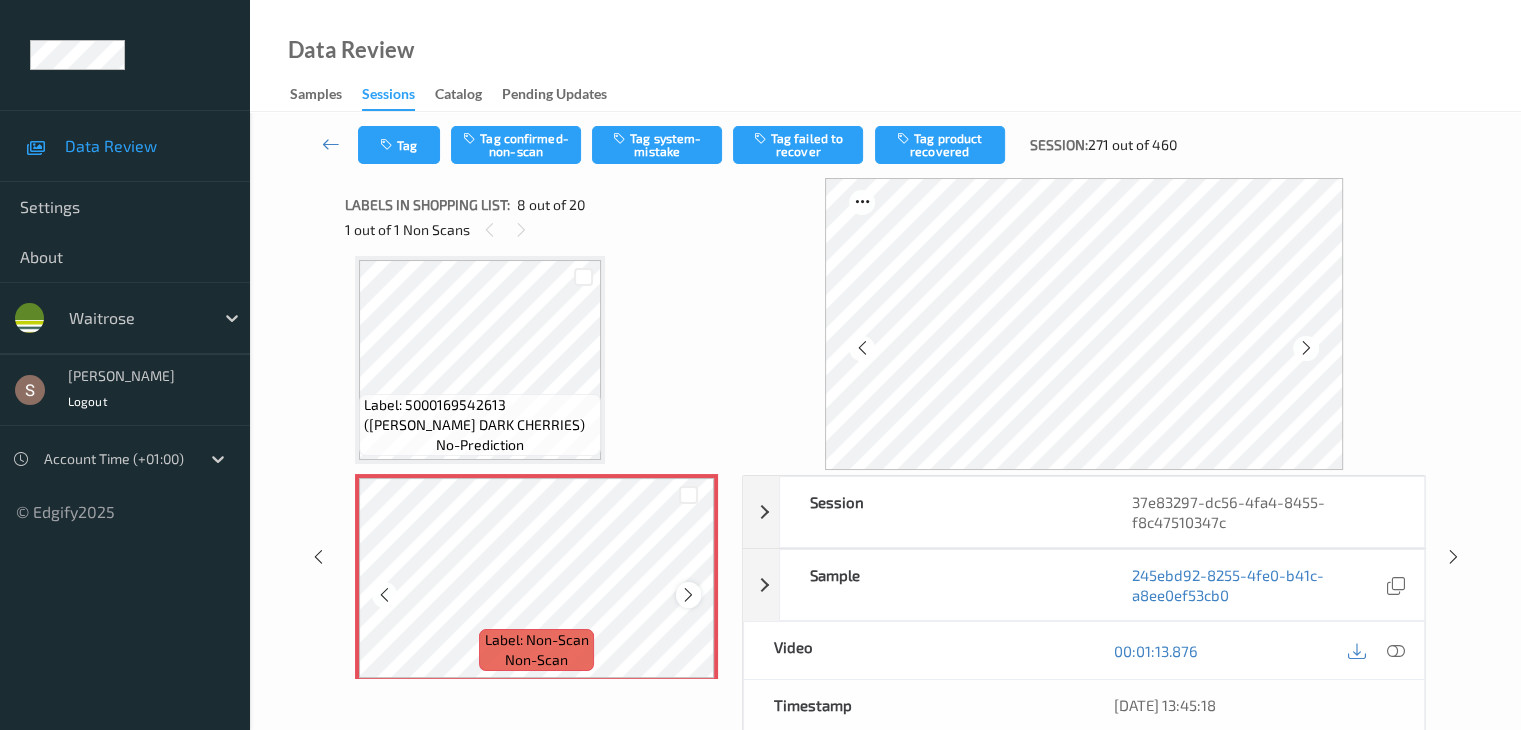 click at bounding box center (688, 594) 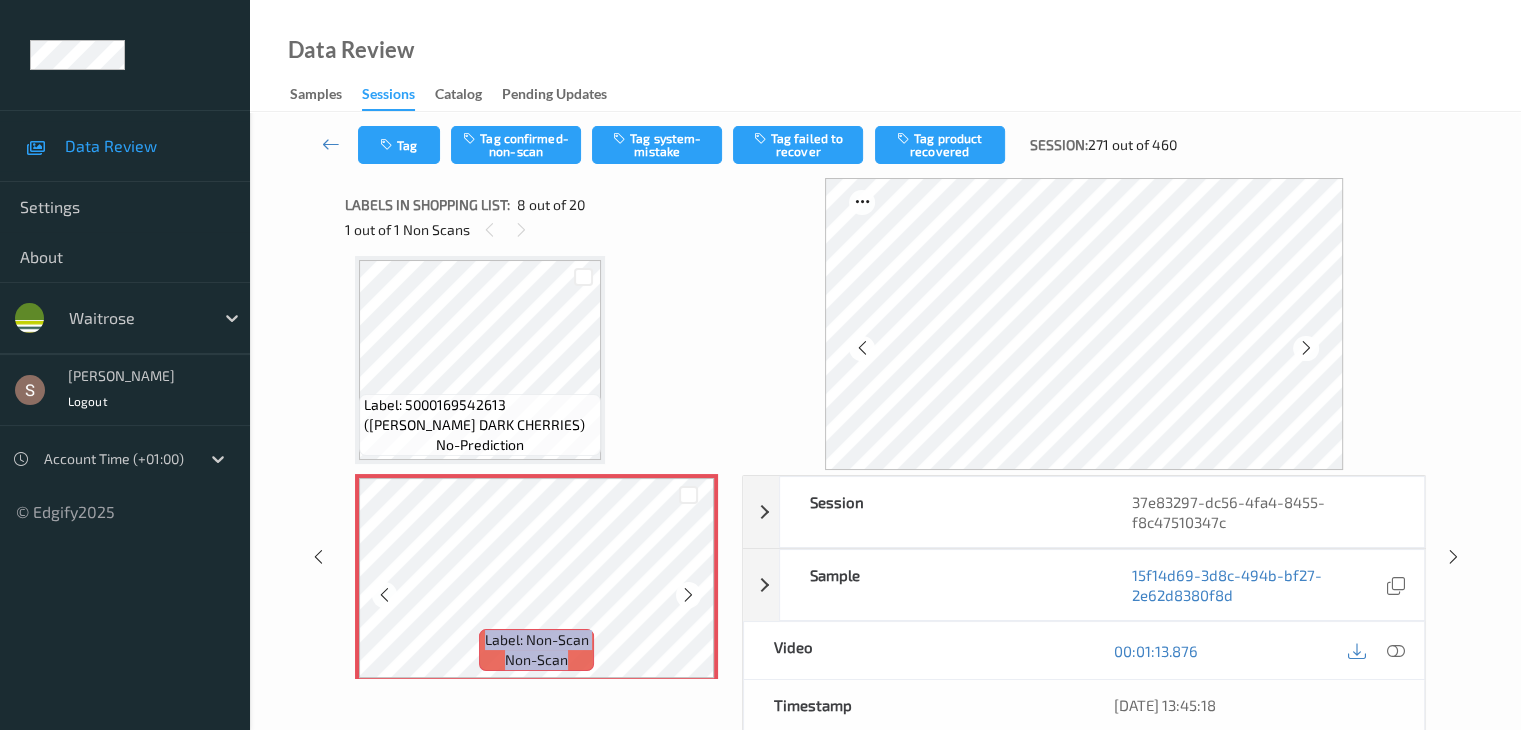 click at bounding box center (688, 594) 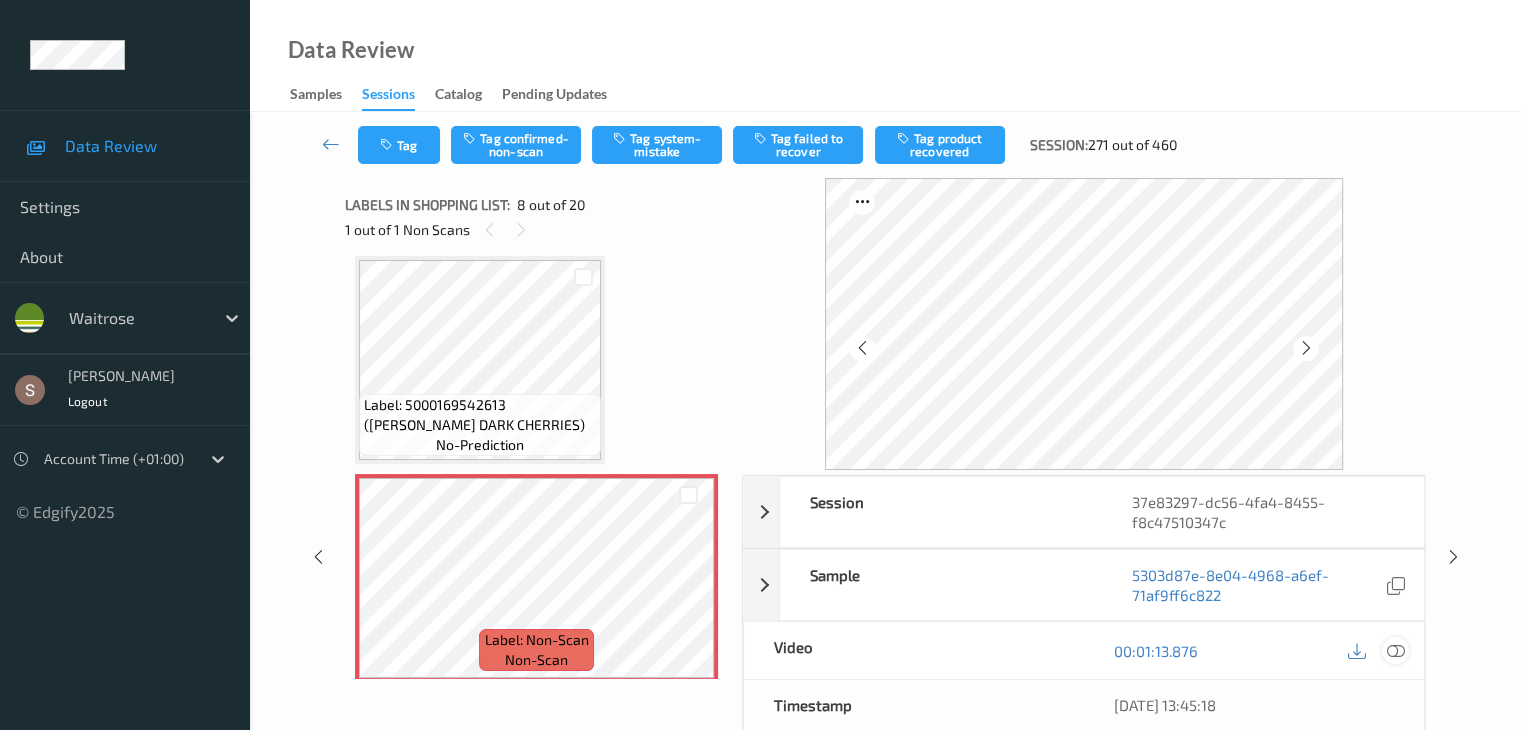 click at bounding box center [1395, 651] 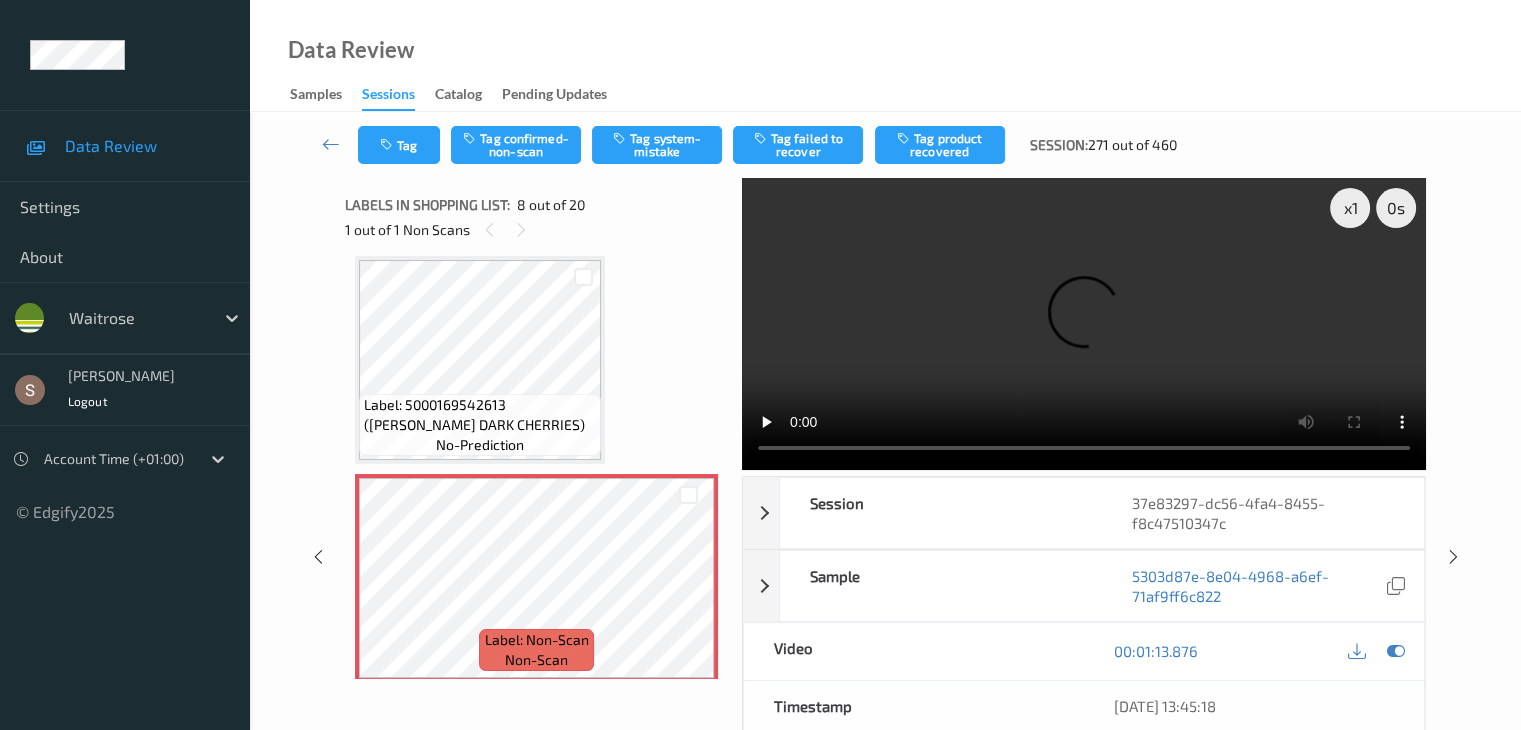 click at bounding box center (1084, 324) 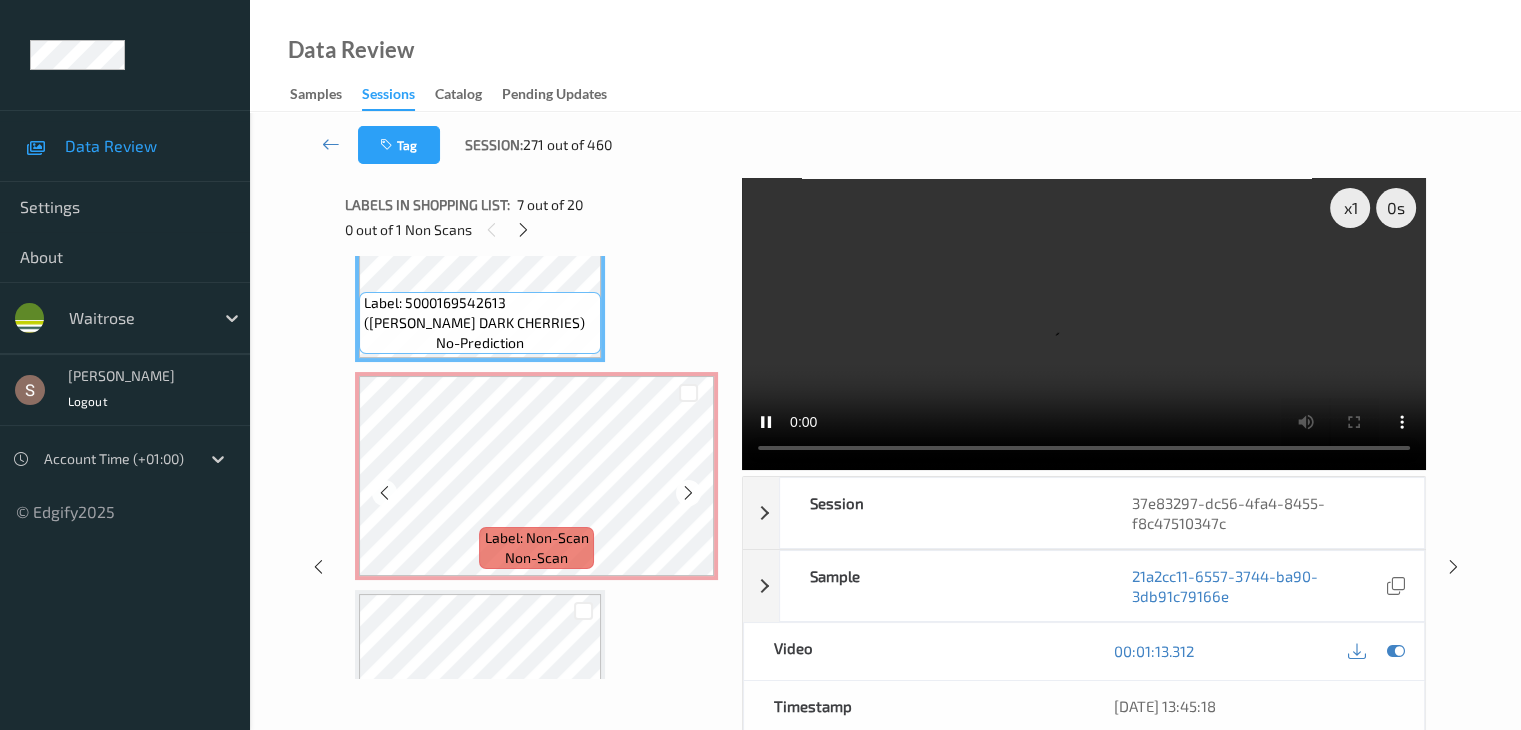 scroll, scrollTop: 1518, scrollLeft: 0, axis: vertical 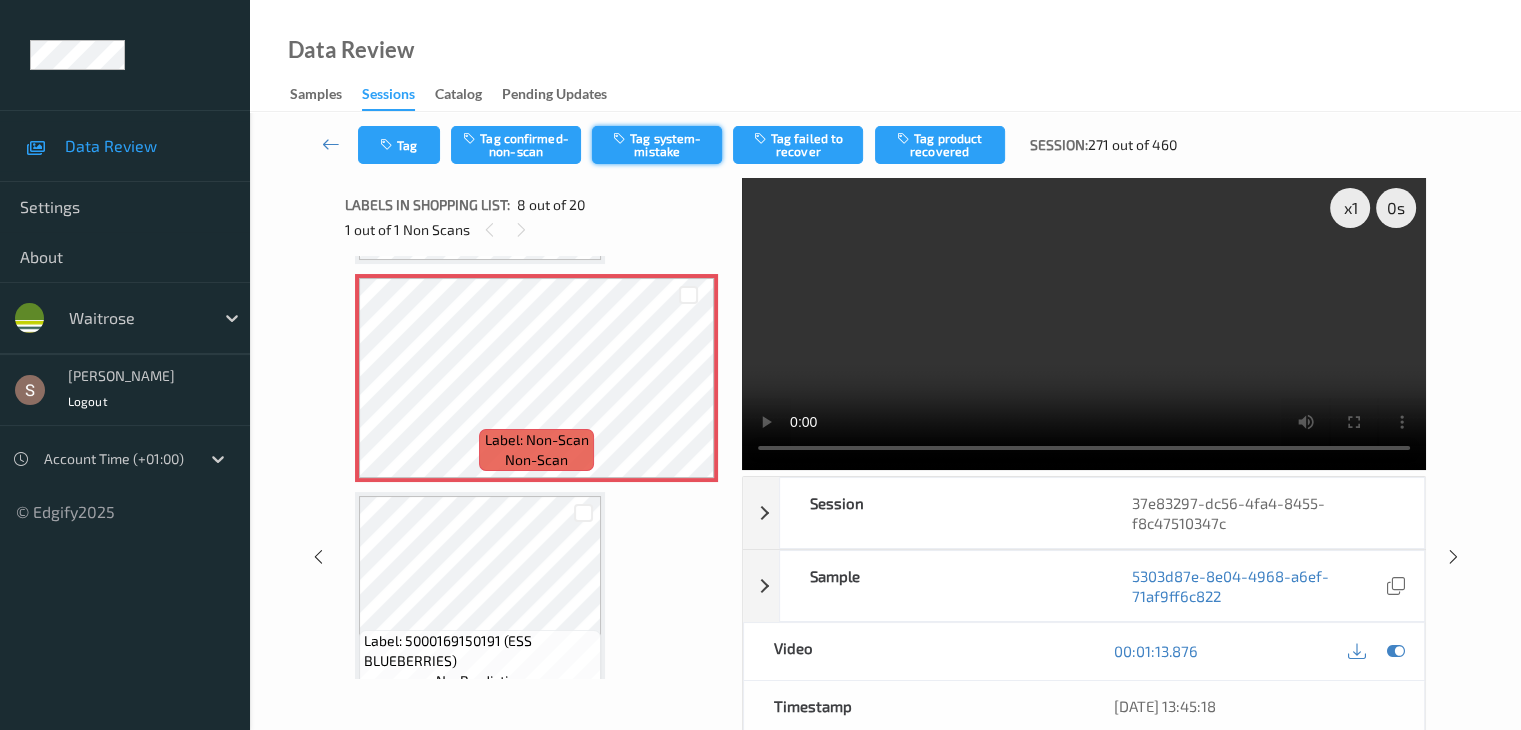 click on "Tag   system-mistake" at bounding box center (657, 145) 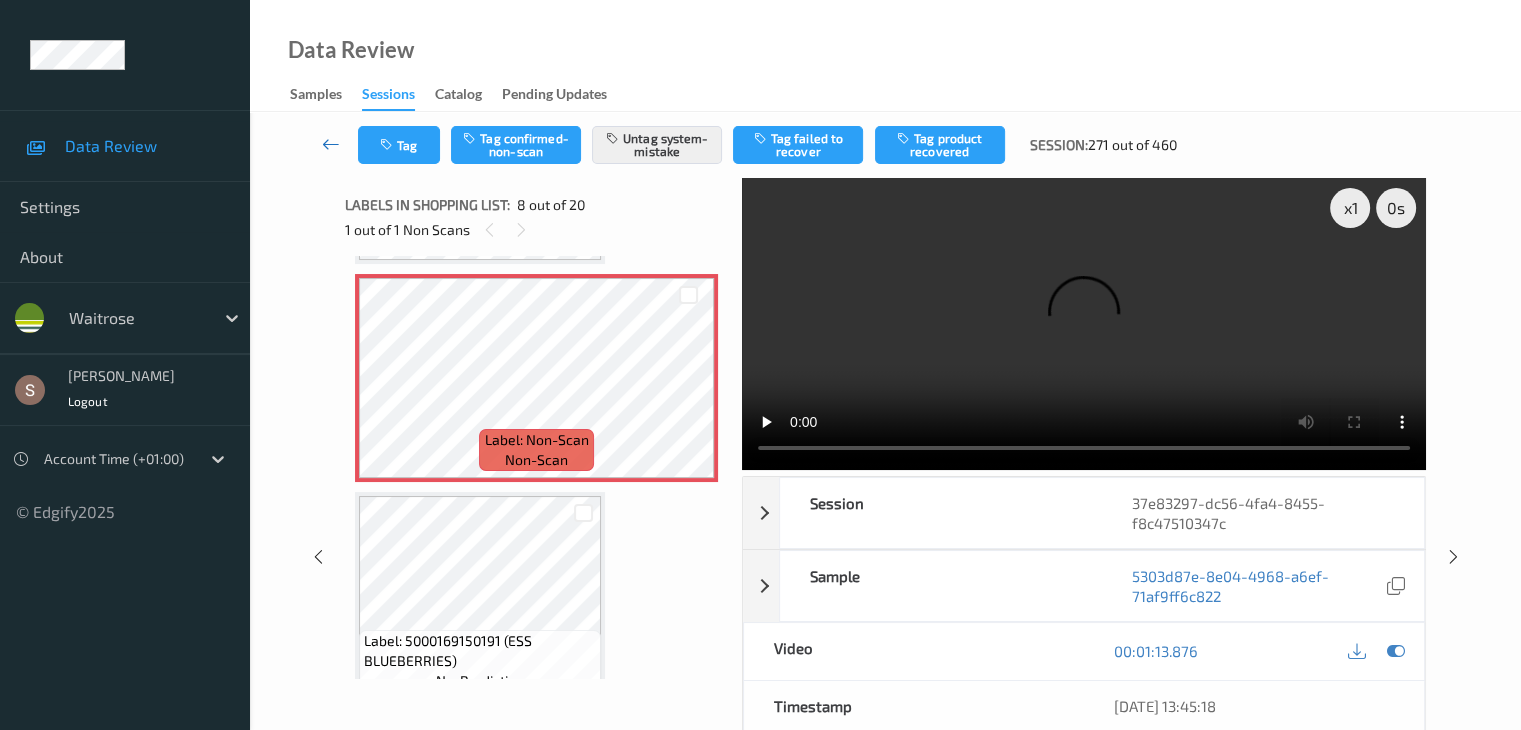click at bounding box center (331, 144) 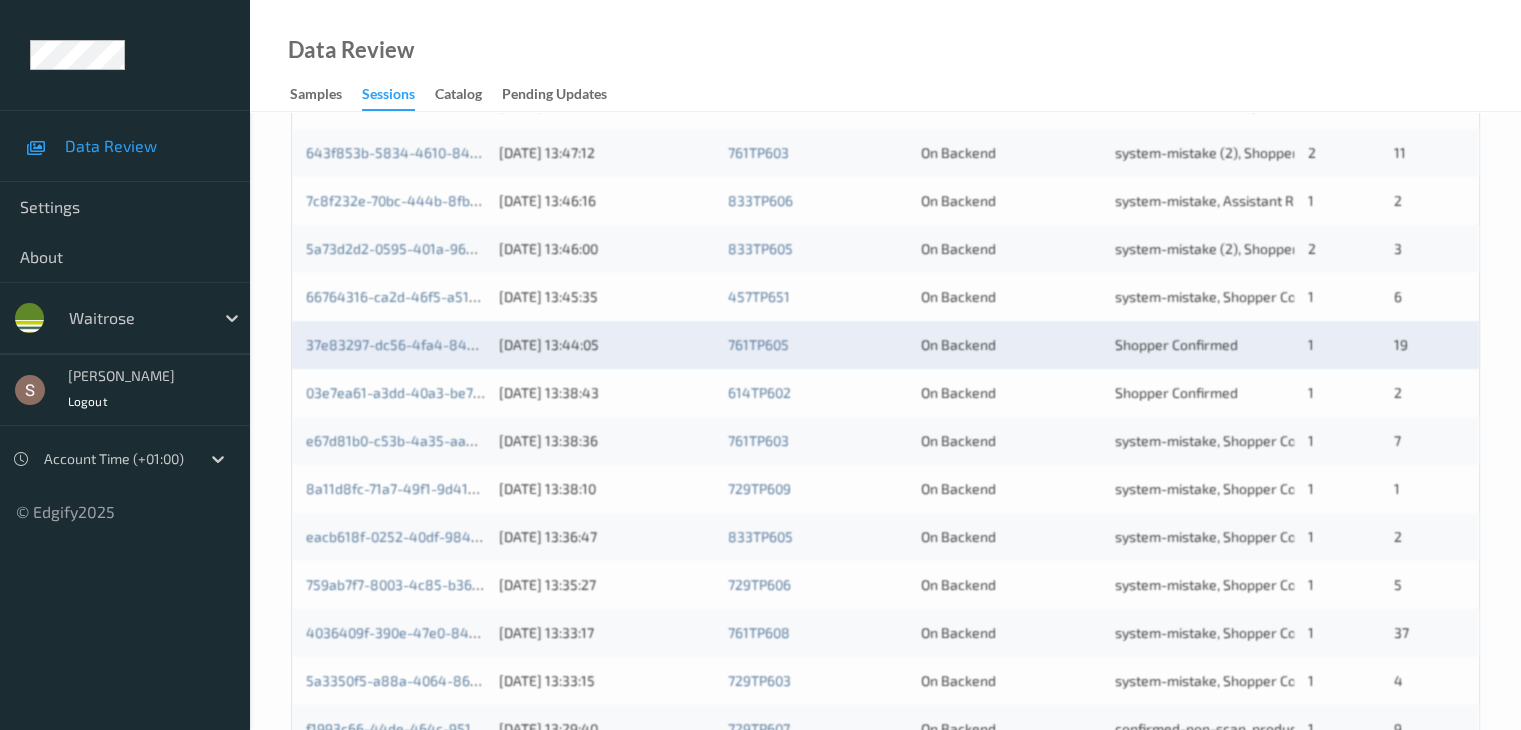 scroll, scrollTop: 800, scrollLeft: 0, axis: vertical 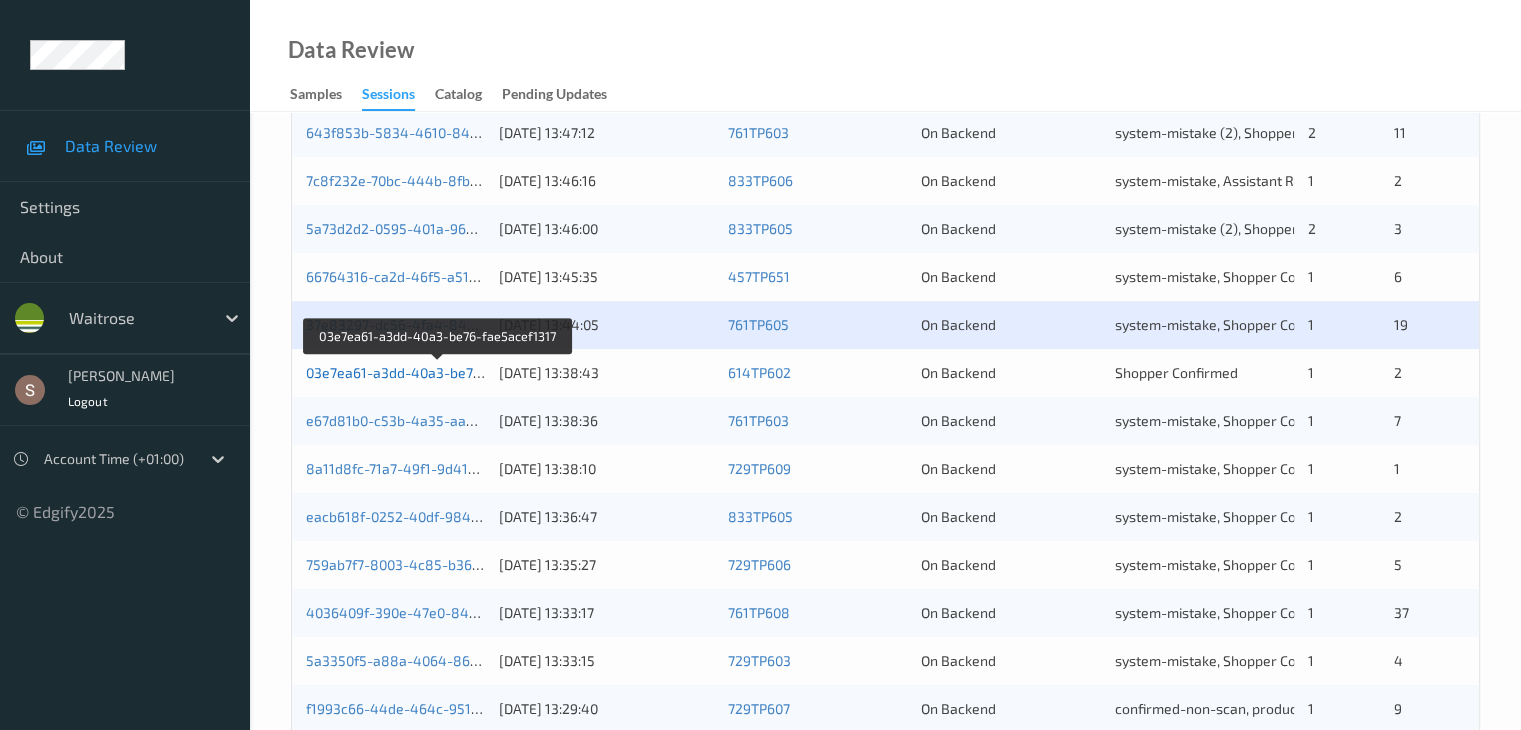 click on "03e7ea61-a3dd-40a3-be76-fae5acef1317" at bounding box center (438, 372) 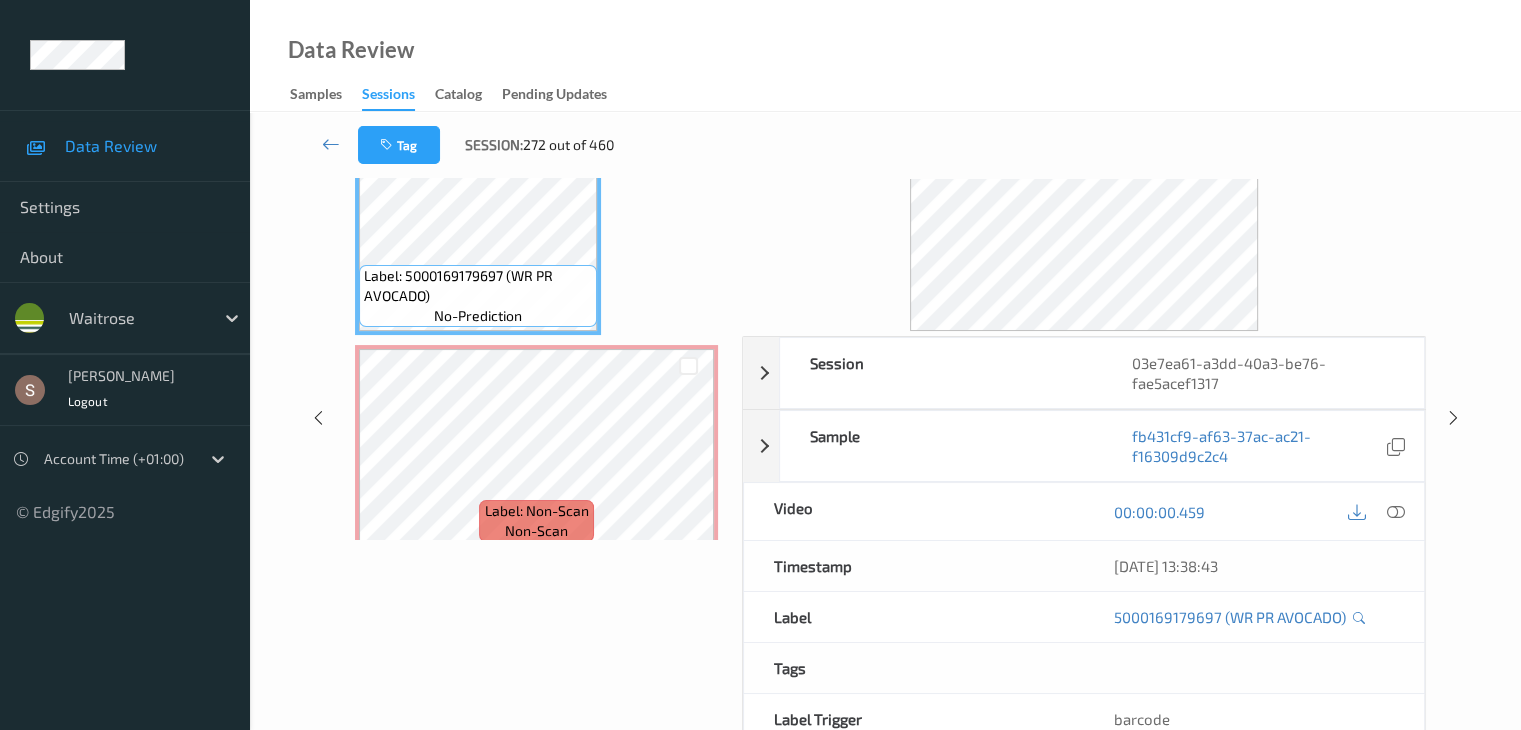 scroll, scrollTop: 0, scrollLeft: 0, axis: both 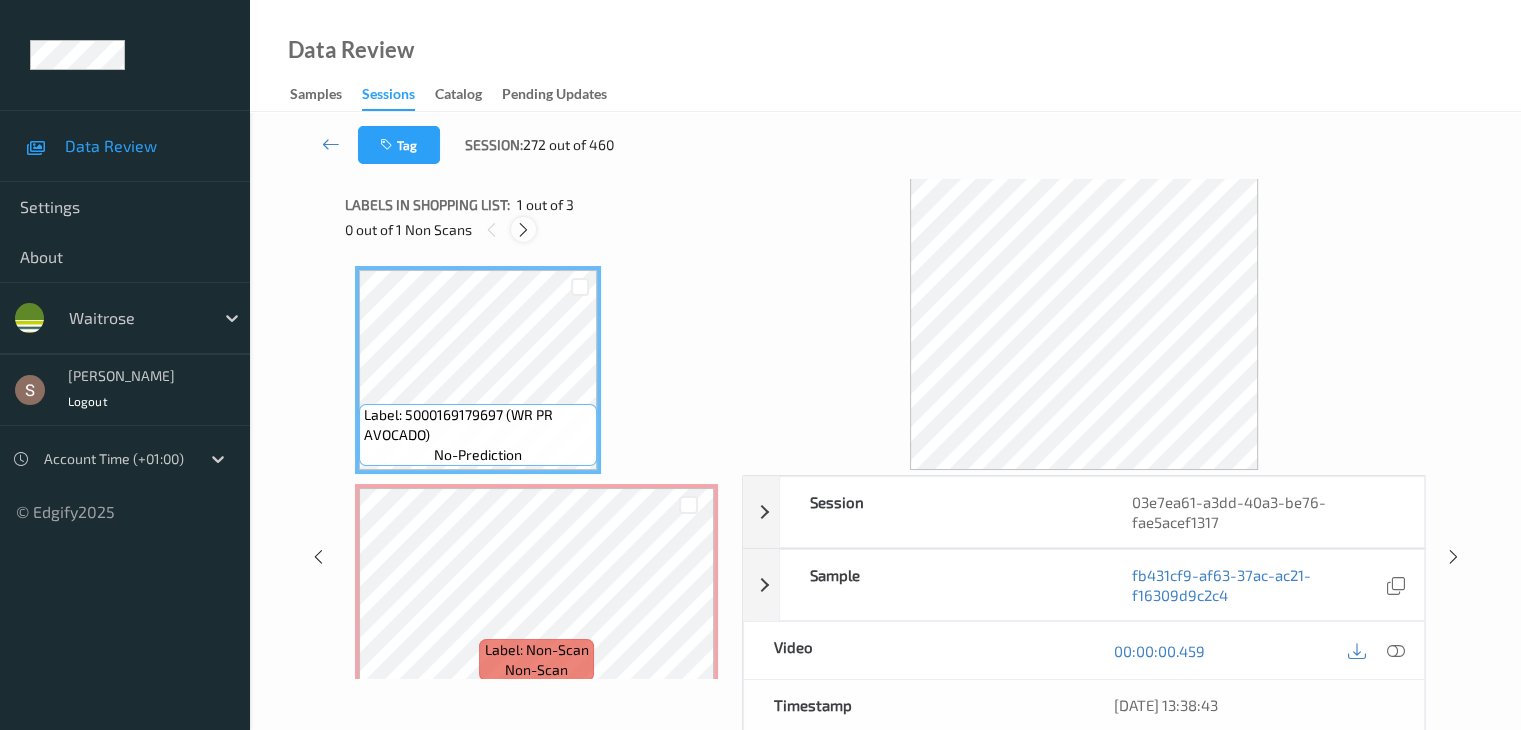 click at bounding box center [523, 230] 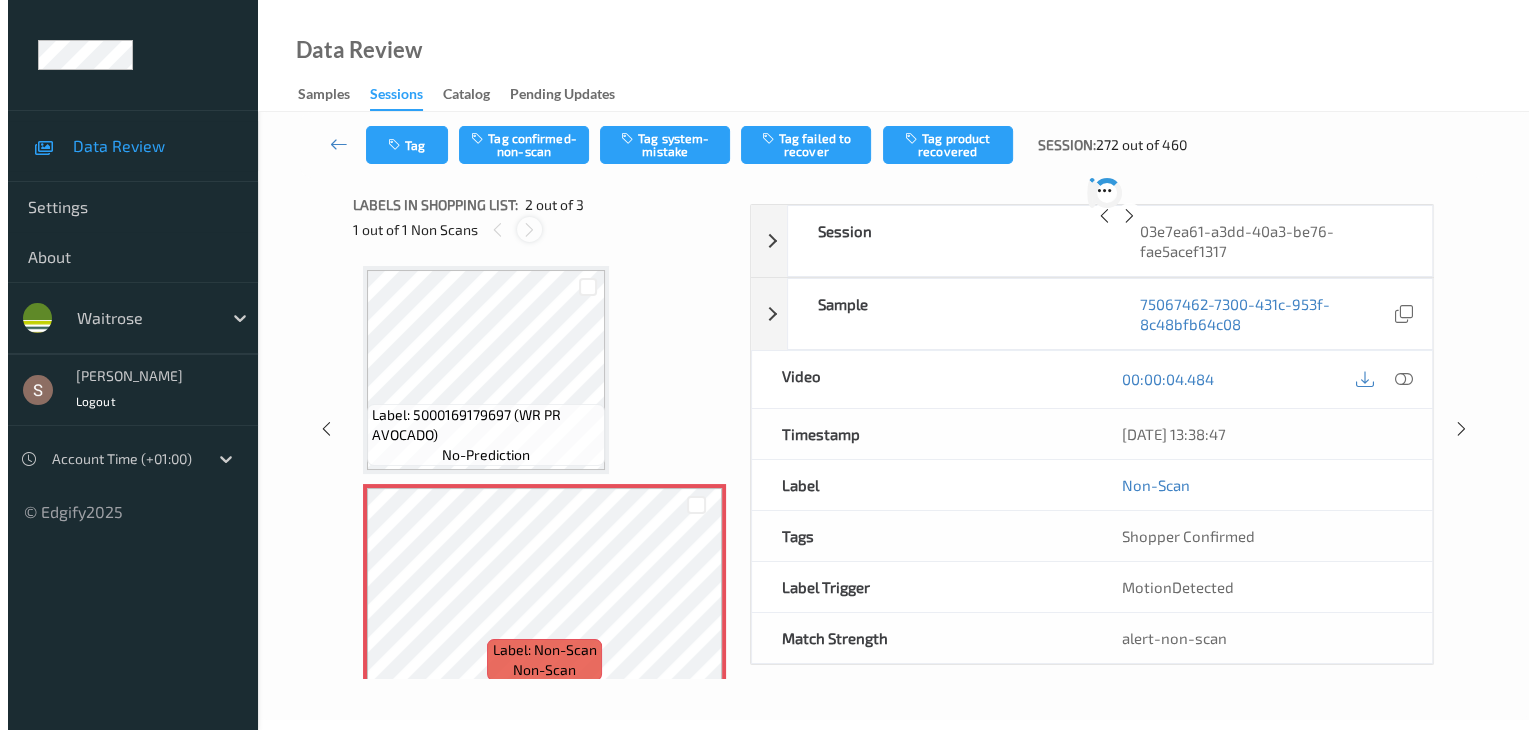 scroll, scrollTop: 10, scrollLeft: 0, axis: vertical 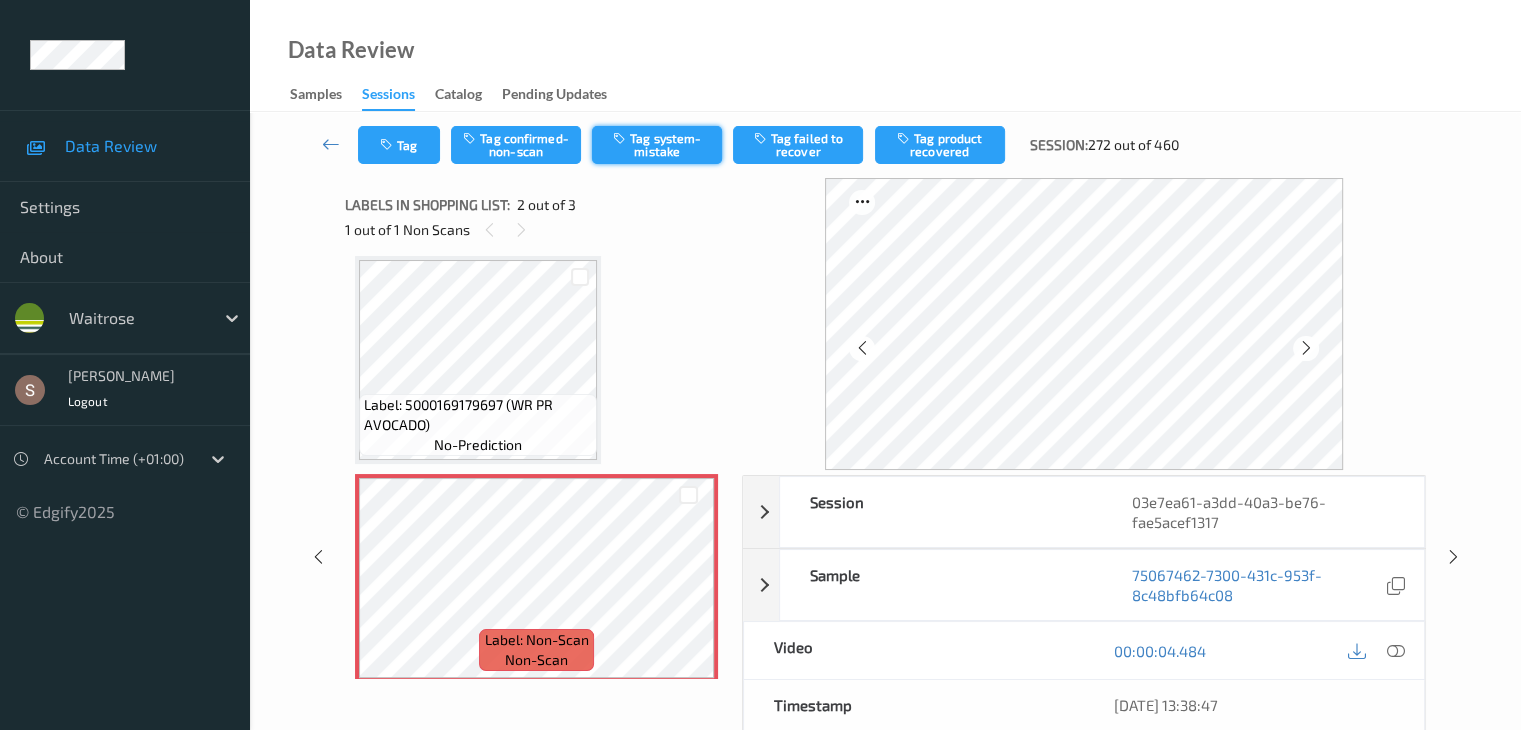 click on "Tag   system-mistake" at bounding box center [657, 145] 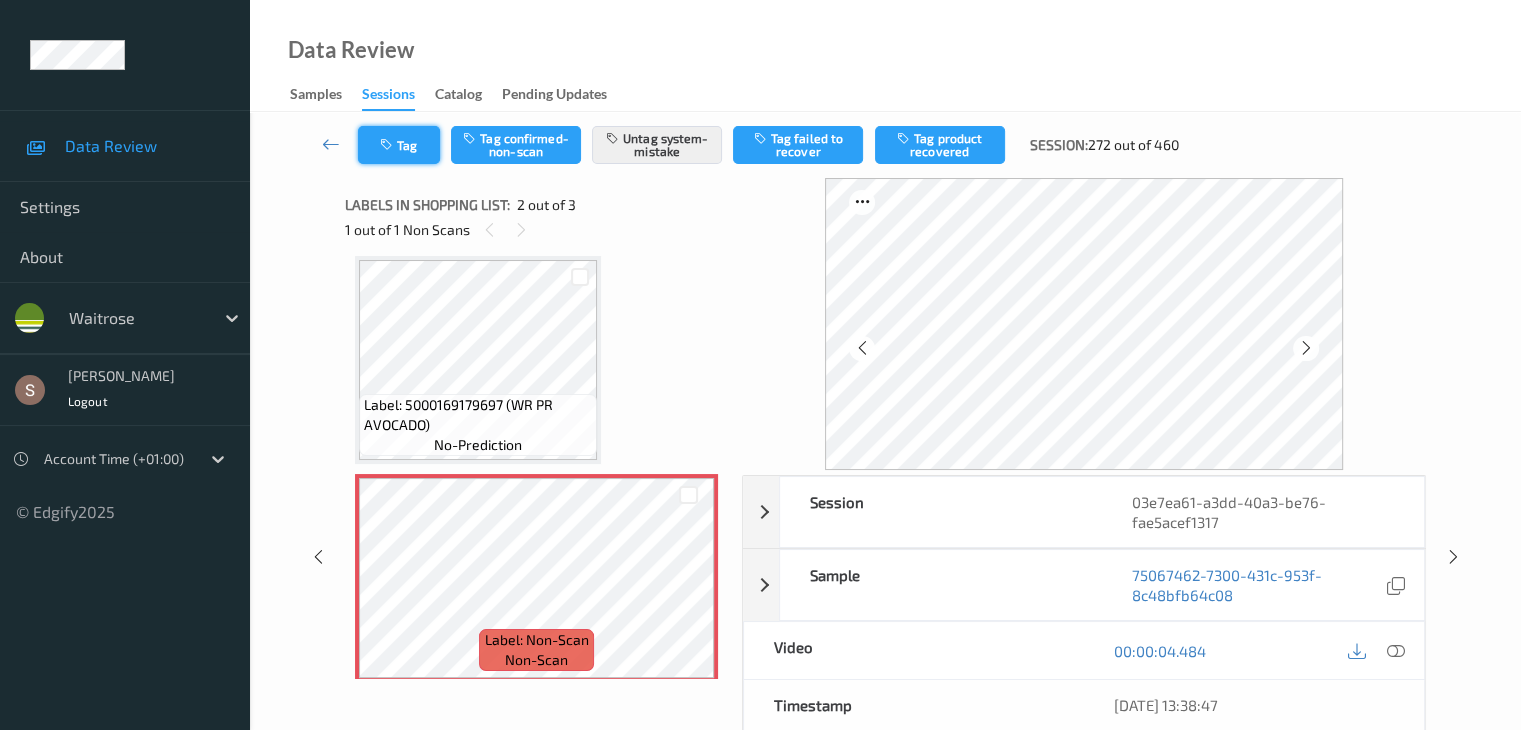 click at bounding box center [388, 145] 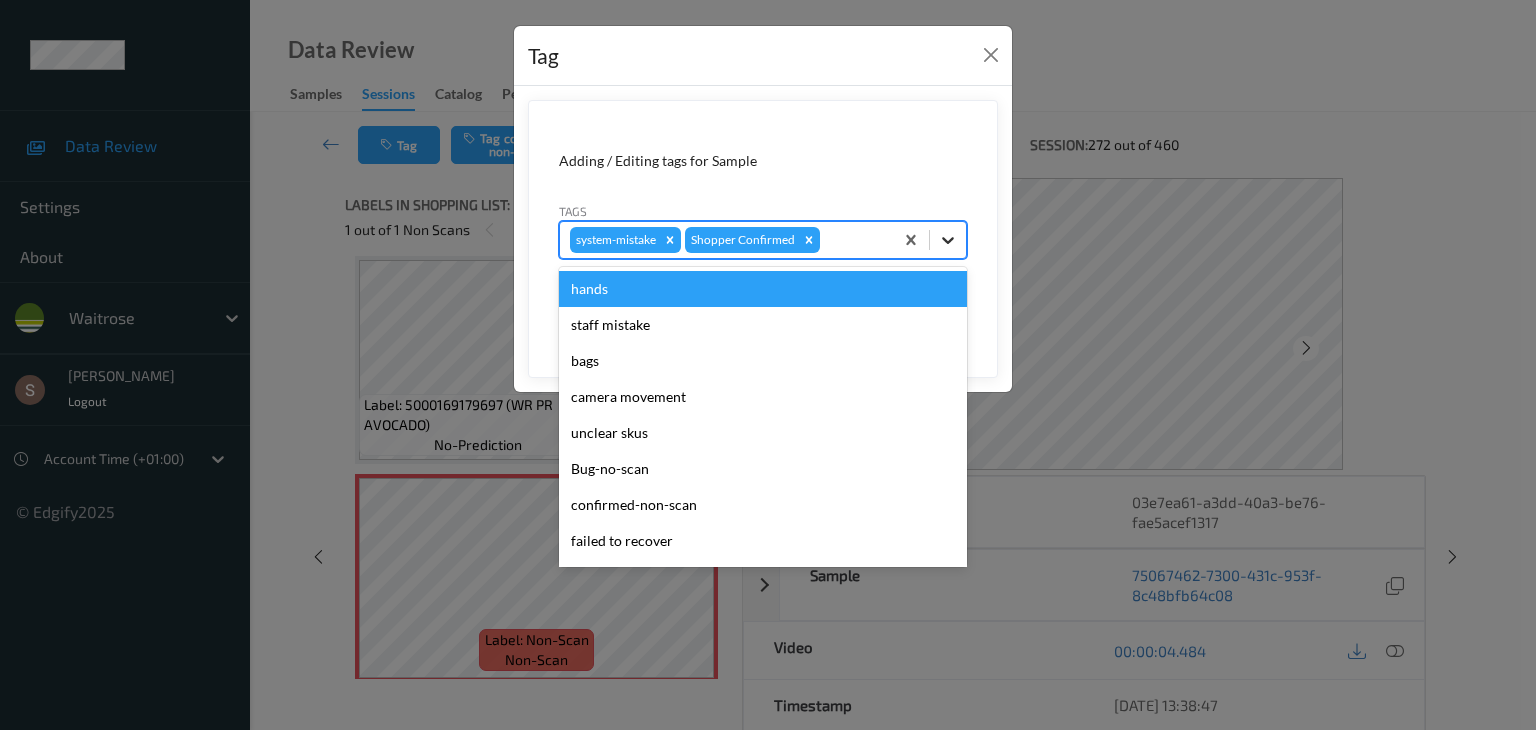 click 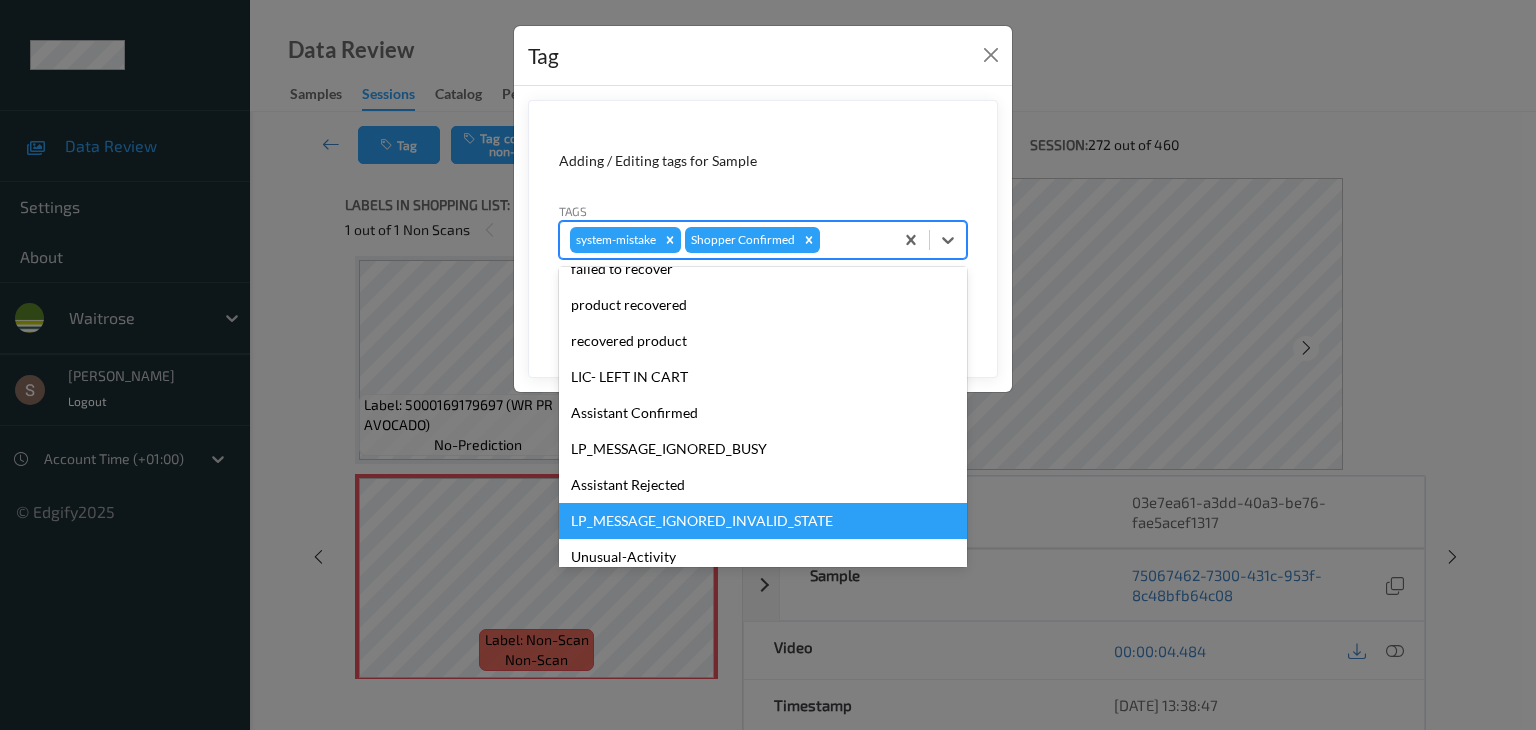 scroll, scrollTop: 320, scrollLeft: 0, axis: vertical 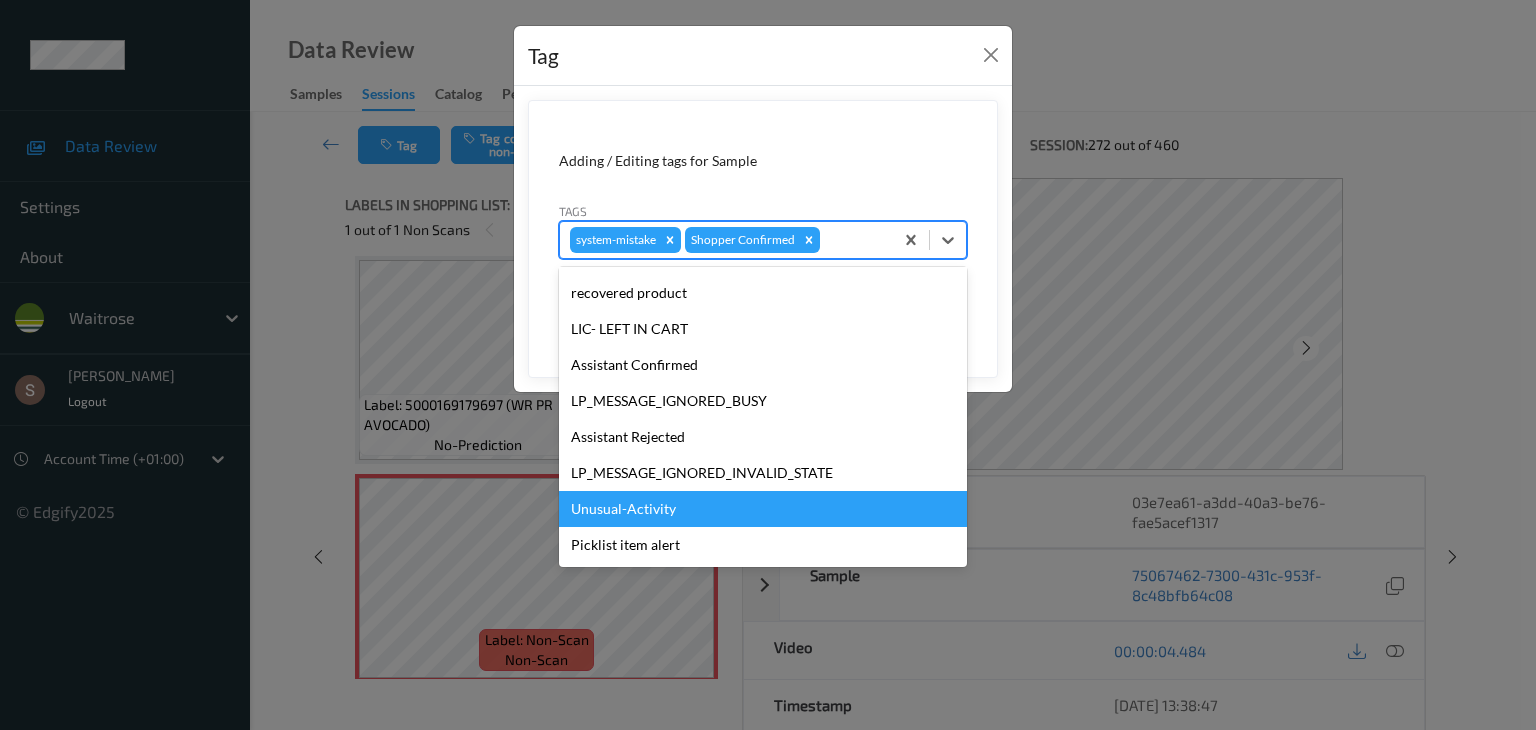 click on "Unusual-Activity" at bounding box center (763, 509) 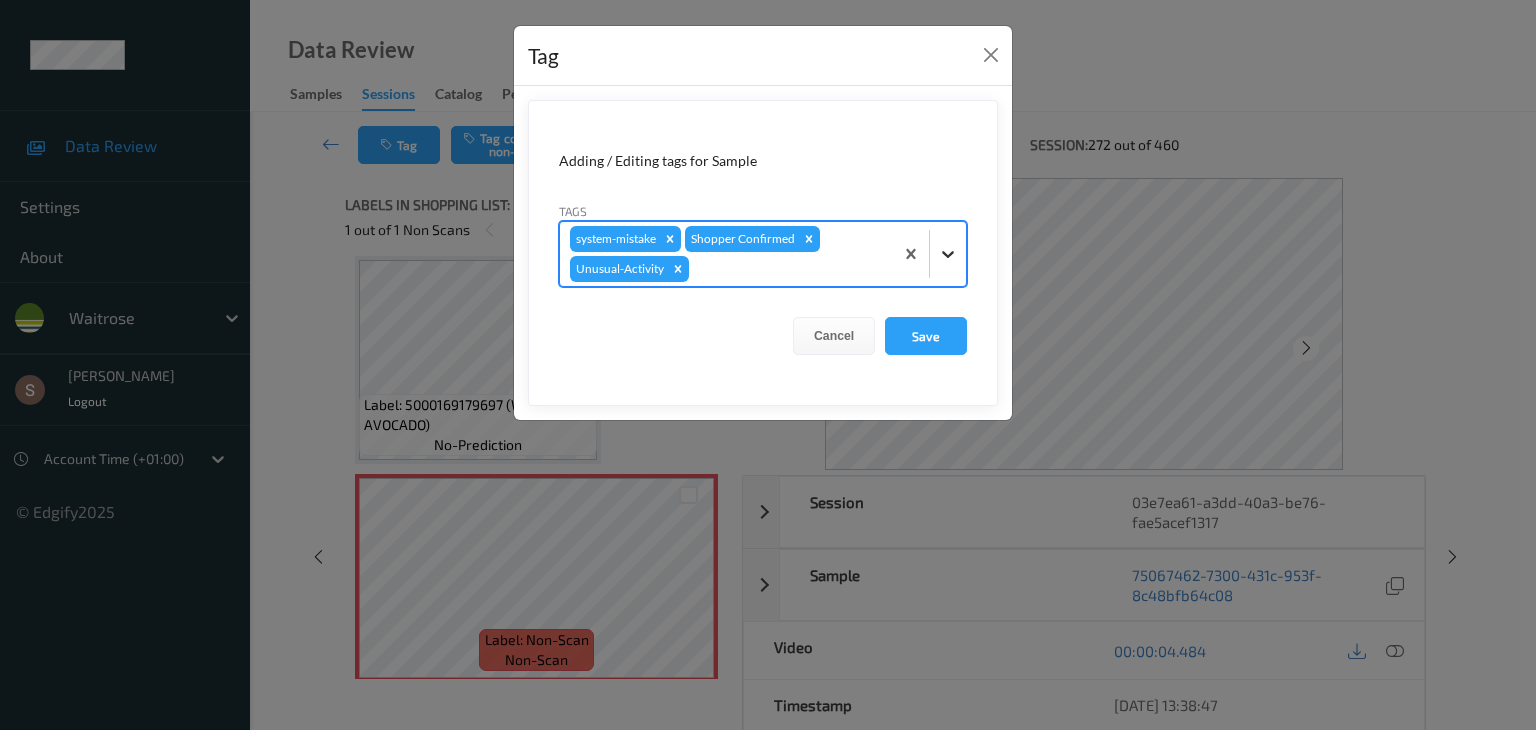 click at bounding box center (948, 254) 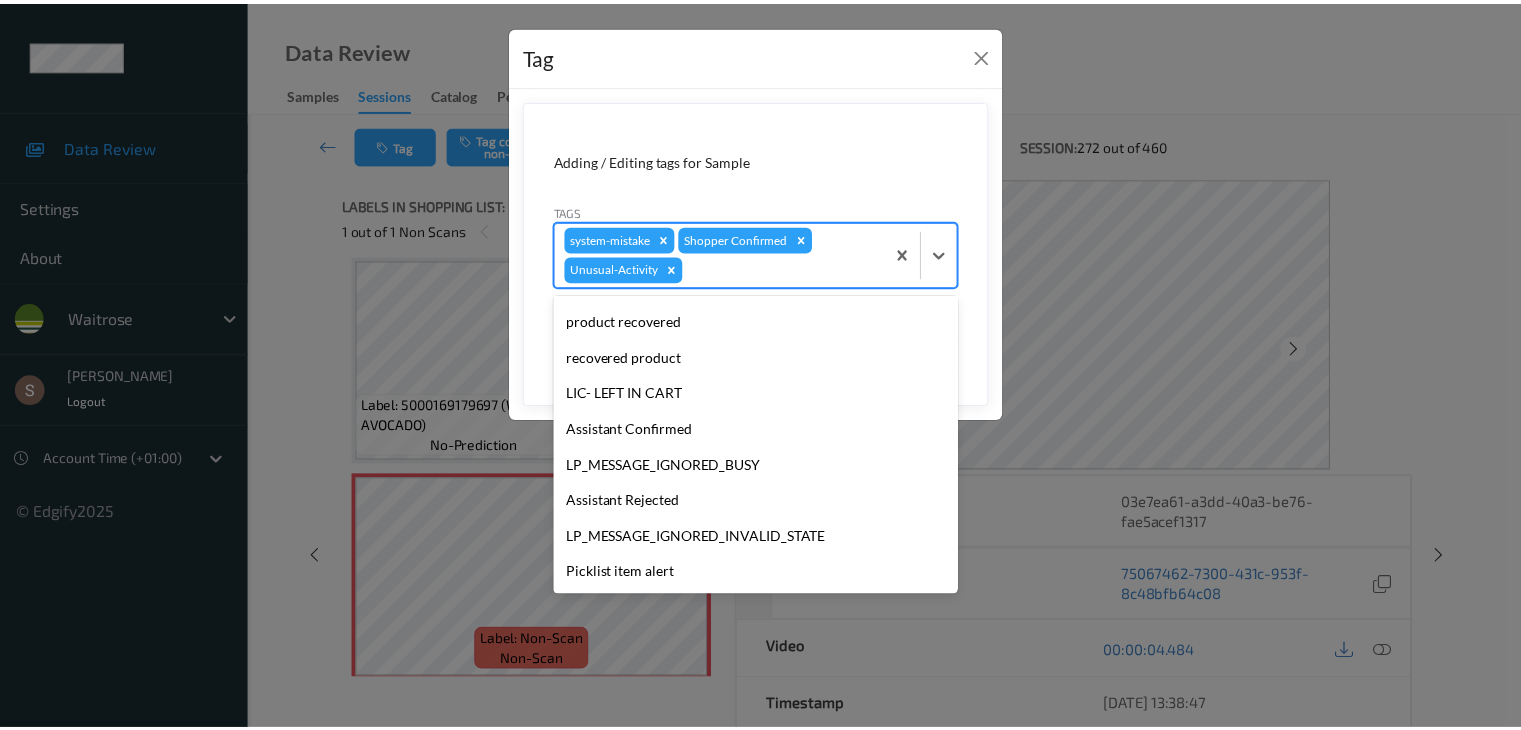 scroll, scrollTop: 284, scrollLeft: 0, axis: vertical 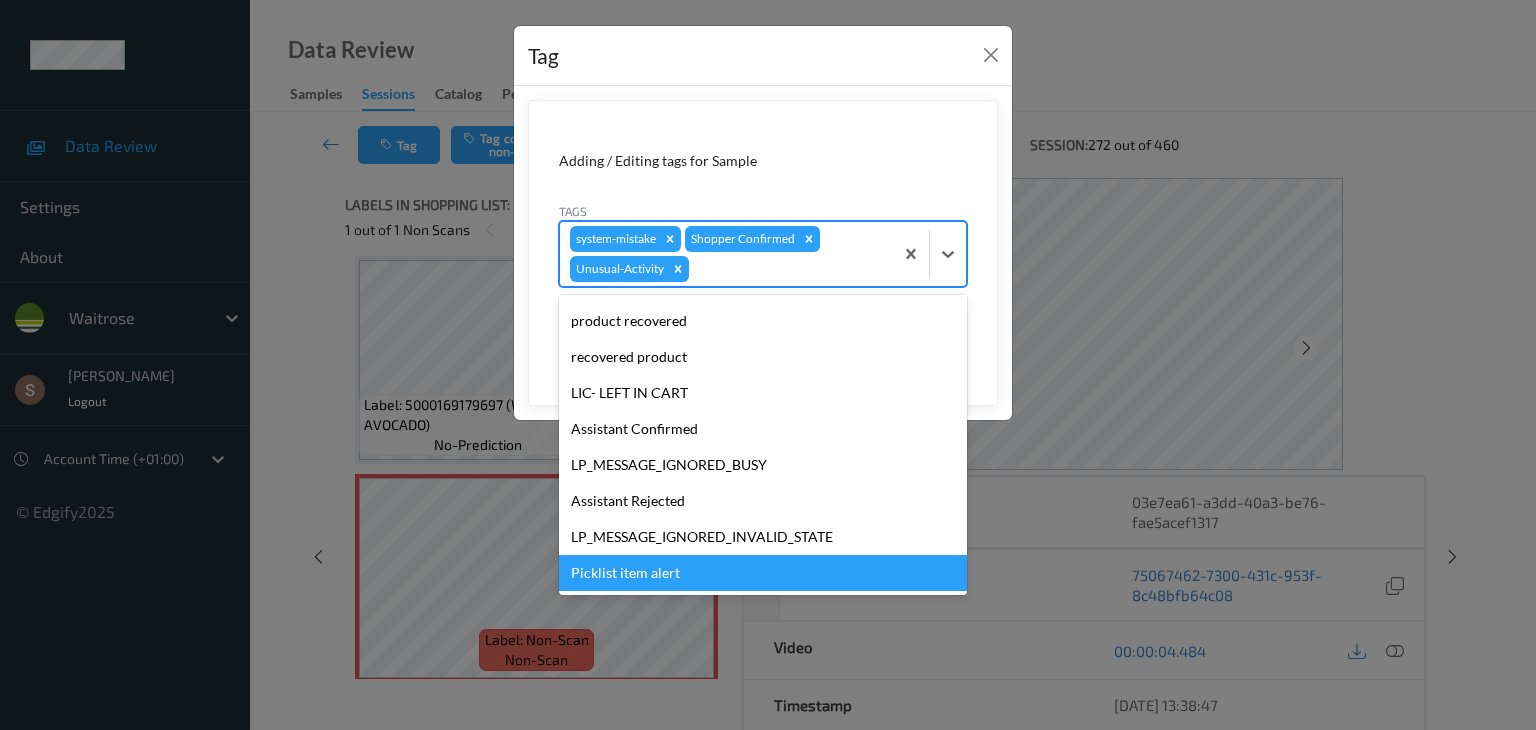 click on "Picklist item alert" at bounding box center (763, 573) 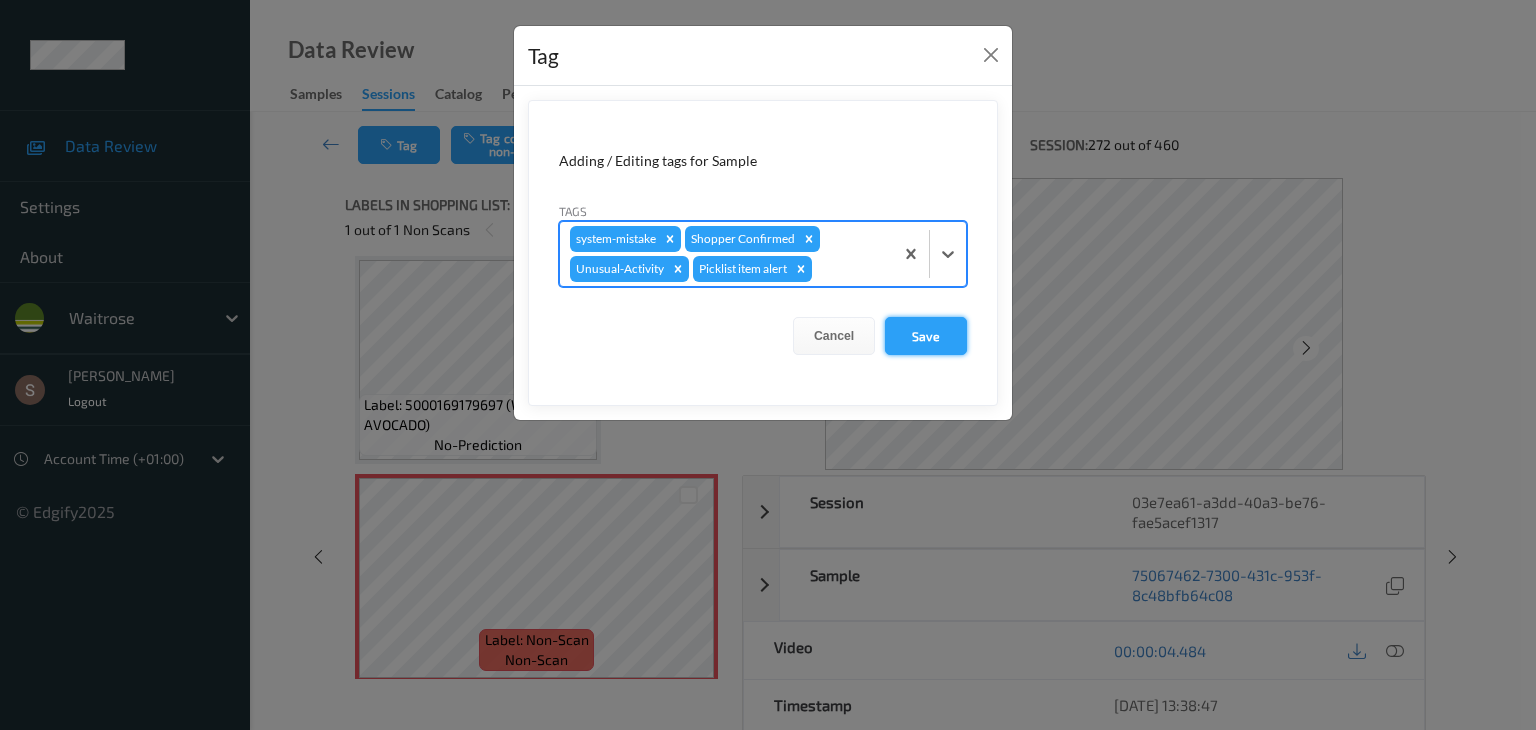 click on "Save" at bounding box center [926, 336] 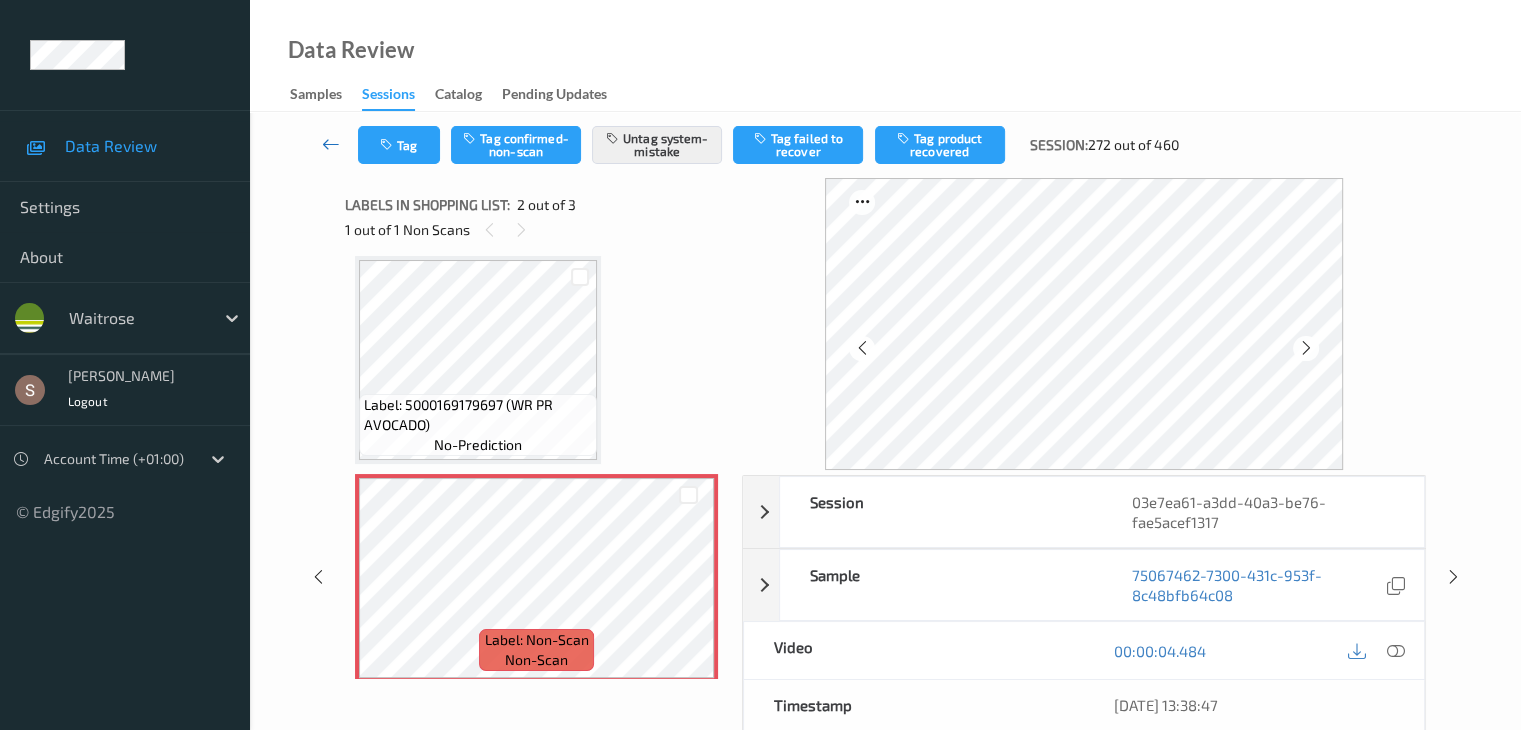 click at bounding box center [331, 144] 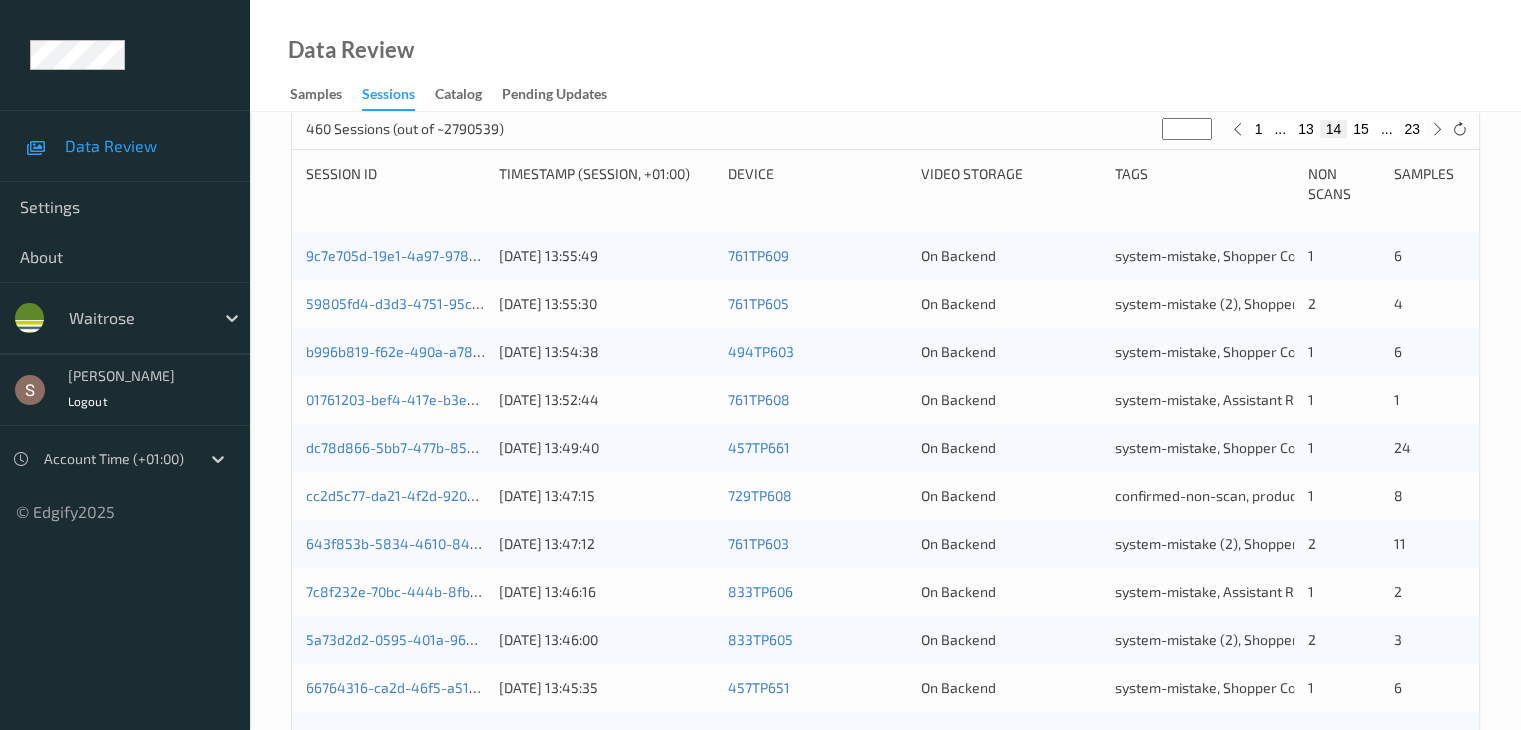 scroll, scrollTop: 332, scrollLeft: 0, axis: vertical 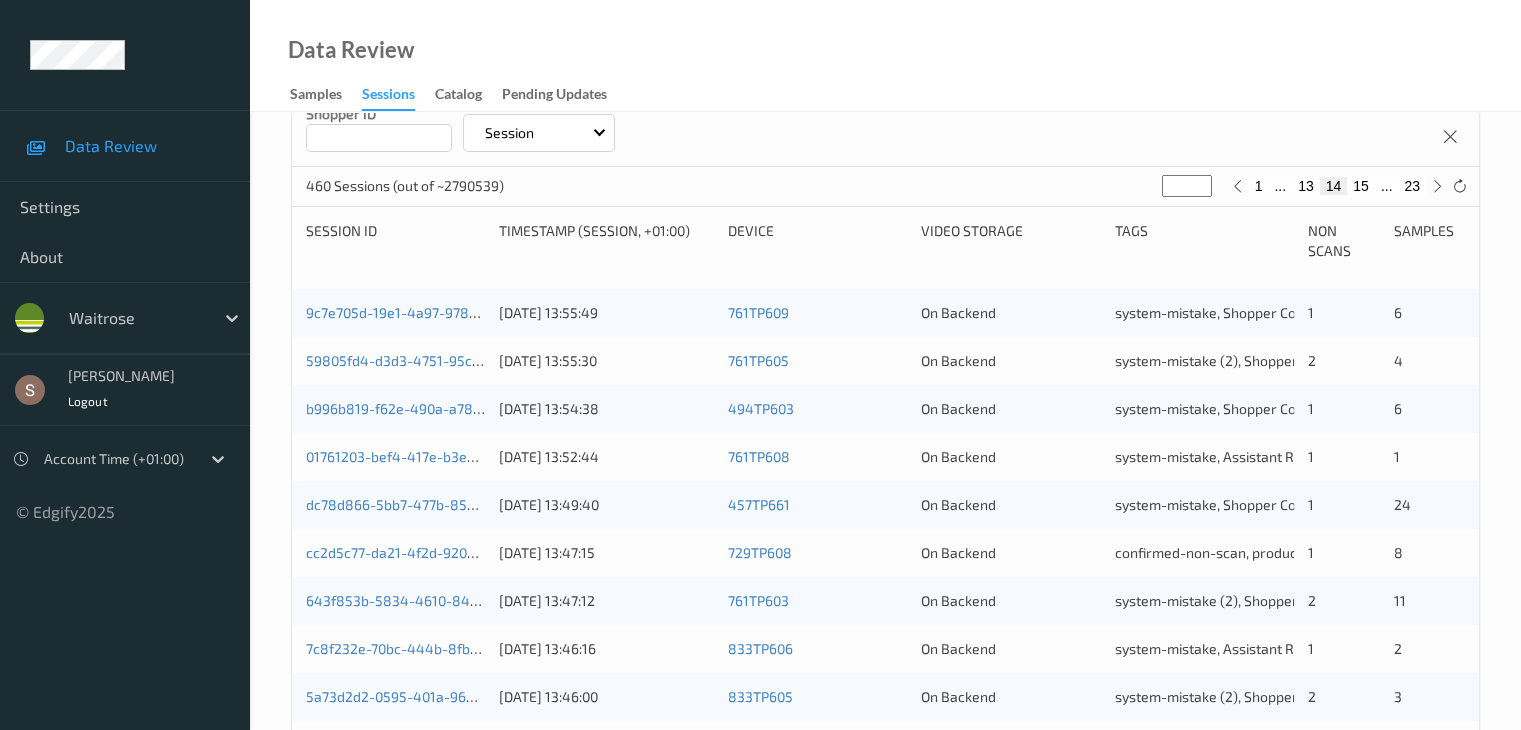 click on "15" at bounding box center (1361, 186) 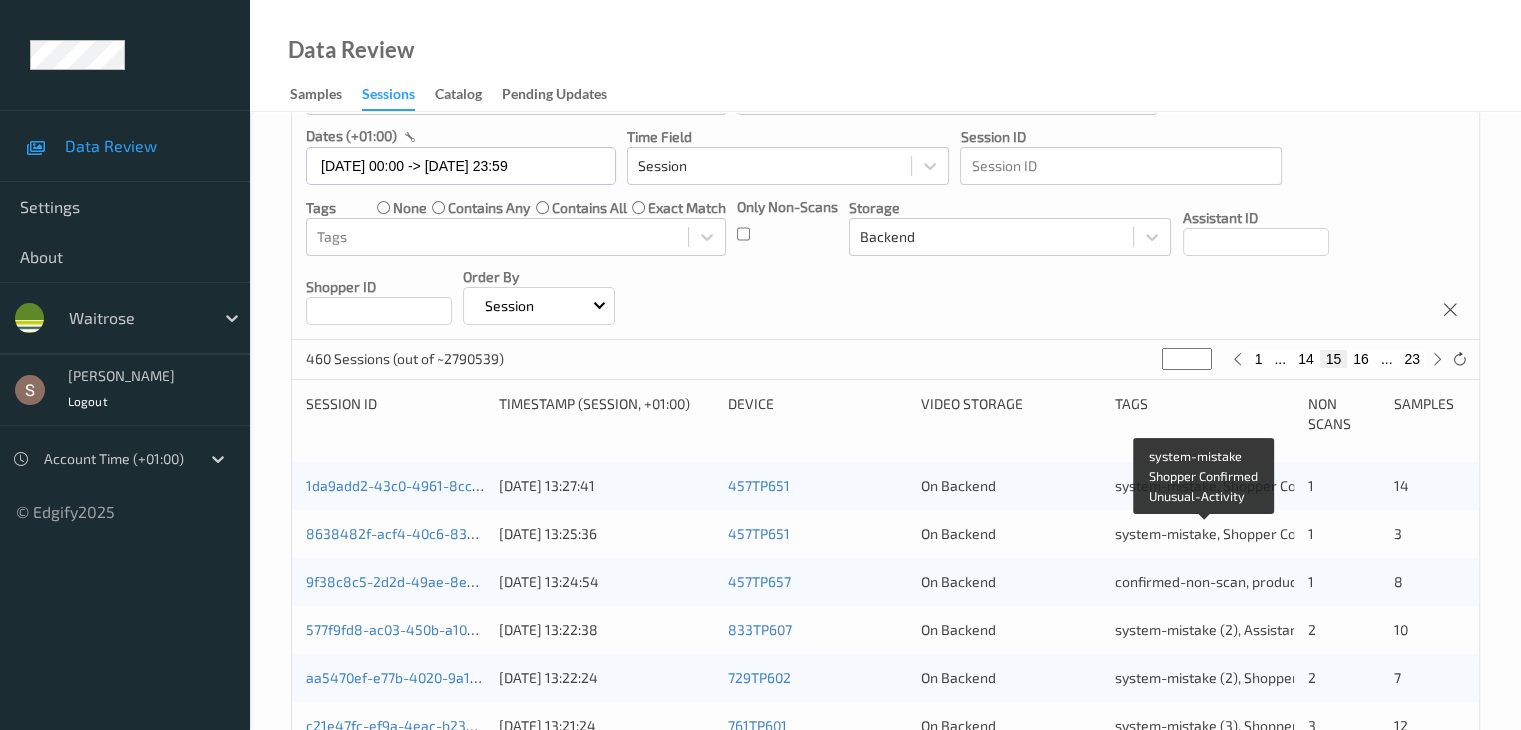 scroll, scrollTop: 0, scrollLeft: 0, axis: both 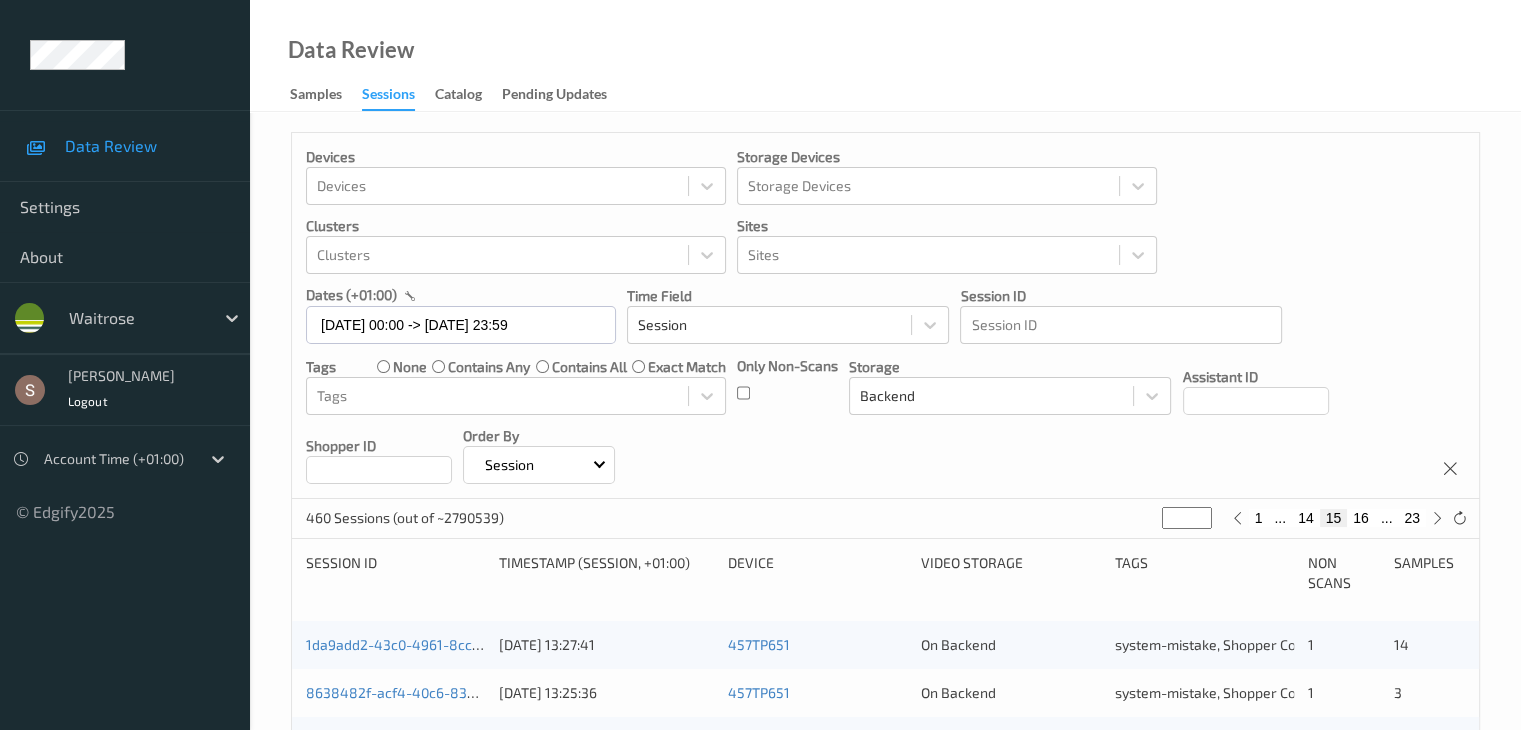 click on "14" at bounding box center [1306, 518] 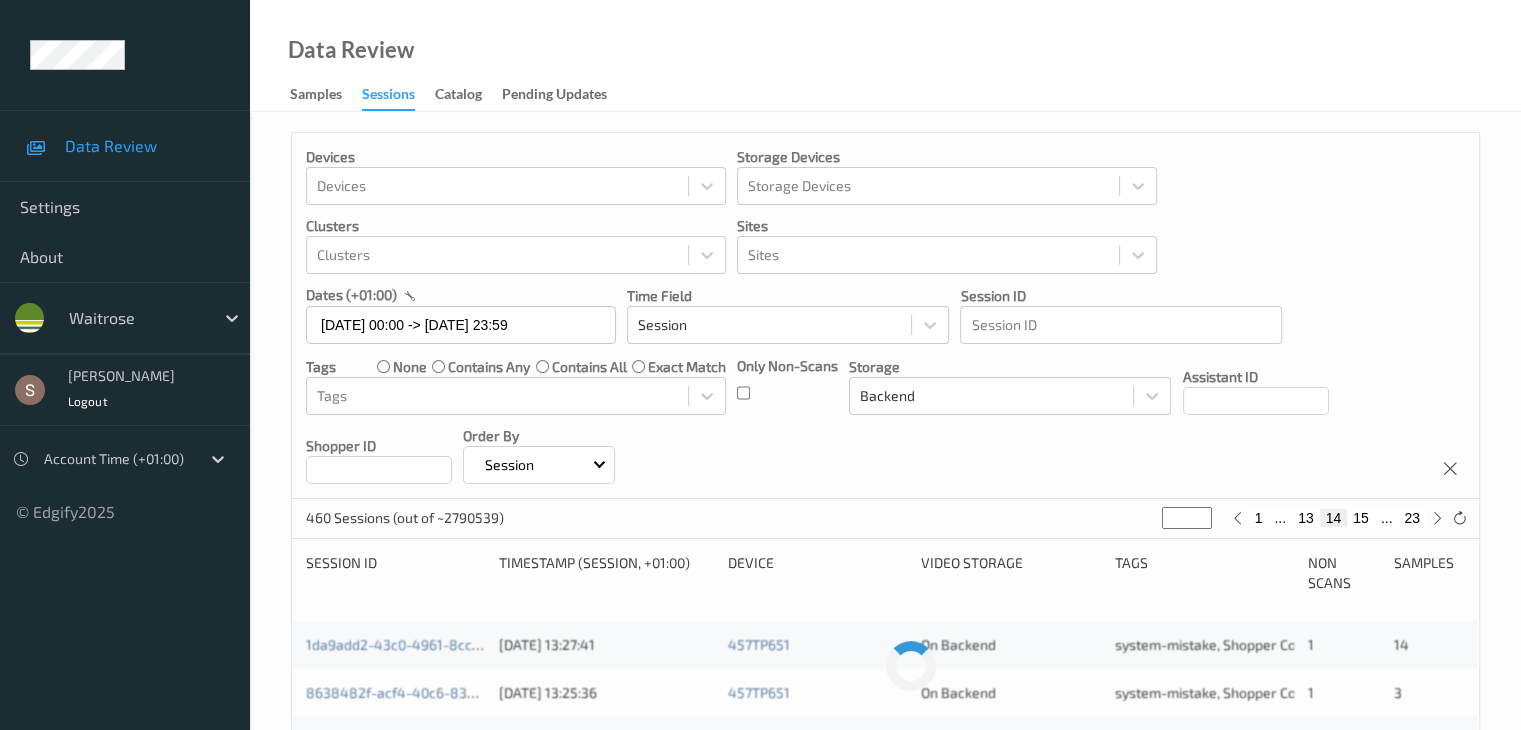 click on "13" at bounding box center (1306, 518) 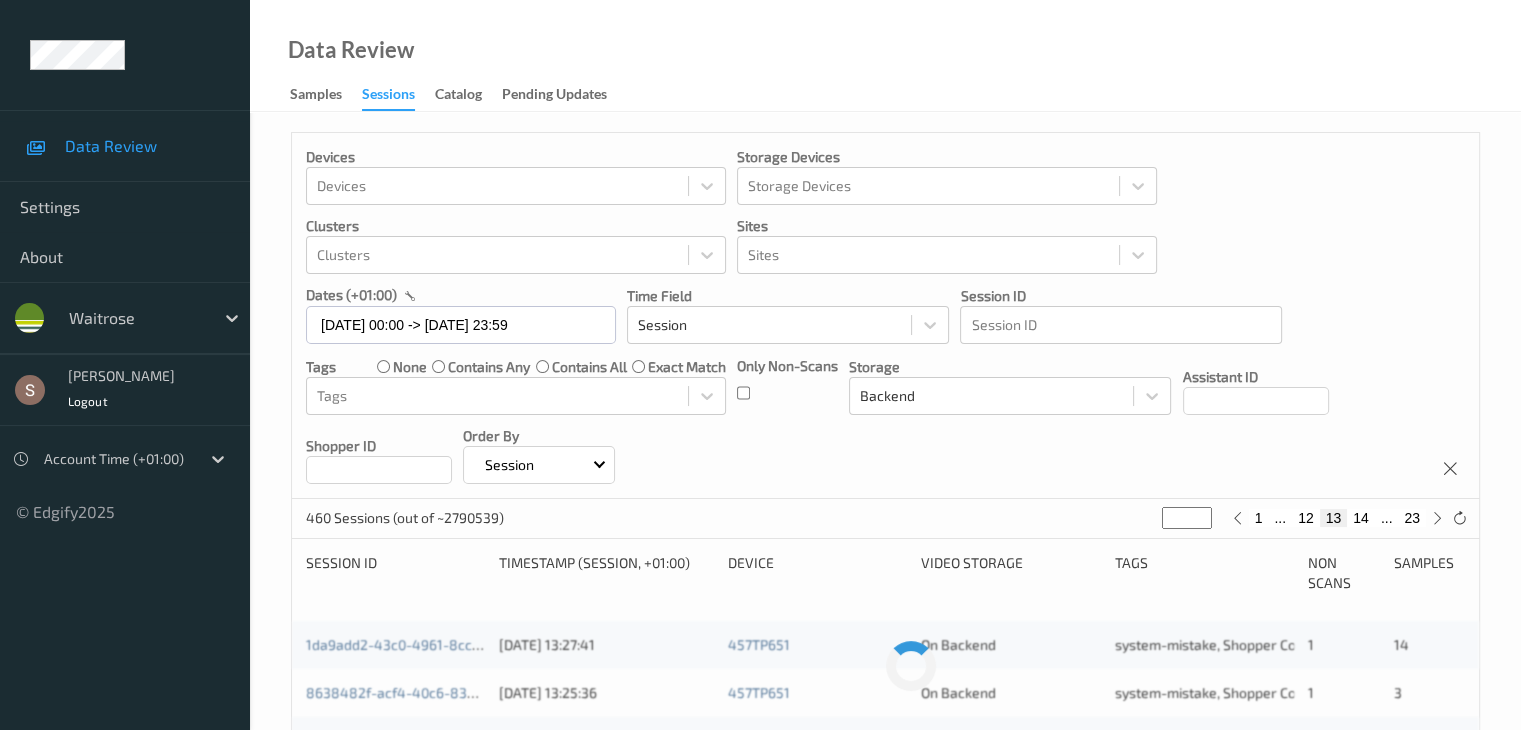 click on "12" at bounding box center (1306, 518) 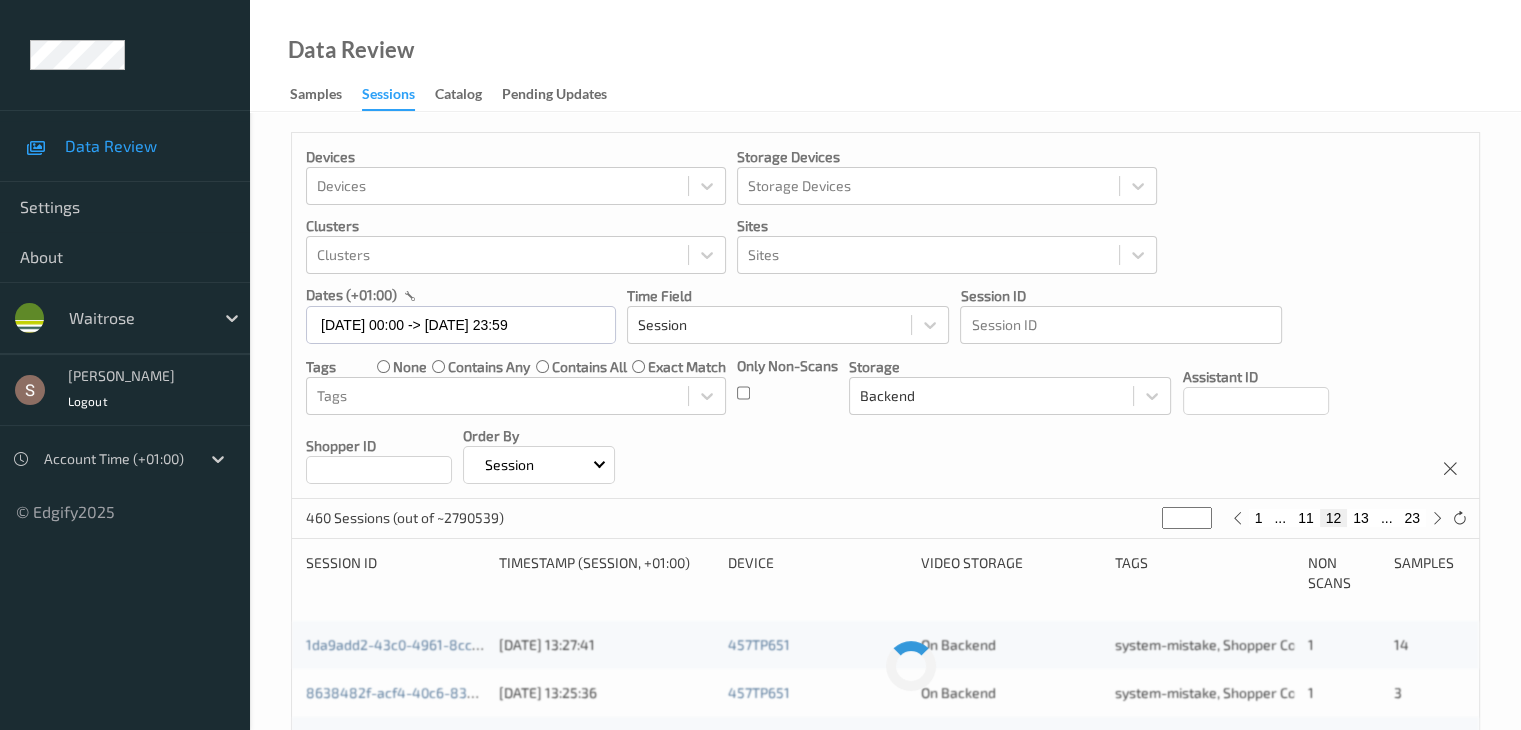 click on "11" at bounding box center (1306, 518) 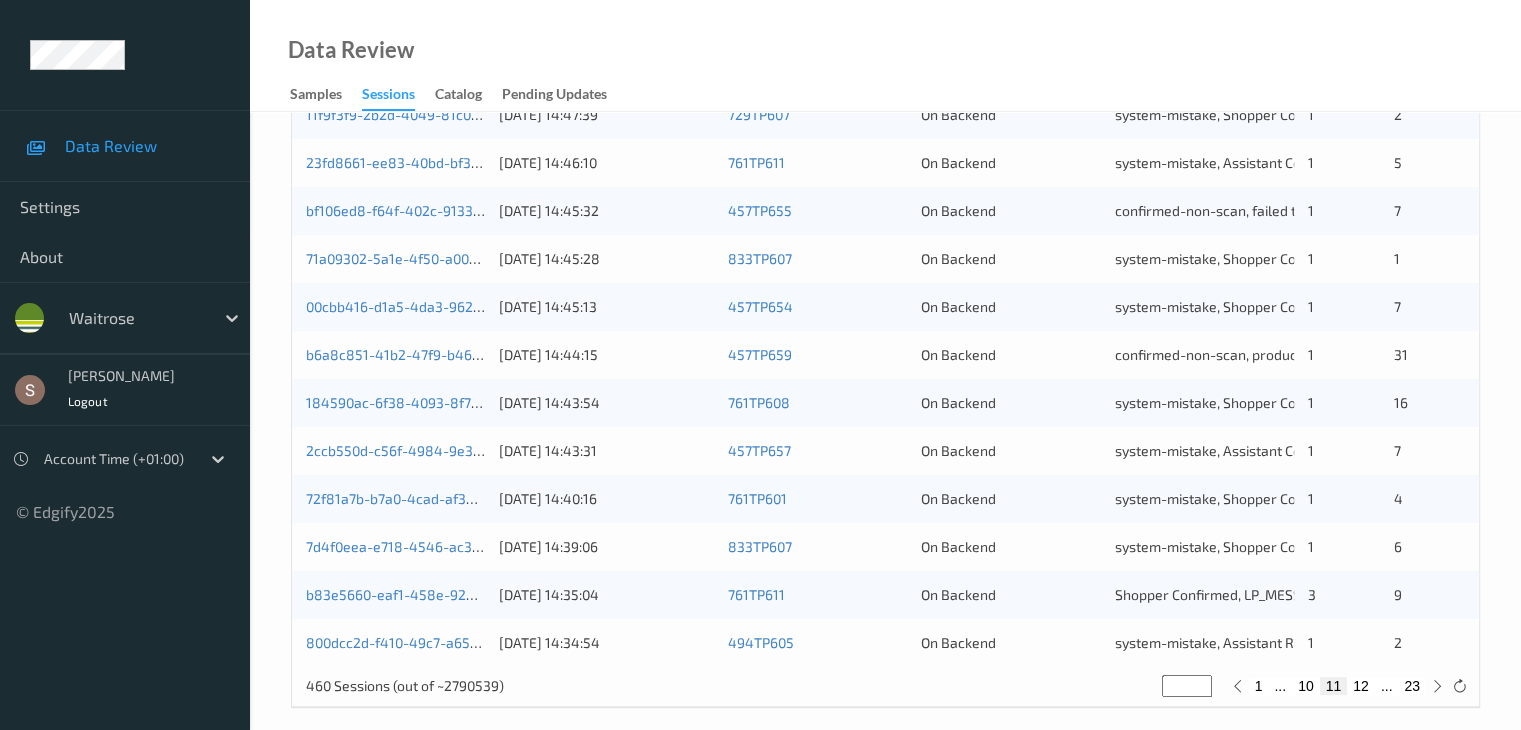 scroll, scrollTop: 932, scrollLeft: 0, axis: vertical 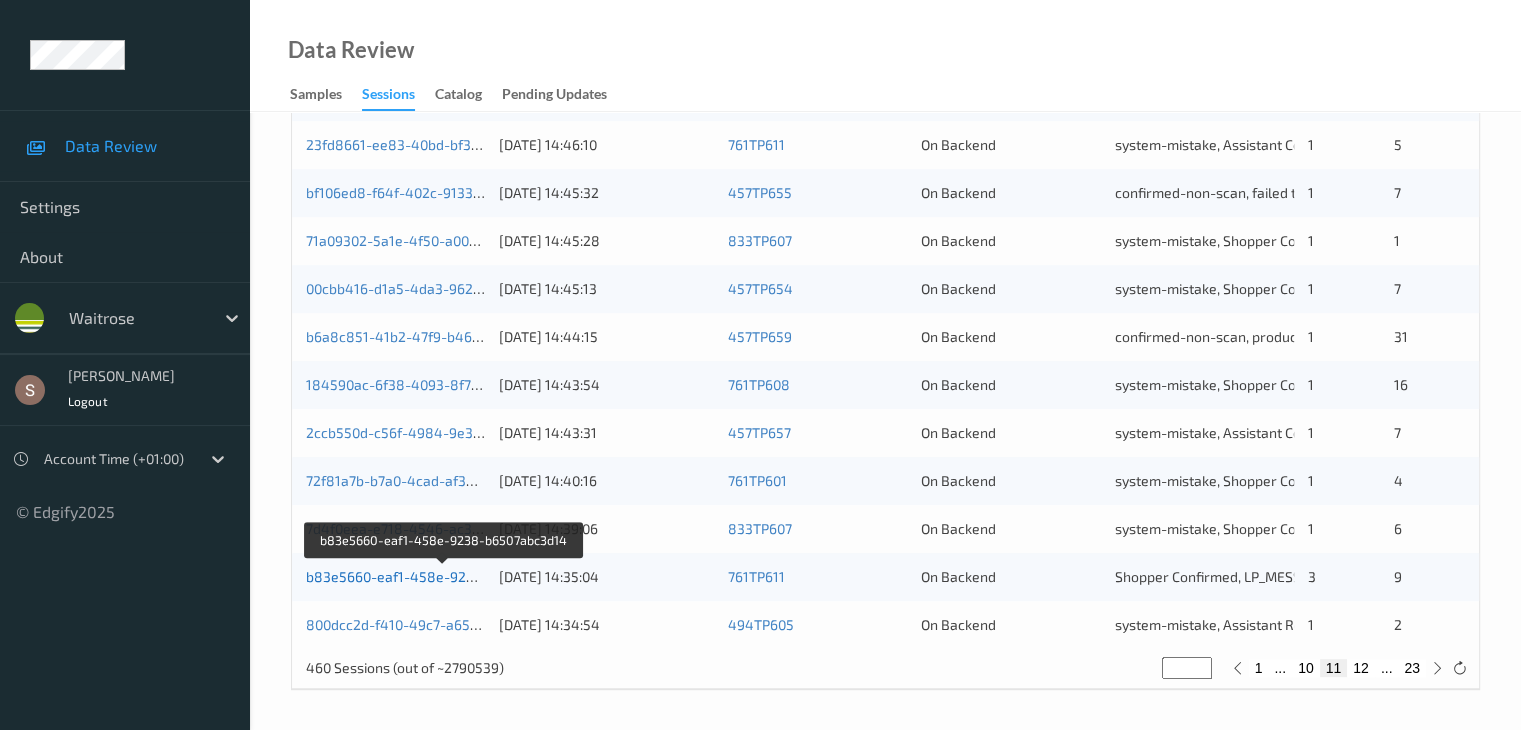 click on "b83e5660-eaf1-458e-9238-b6507abc3d14" at bounding box center (444, 576) 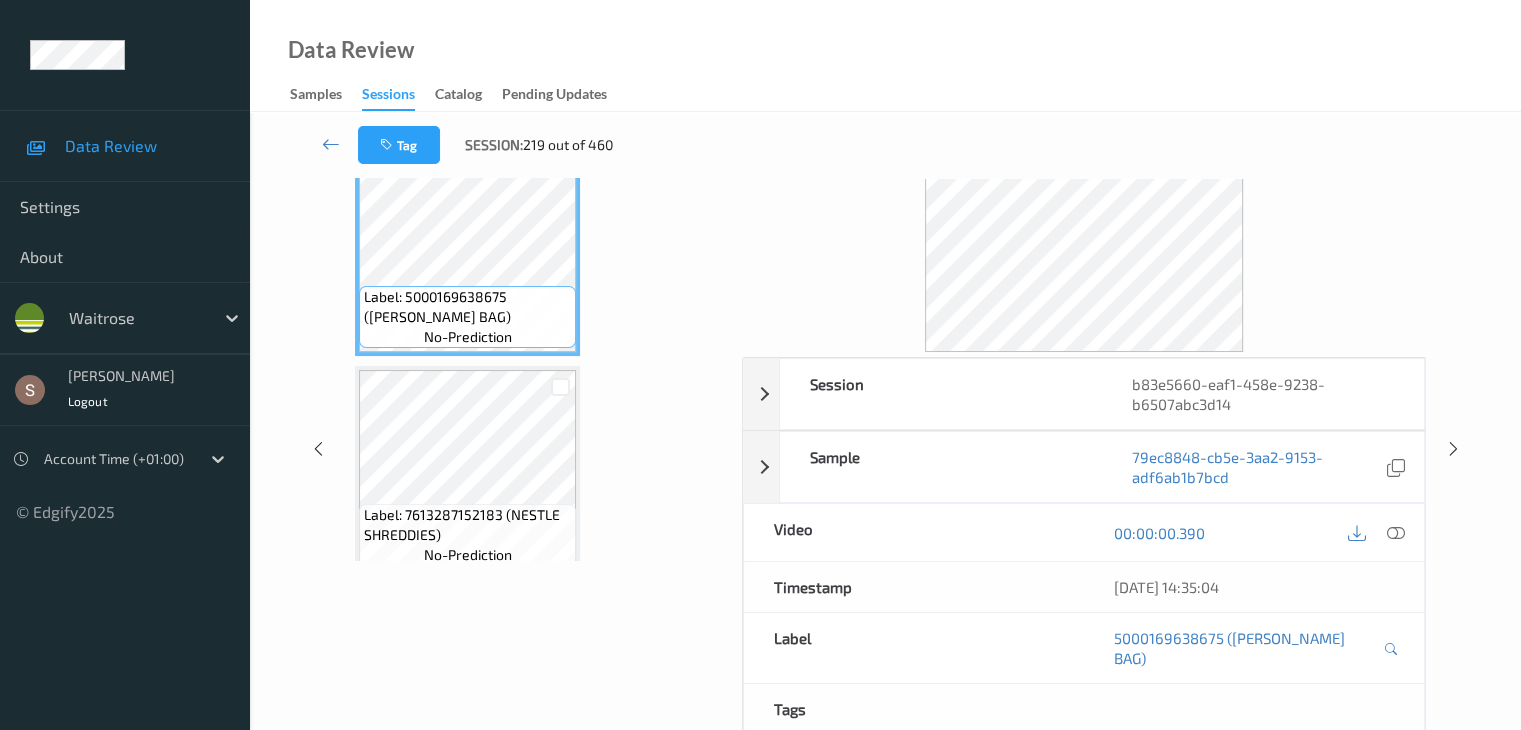 scroll, scrollTop: 0, scrollLeft: 0, axis: both 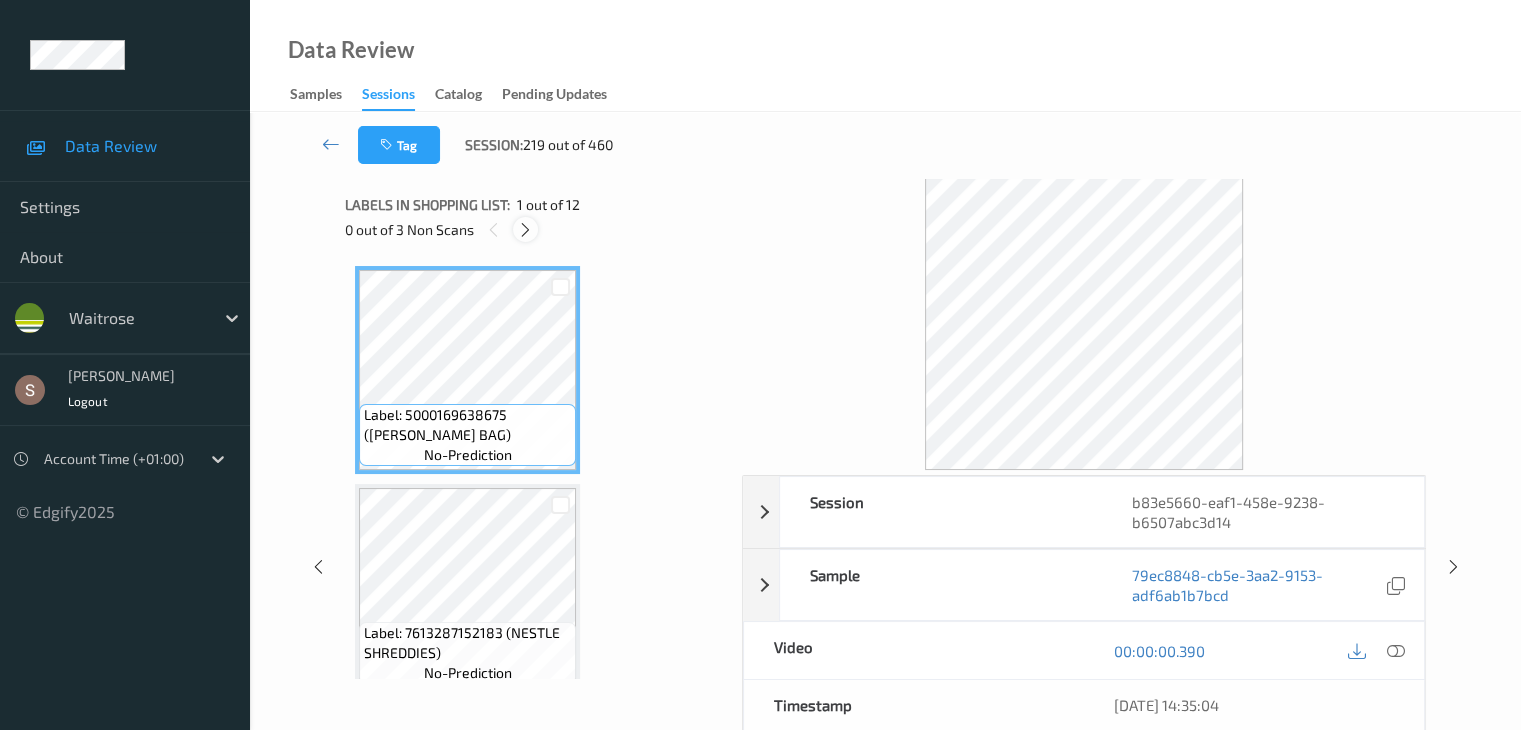 click at bounding box center [525, 230] 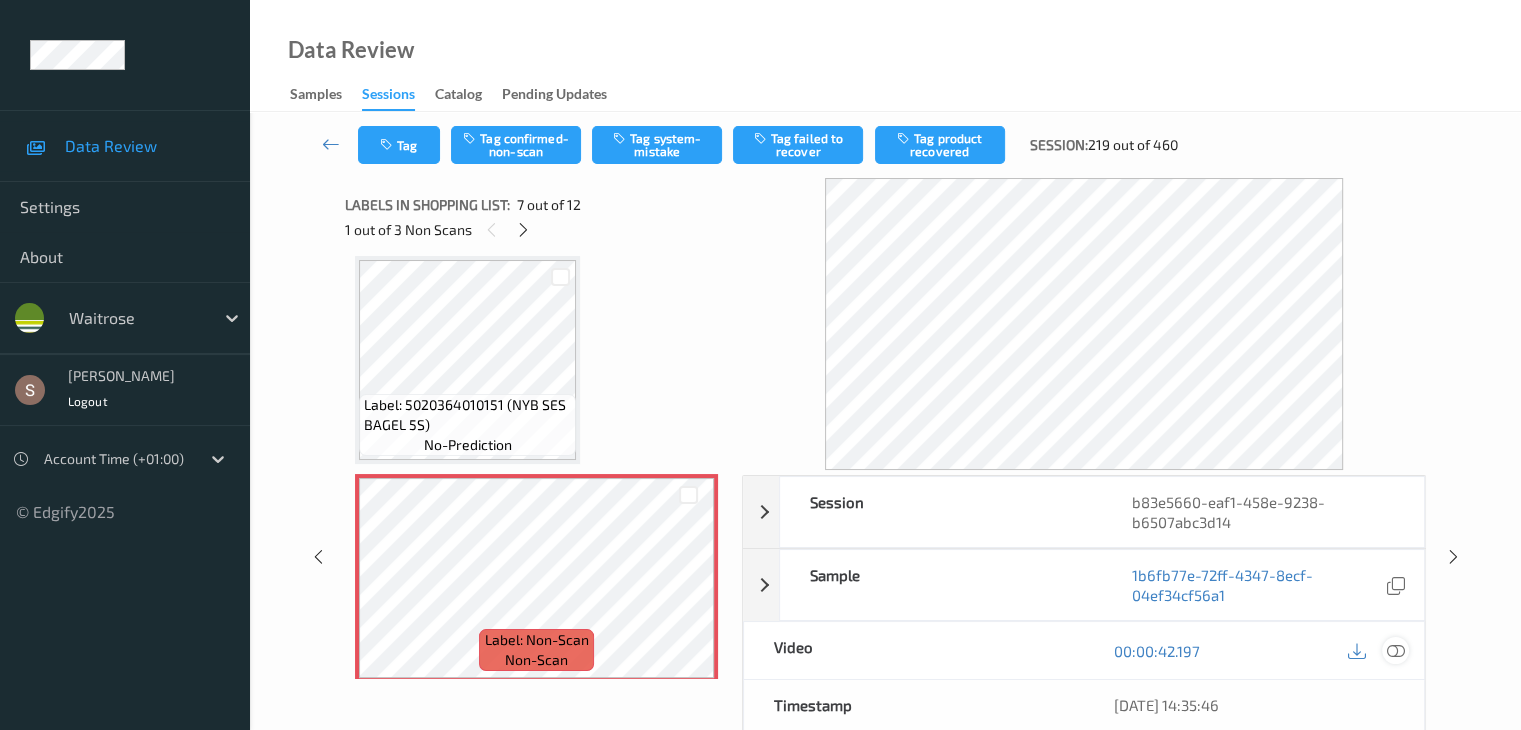click at bounding box center [1395, 651] 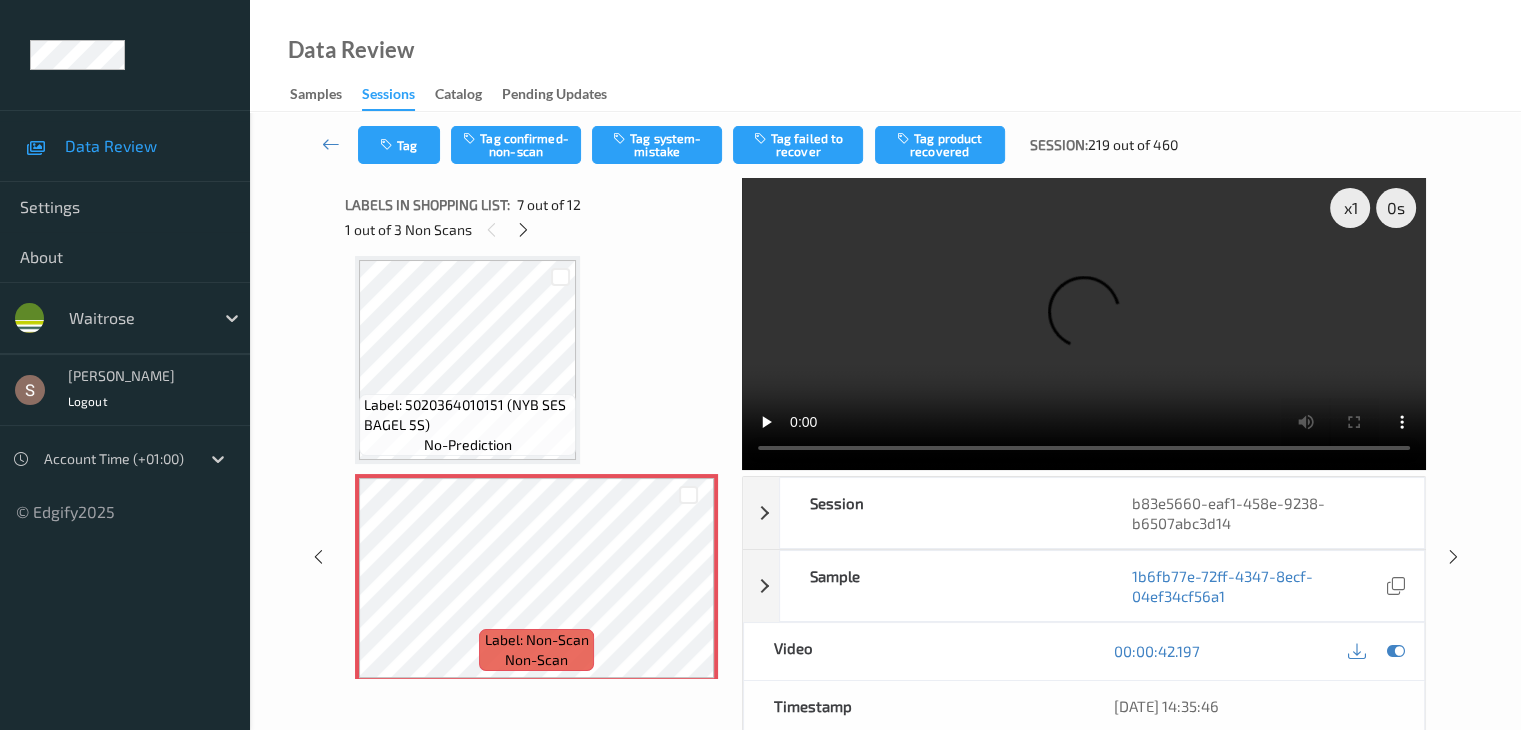 click at bounding box center (1084, 324) 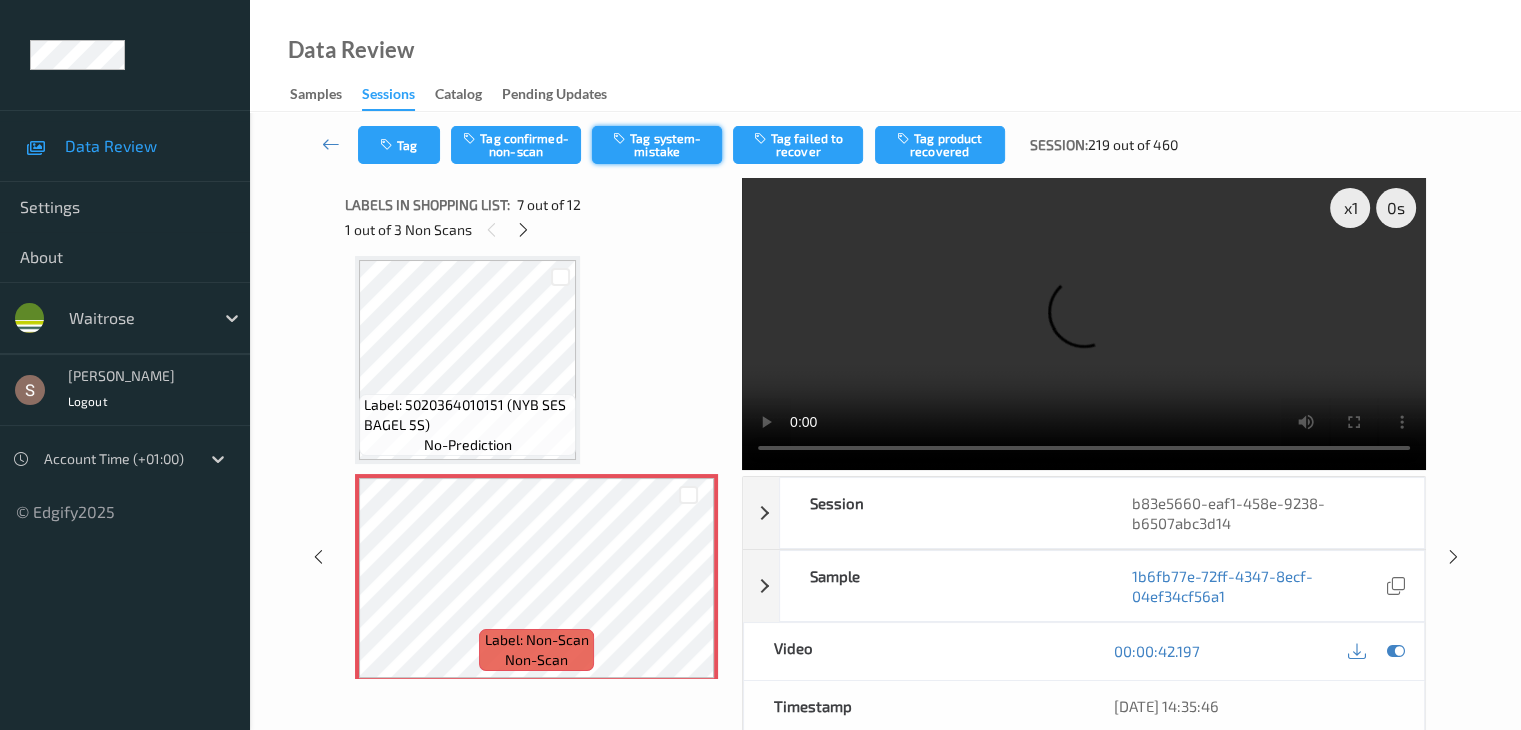 click on "Tag   system-mistake" at bounding box center [657, 145] 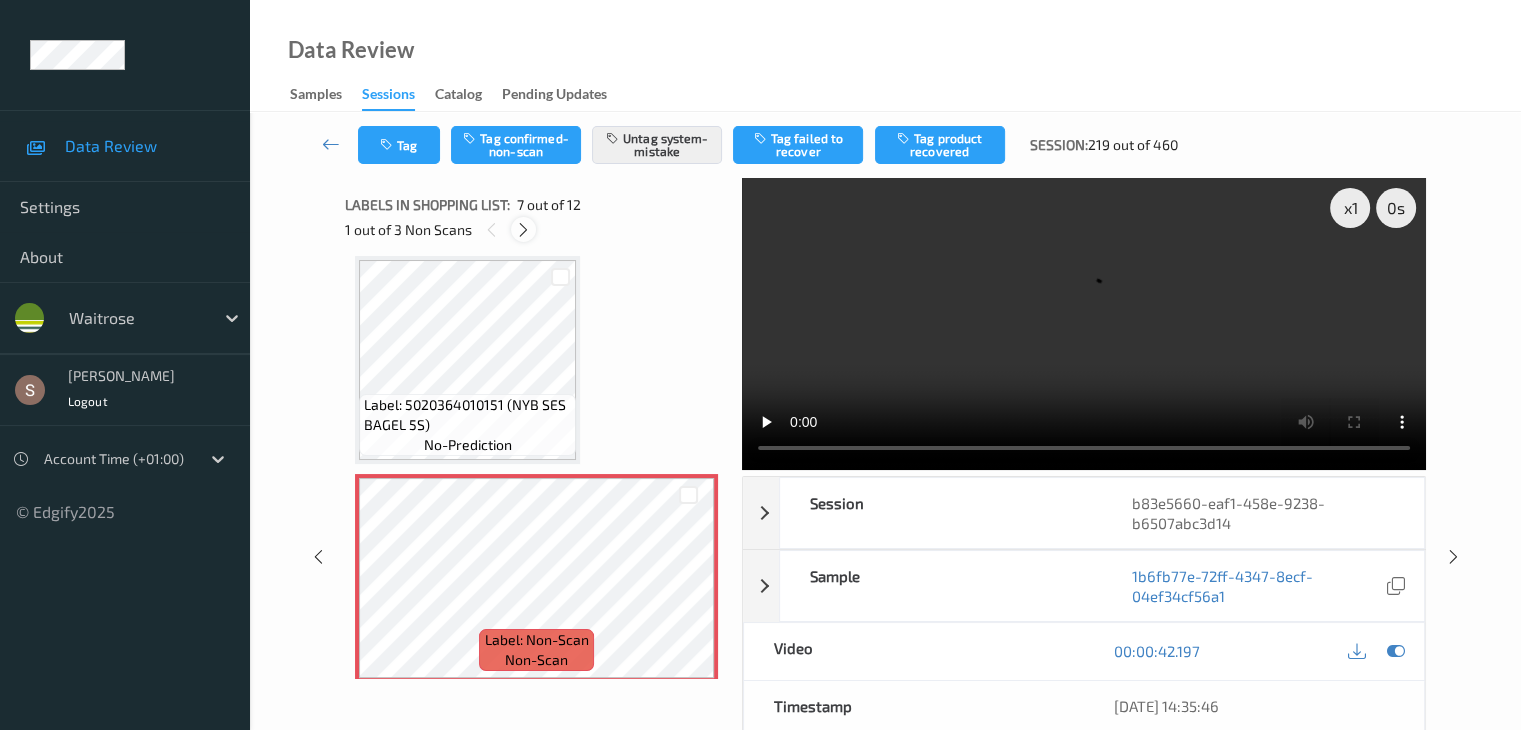 click at bounding box center (523, 230) 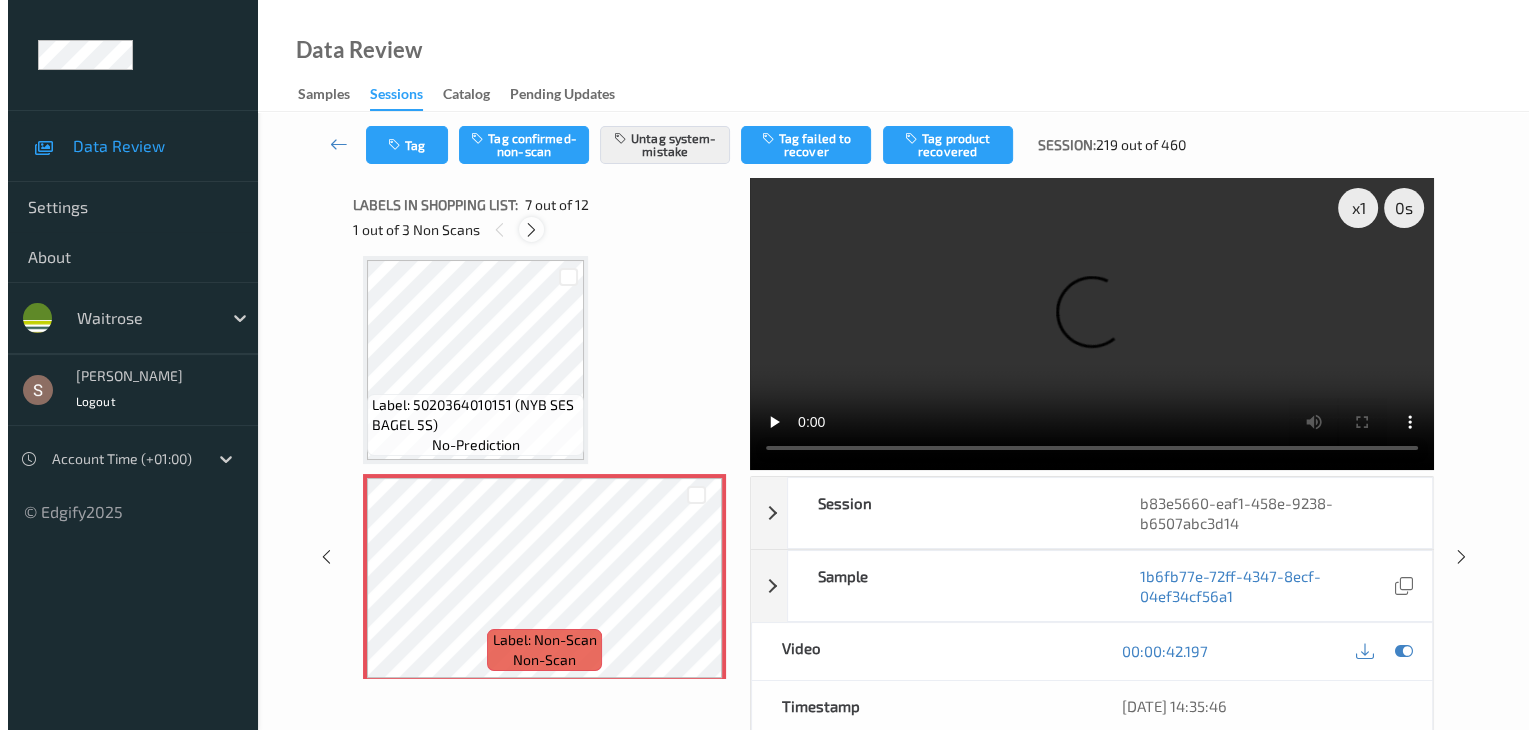 scroll, scrollTop: 1536, scrollLeft: 0, axis: vertical 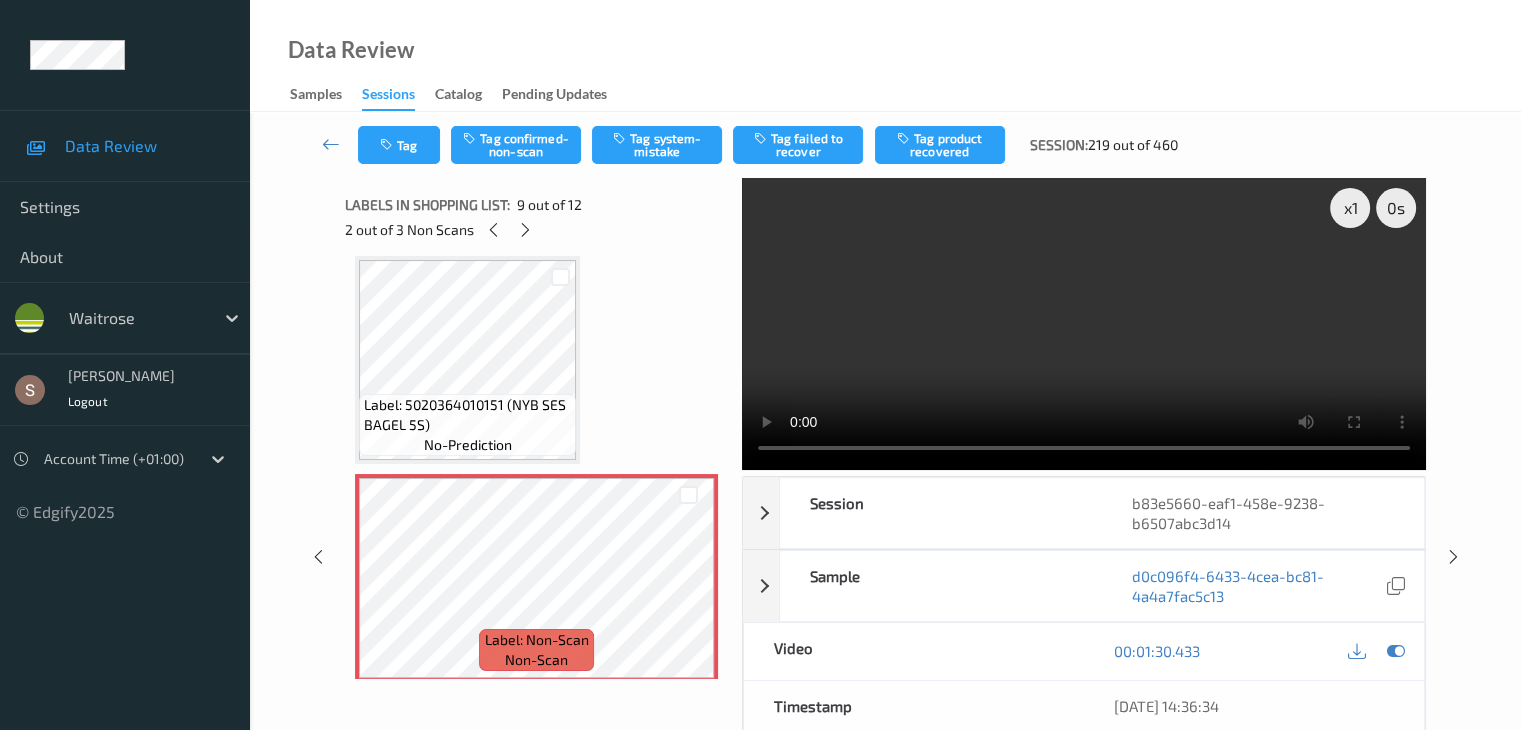 click at bounding box center (1084, 324) 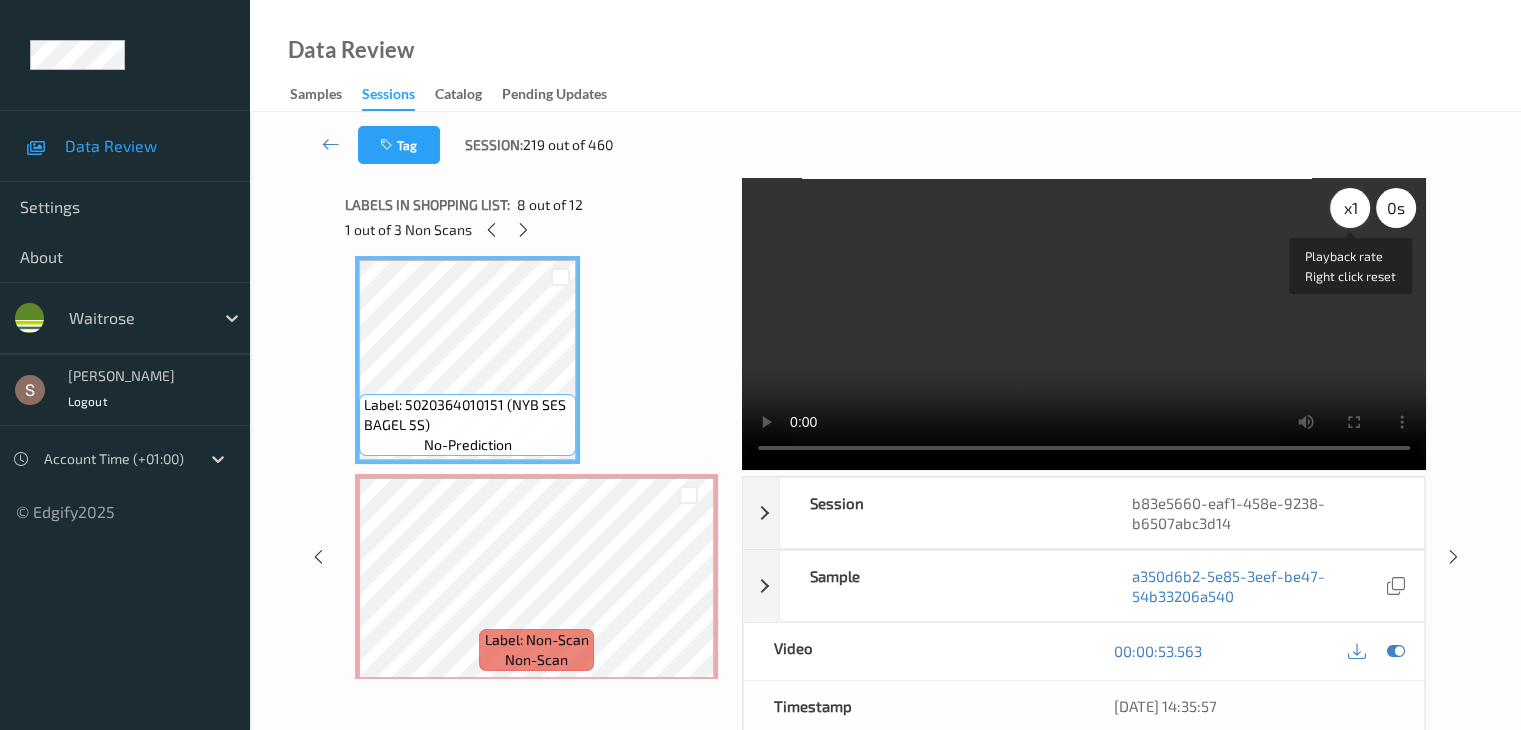 click on "x 1" at bounding box center [1350, 208] 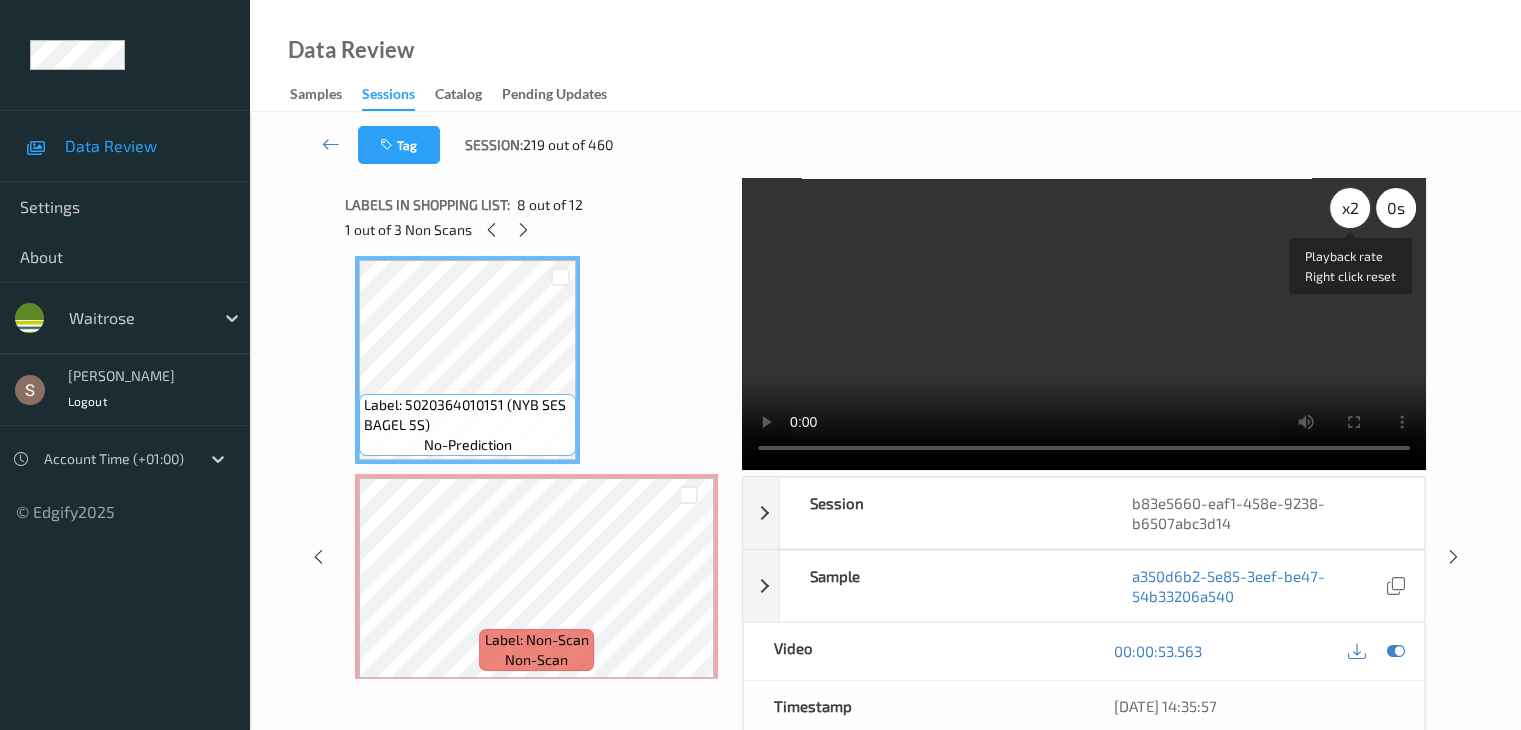 click on "x 2" at bounding box center (1350, 208) 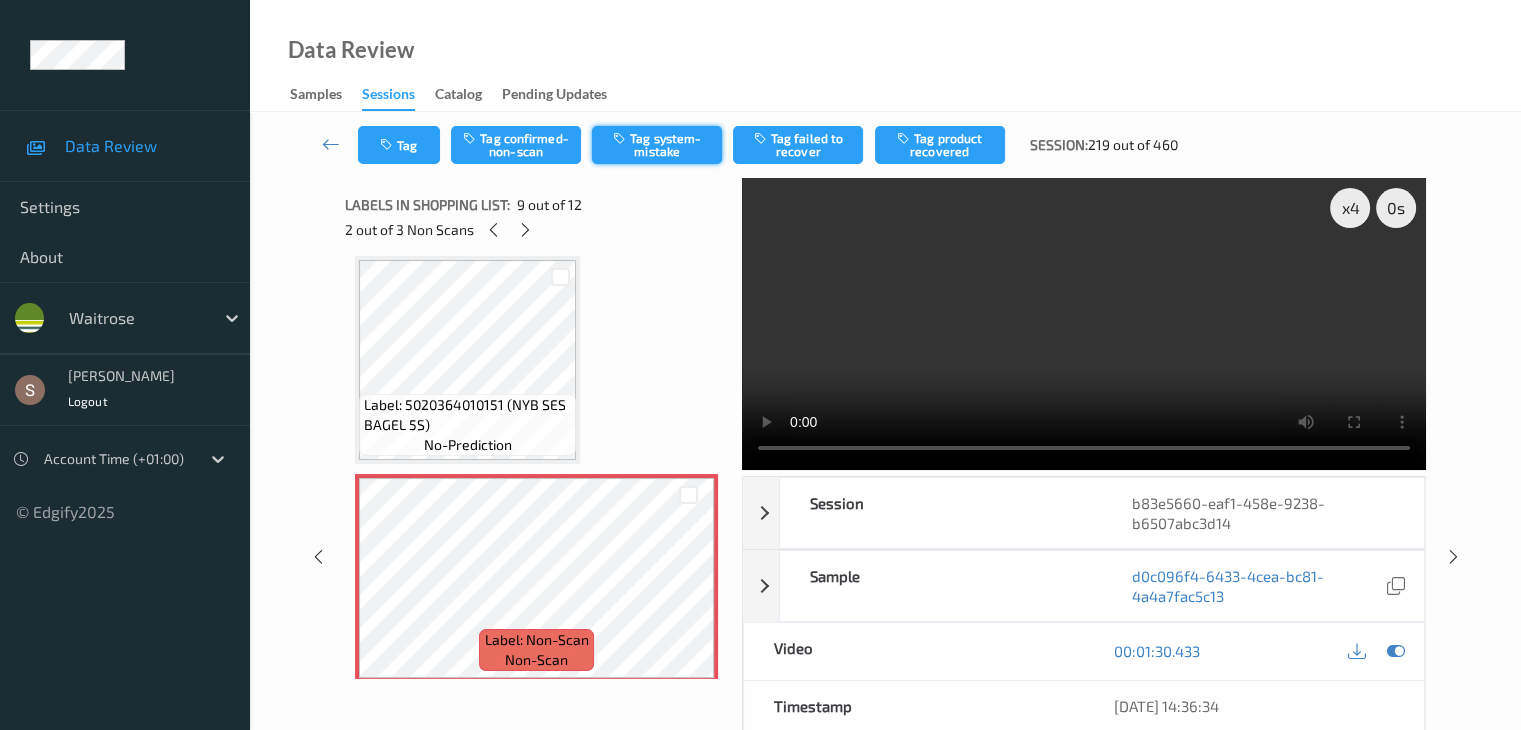 click on "Tag   system-mistake" at bounding box center (657, 145) 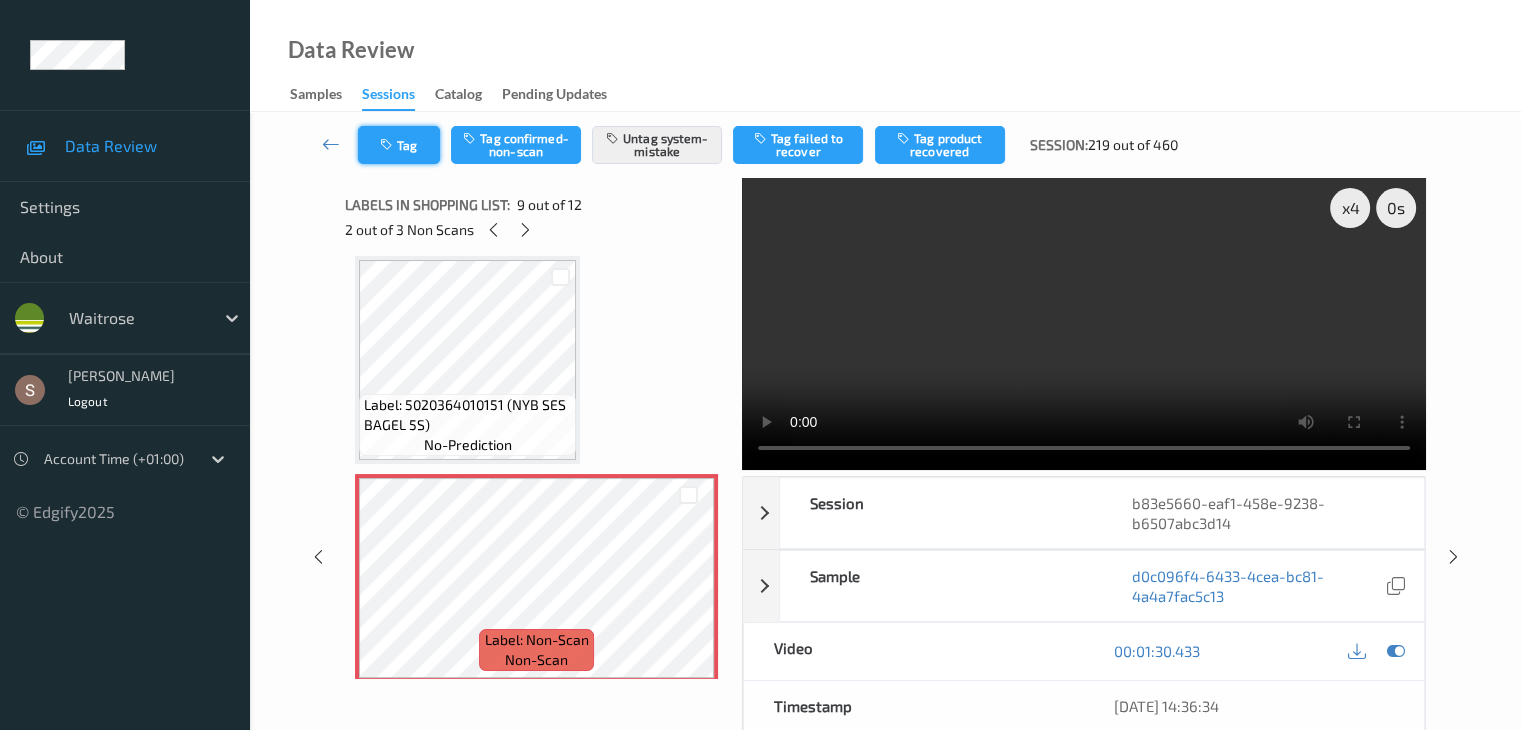 click on "Tag" at bounding box center (399, 145) 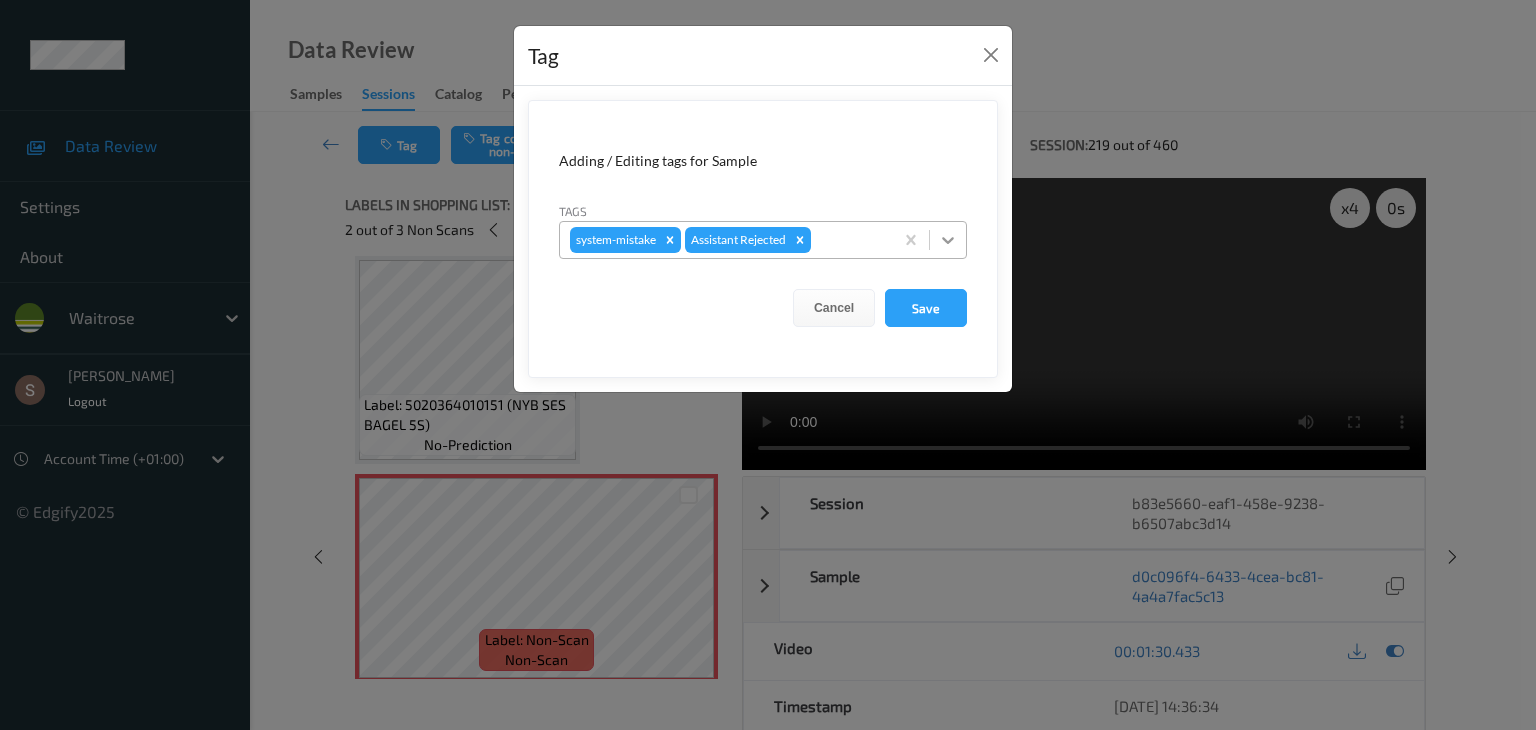 click 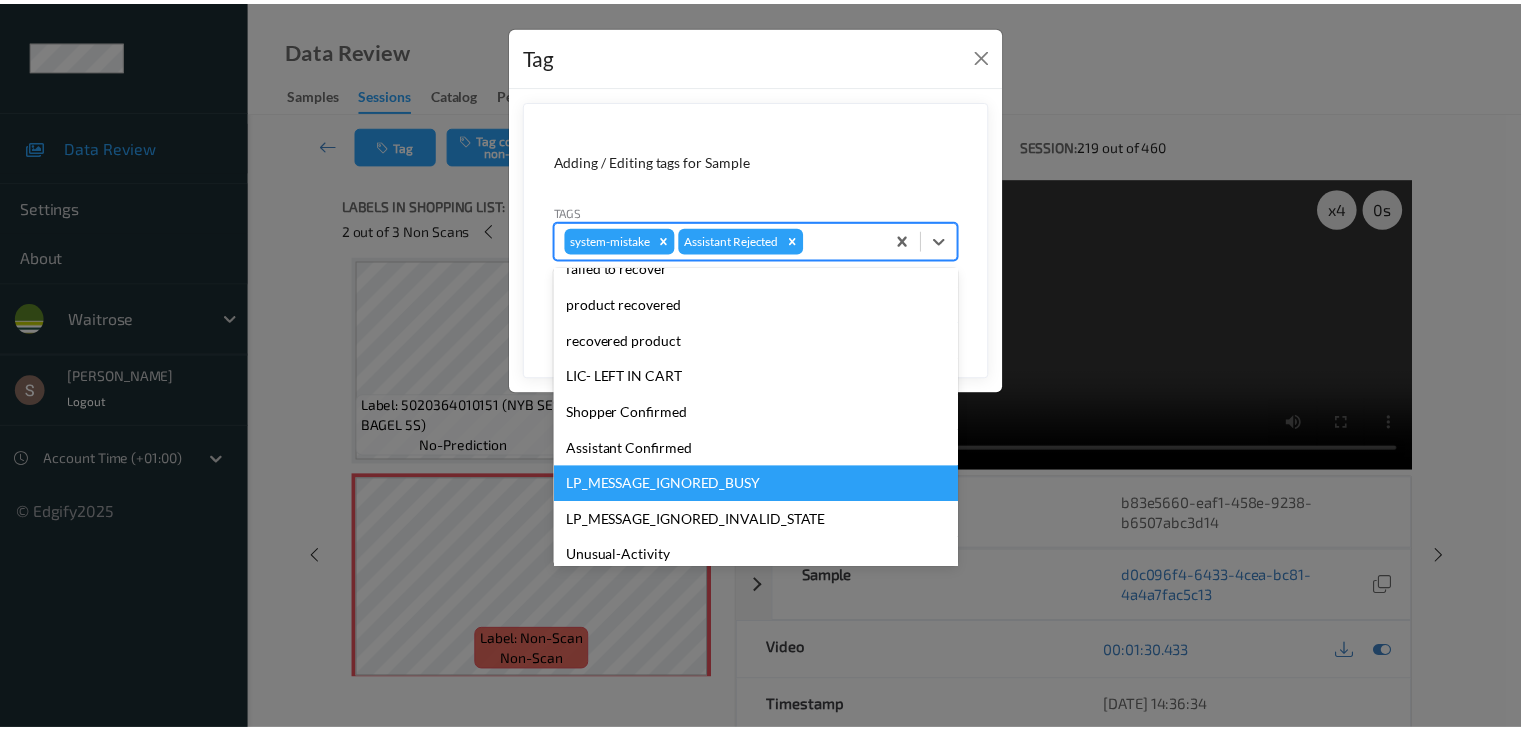 scroll, scrollTop: 320, scrollLeft: 0, axis: vertical 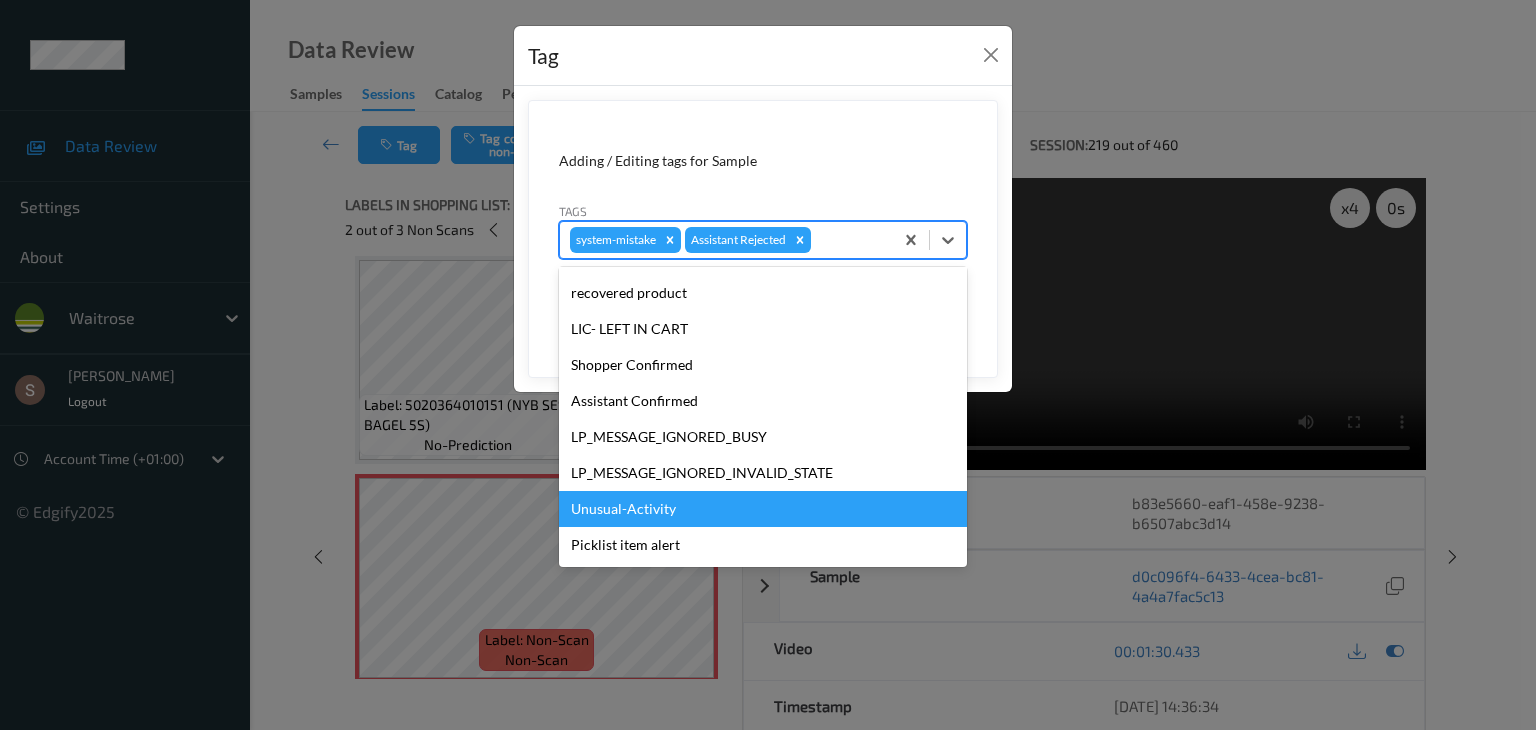 click on "Unusual-Activity" at bounding box center (763, 509) 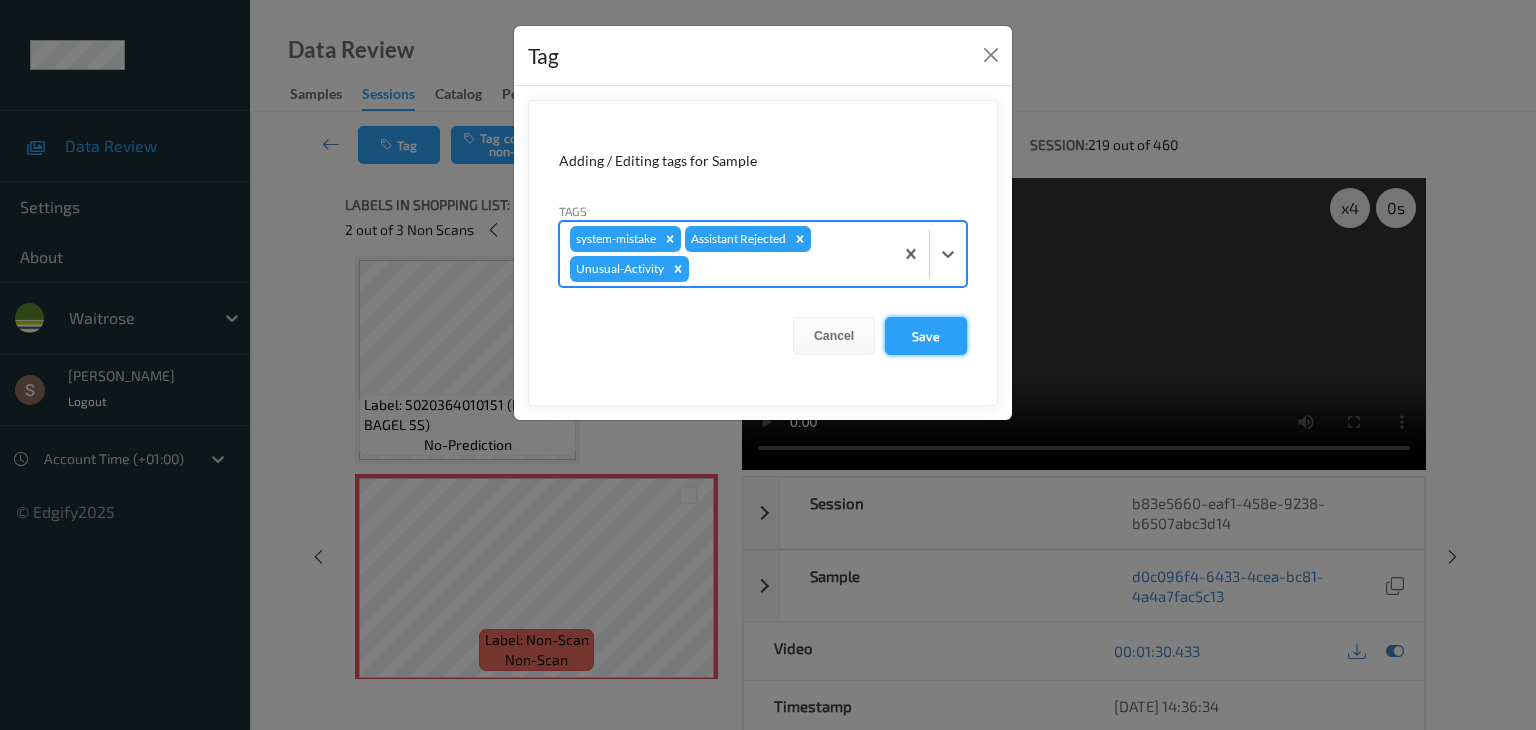 click on "Save" at bounding box center [926, 336] 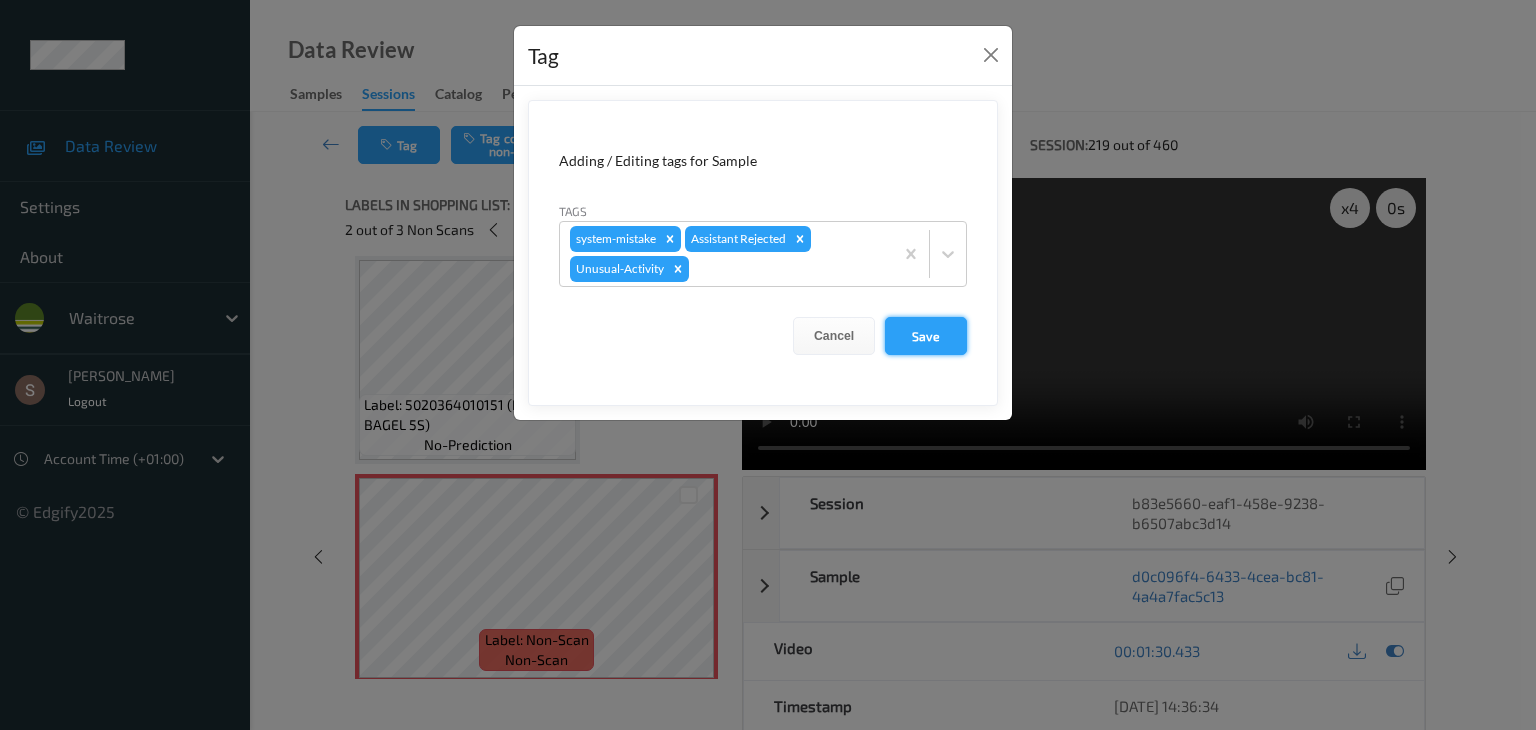 click on "Save" at bounding box center [926, 336] 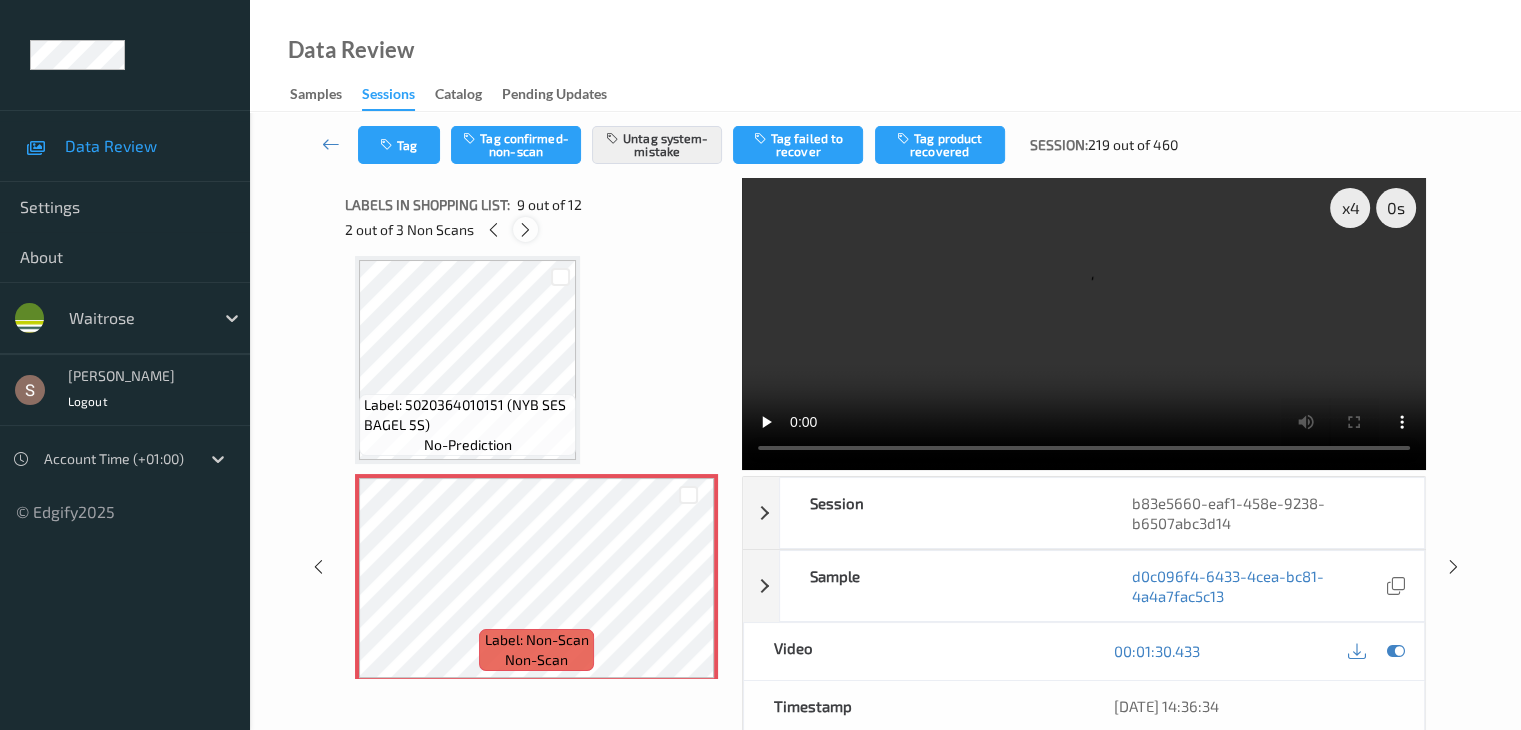 click at bounding box center [525, 230] 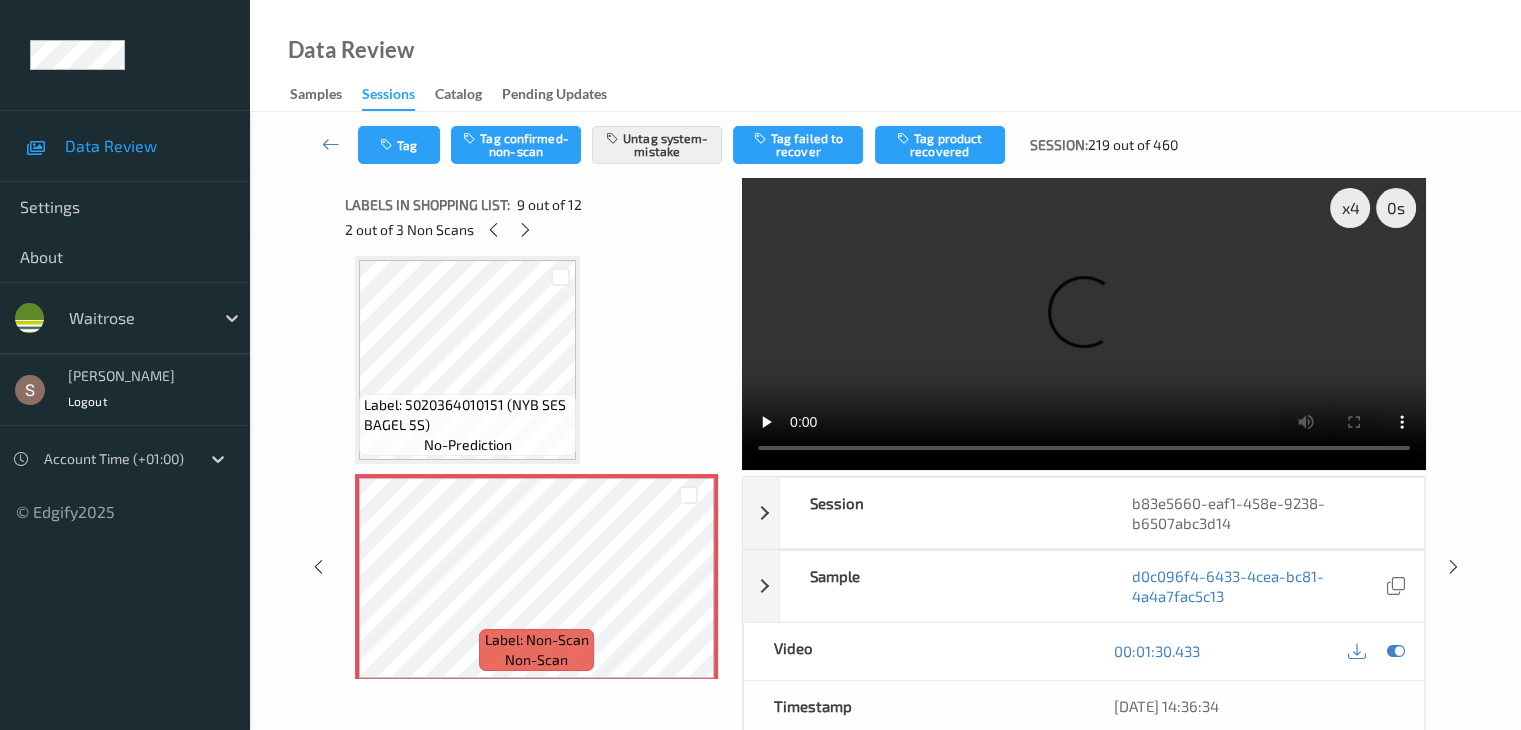 scroll, scrollTop: 1972, scrollLeft: 0, axis: vertical 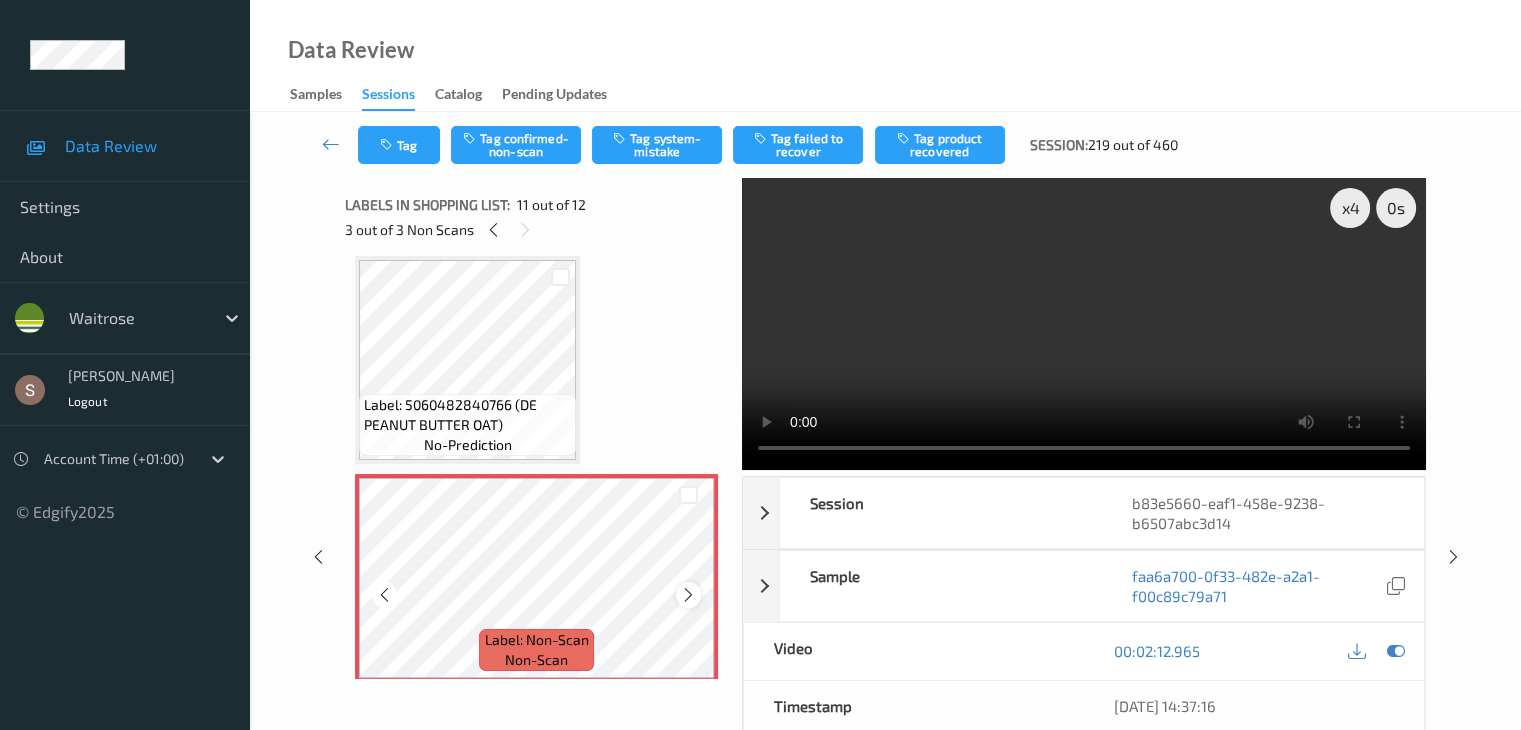 click at bounding box center (688, 595) 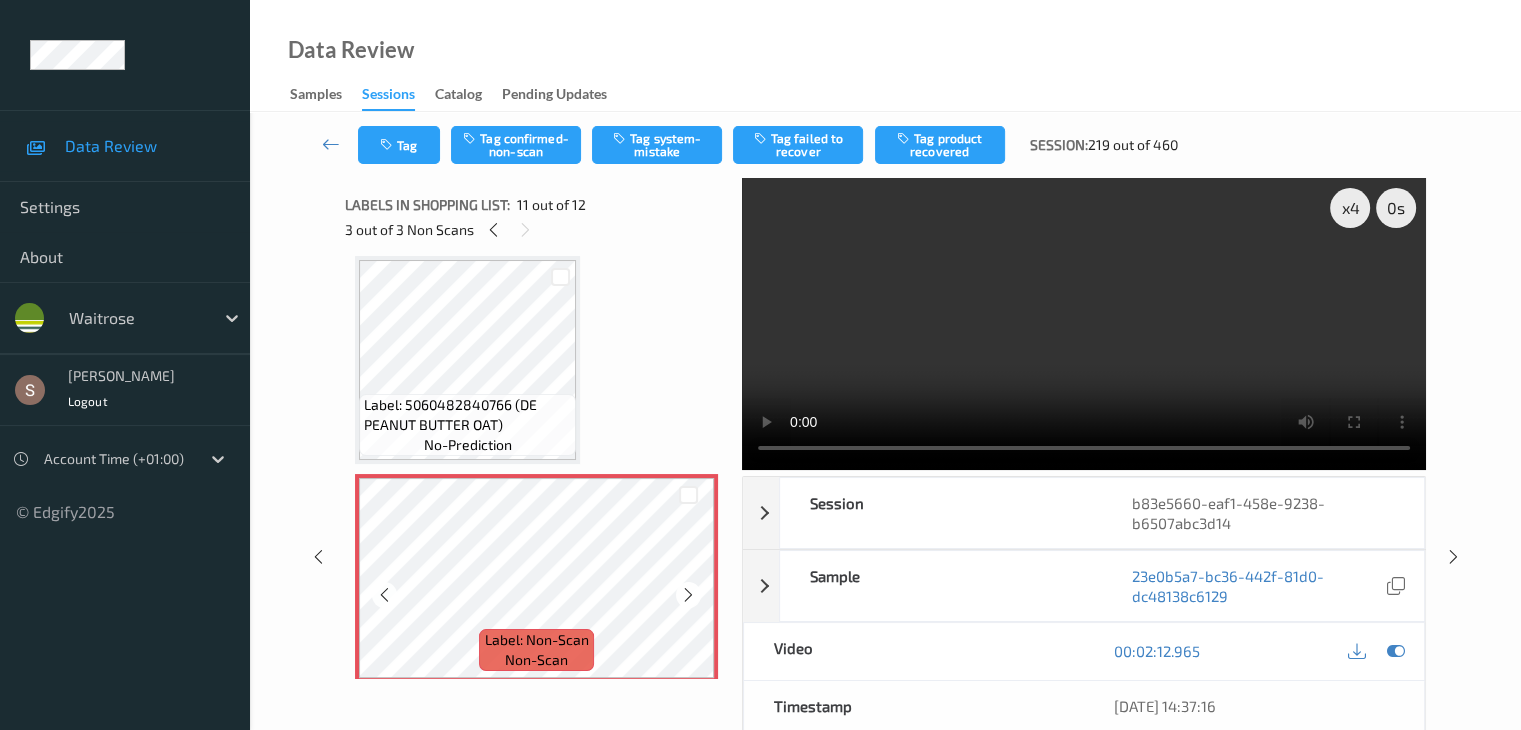 click at bounding box center (688, 595) 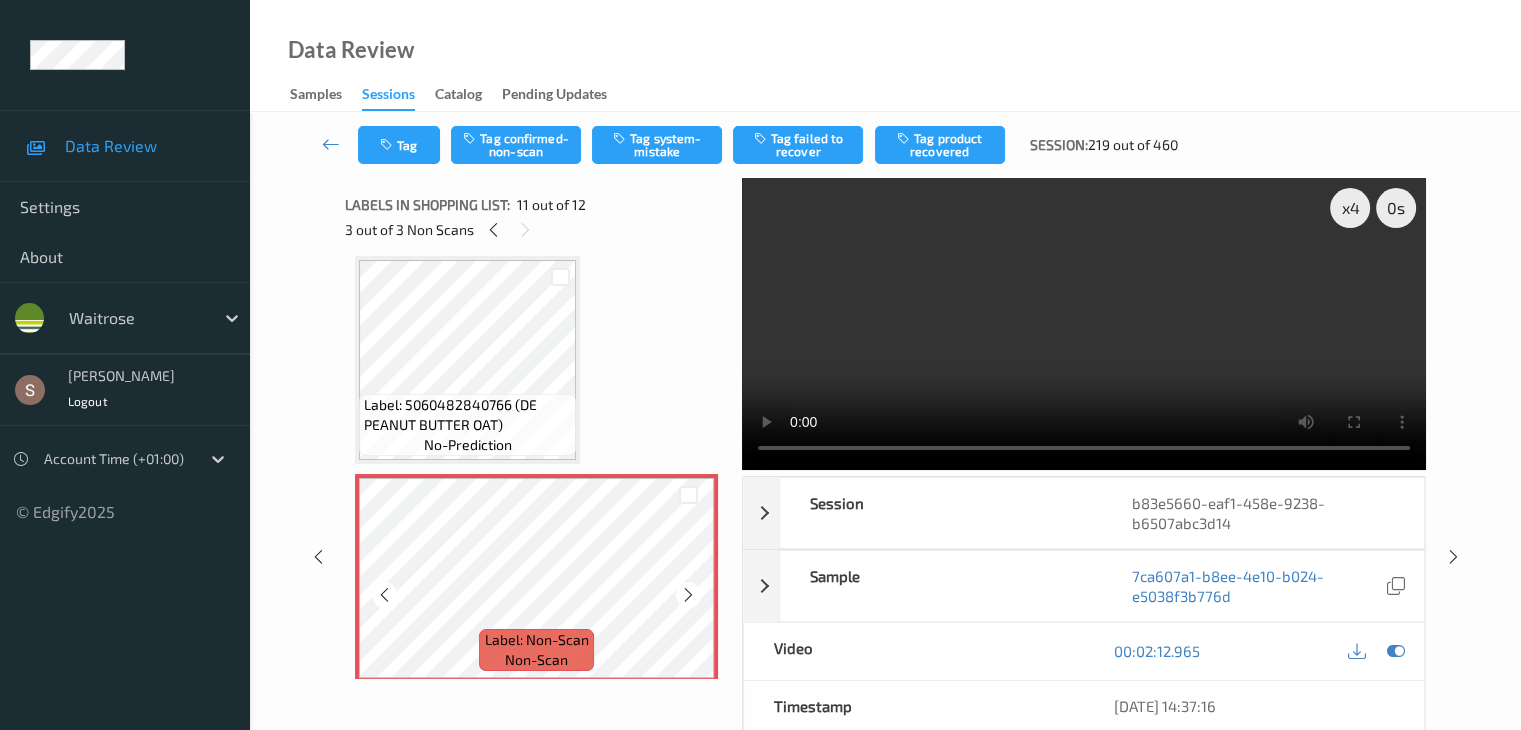 click at bounding box center [688, 595] 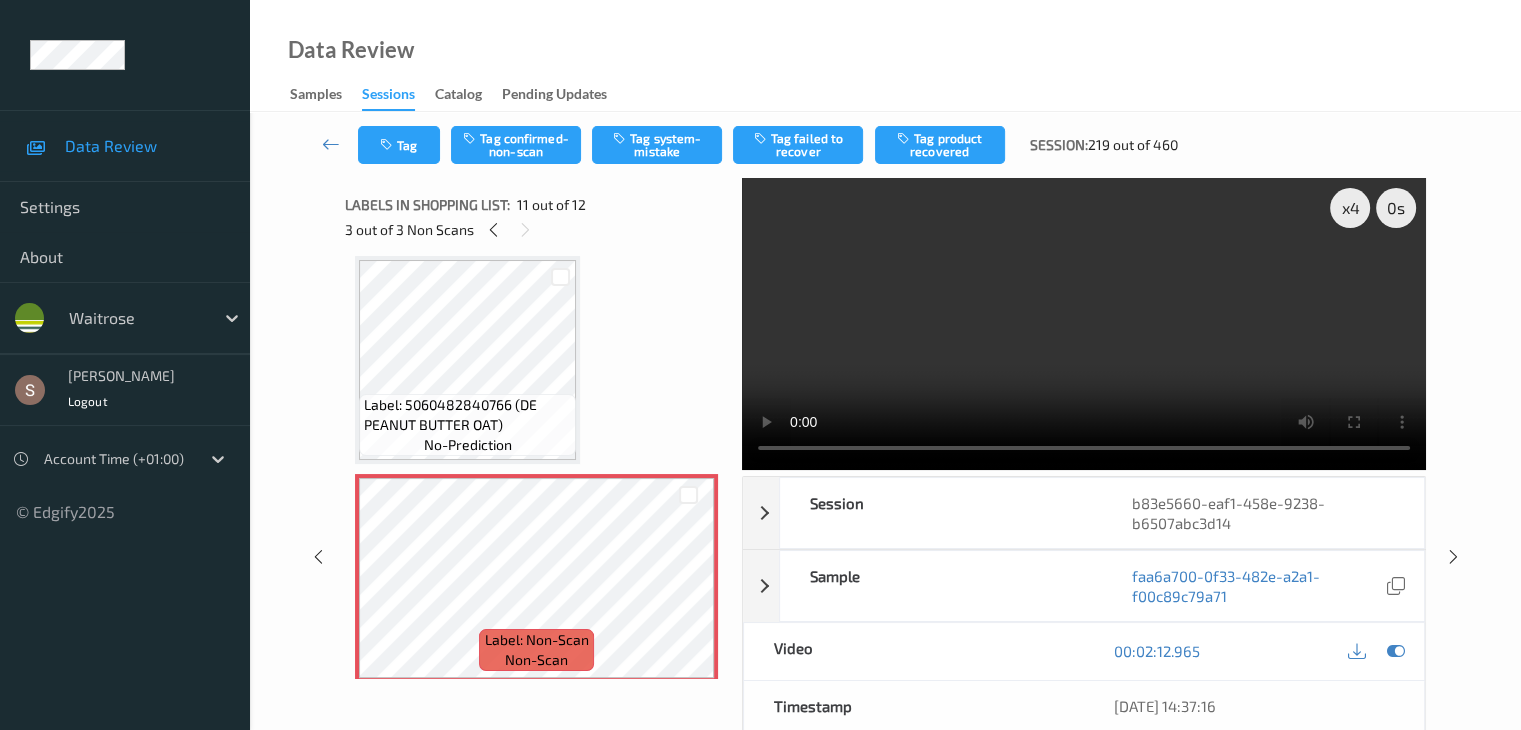 click at bounding box center [1084, 324] 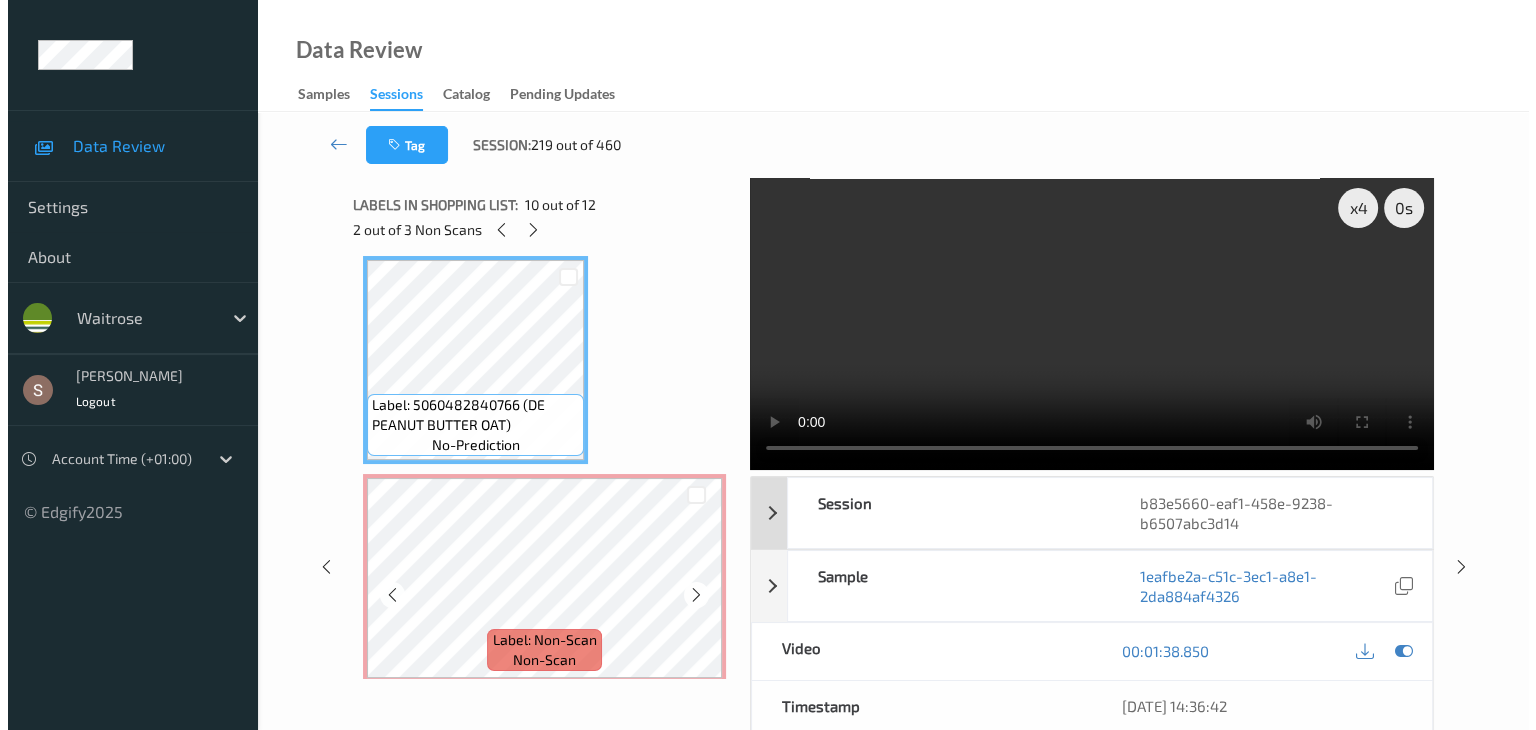 scroll, scrollTop: 2072, scrollLeft: 0, axis: vertical 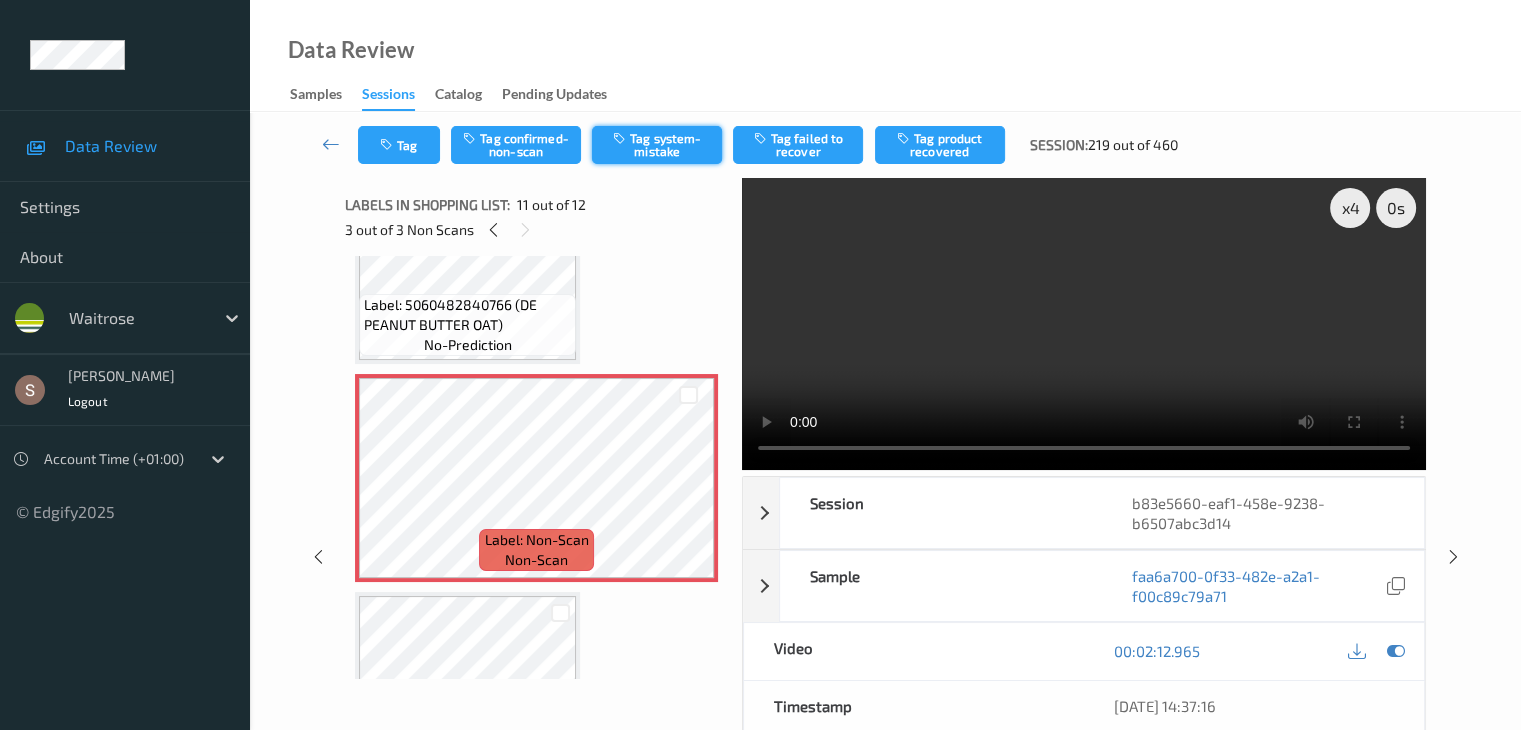 click on "Tag   system-mistake" at bounding box center [657, 145] 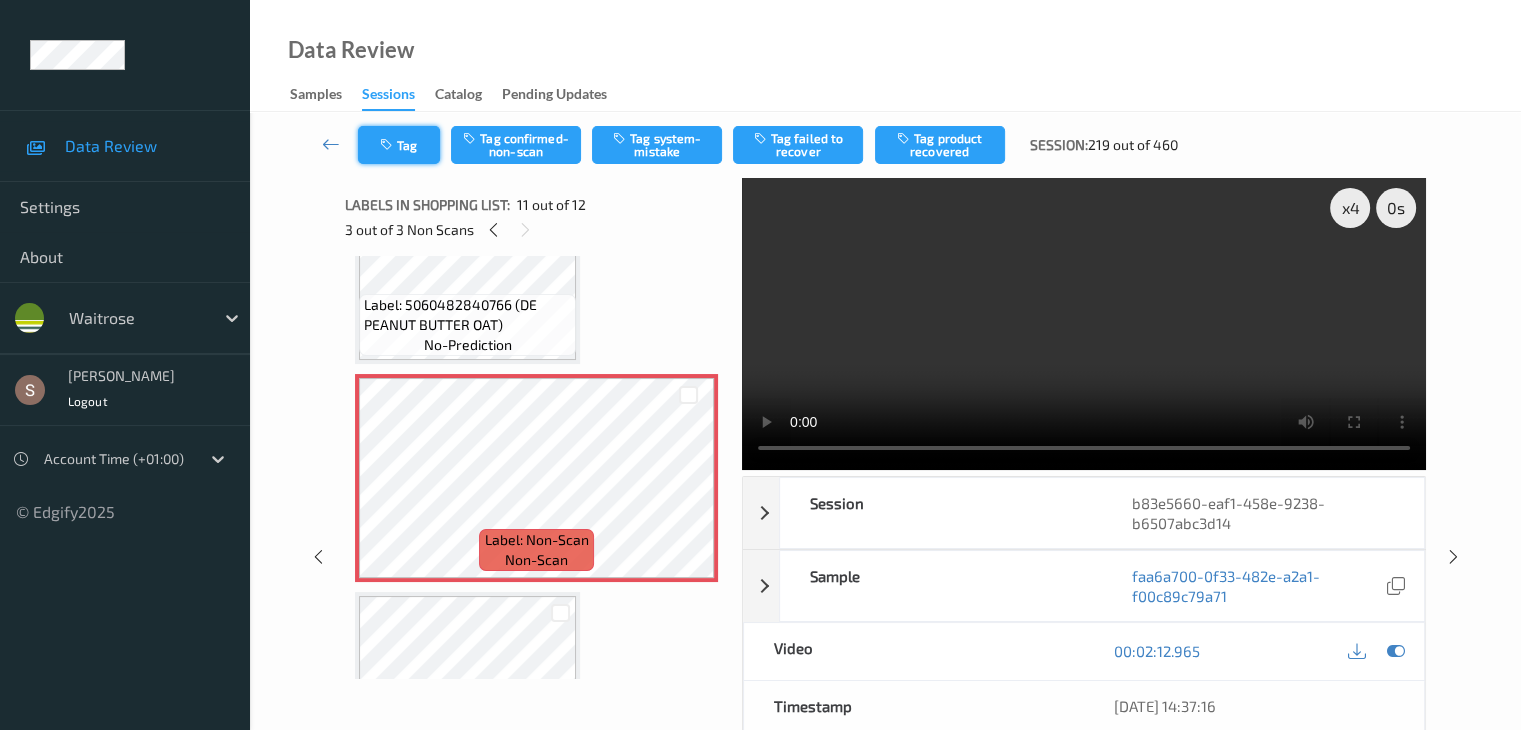 click on "Tag" at bounding box center [399, 145] 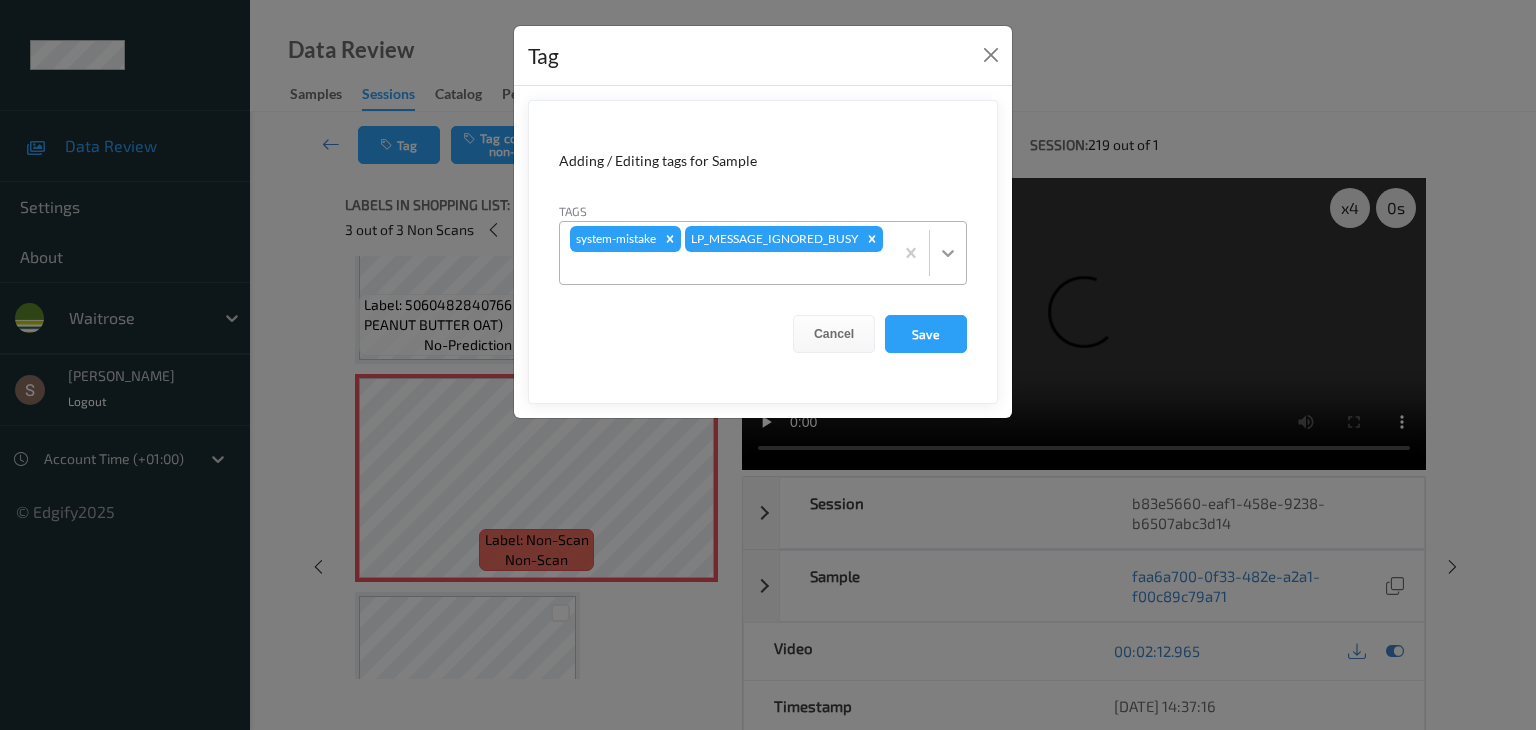 click 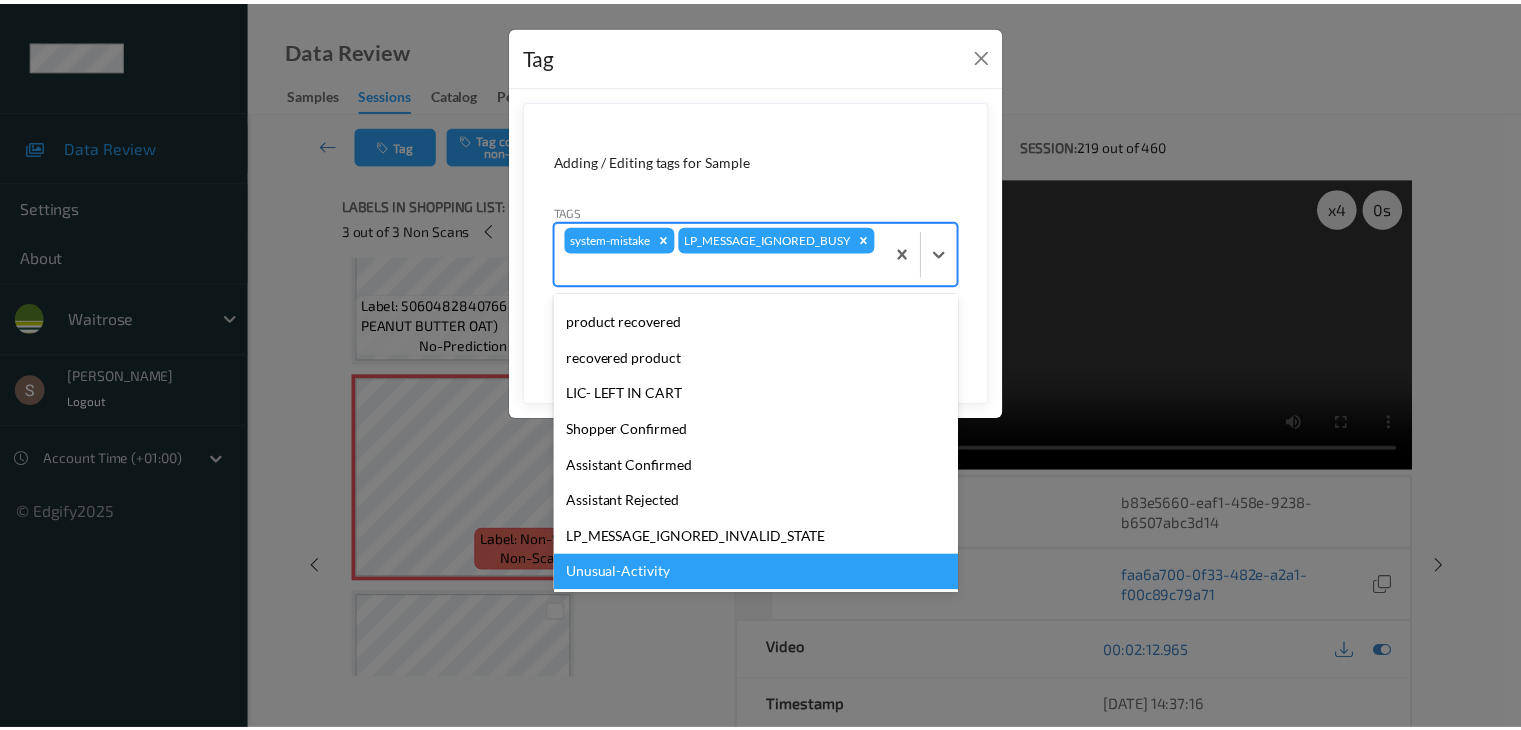 scroll, scrollTop: 320, scrollLeft: 0, axis: vertical 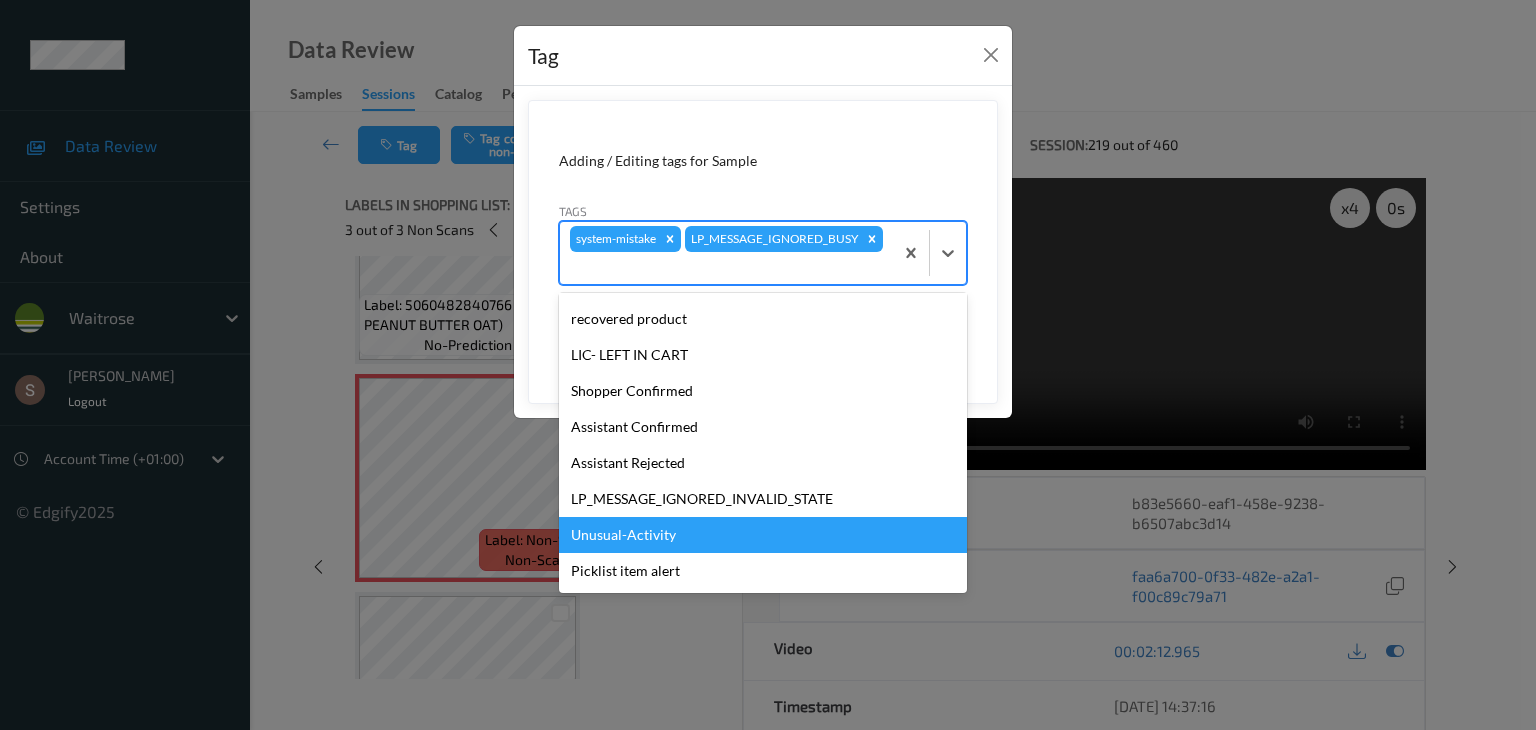 click on "Unusual-Activity" at bounding box center [763, 535] 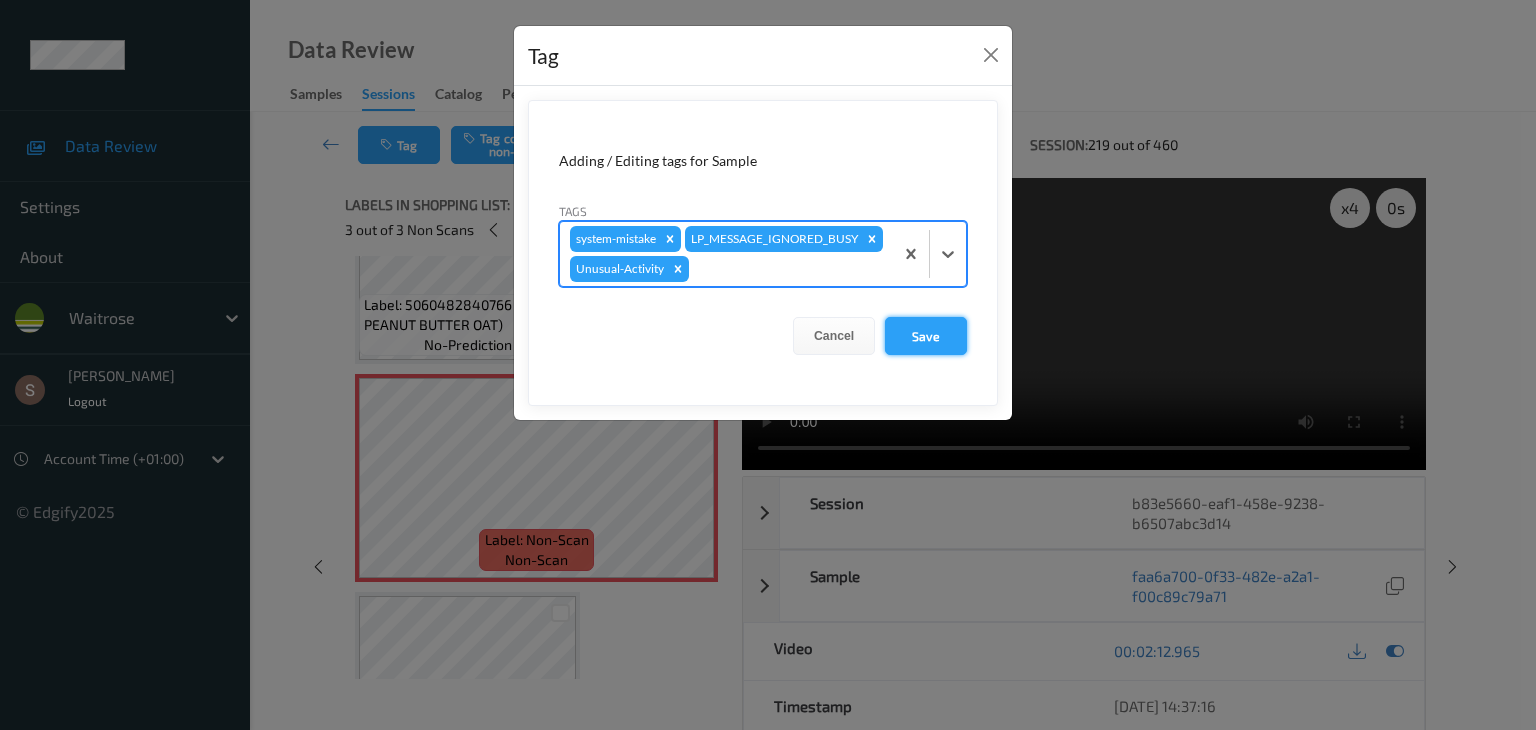 click on "Save" at bounding box center [926, 336] 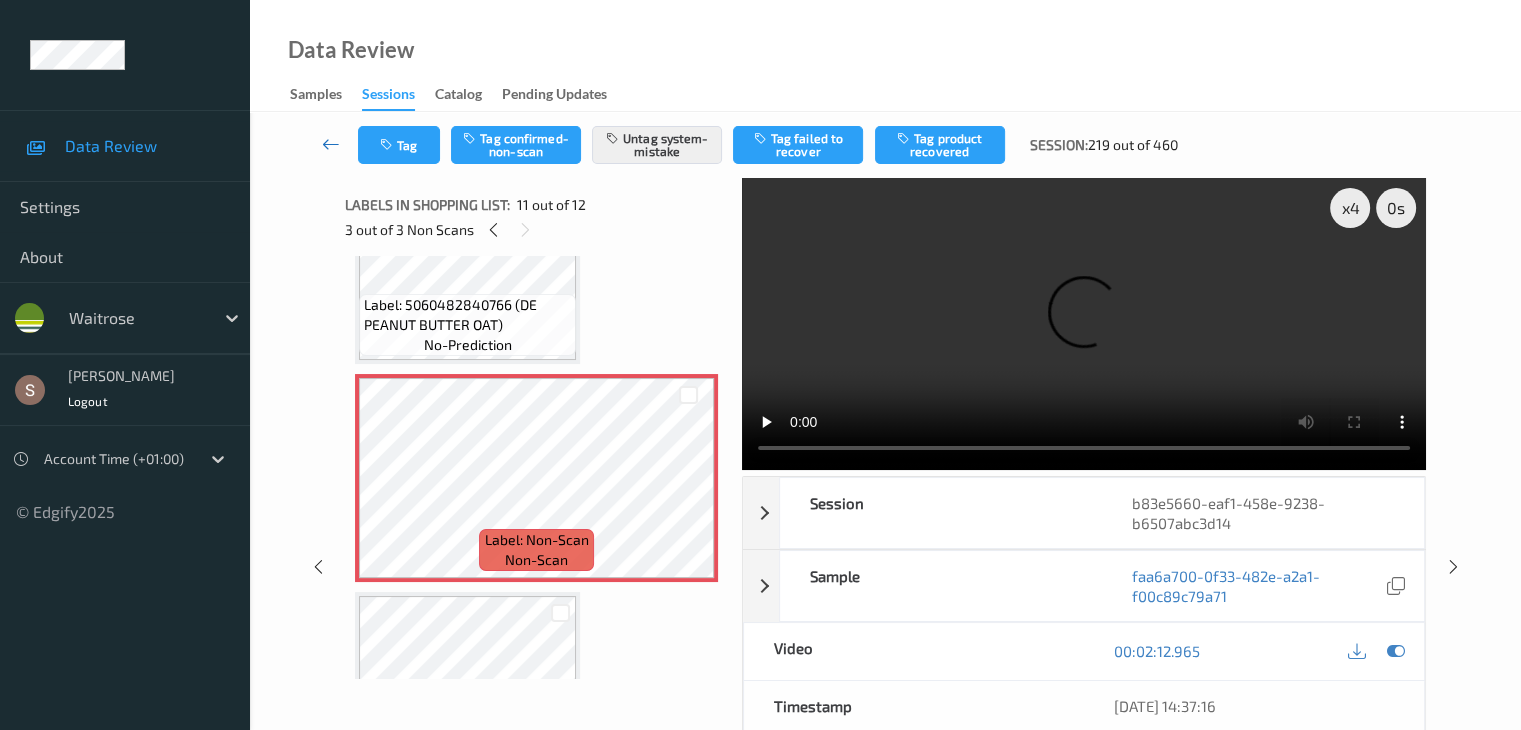 click at bounding box center (331, 144) 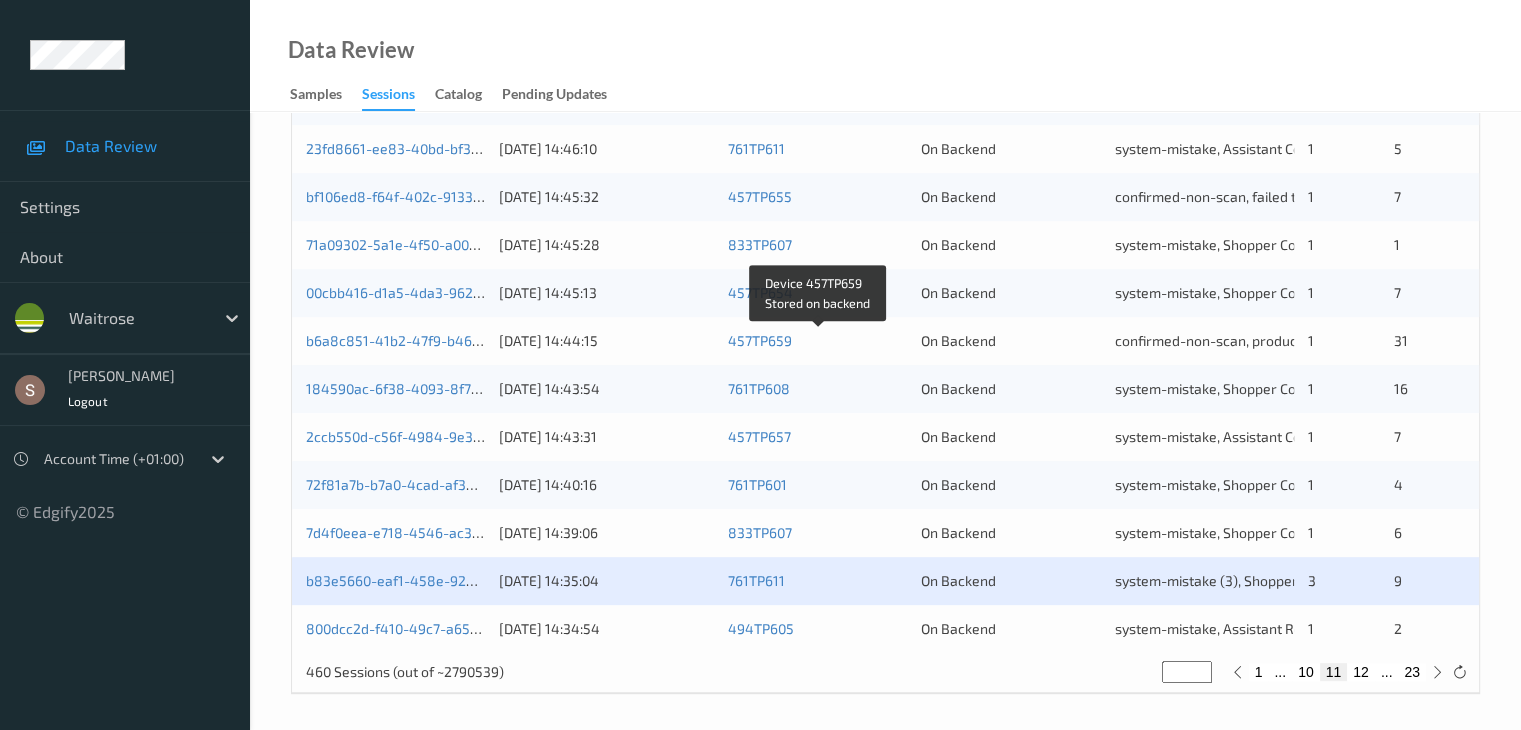 scroll, scrollTop: 932, scrollLeft: 0, axis: vertical 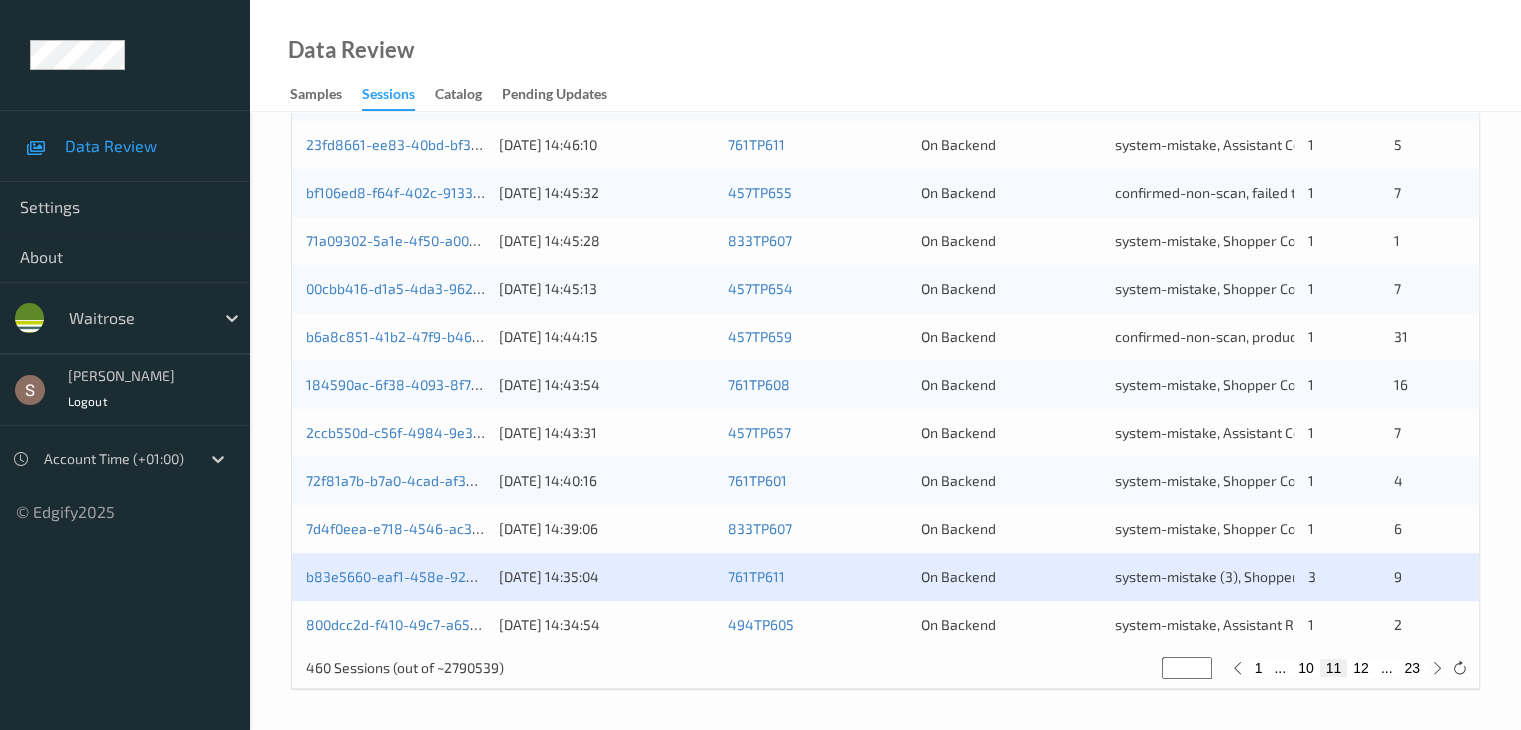 click on "12" at bounding box center (1361, 668) 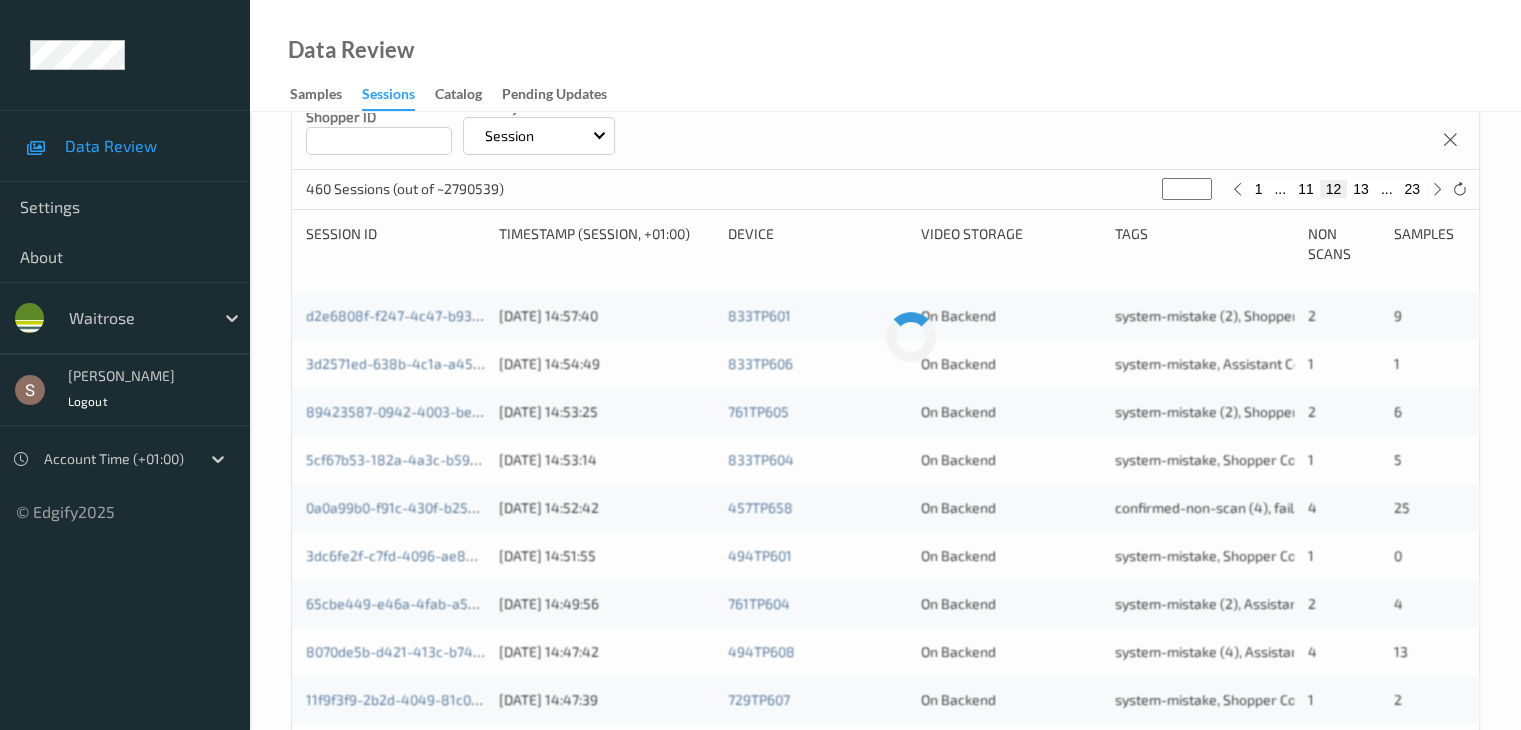 scroll, scrollTop: 400, scrollLeft: 0, axis: vertical 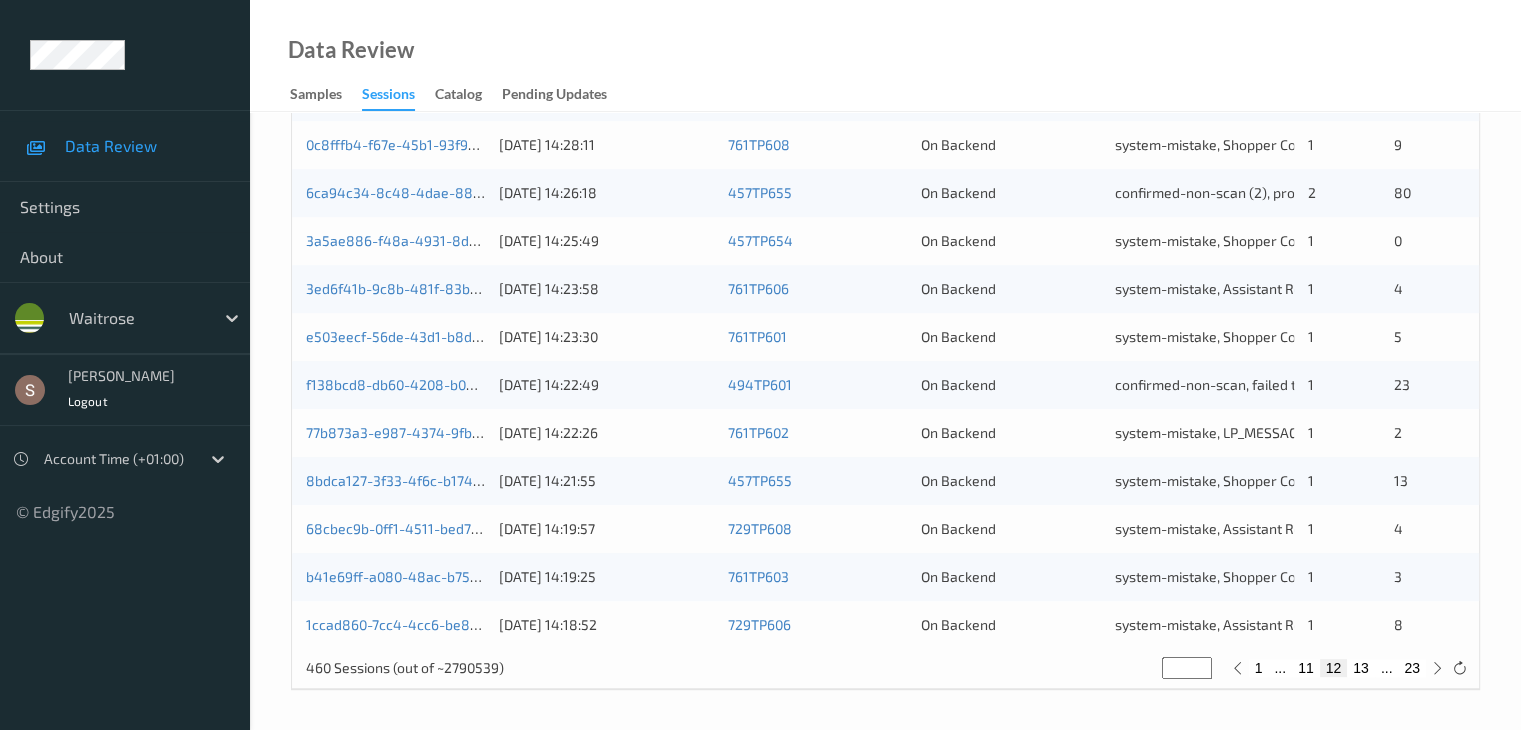 click on "13" at bounding box center (1361, 668) 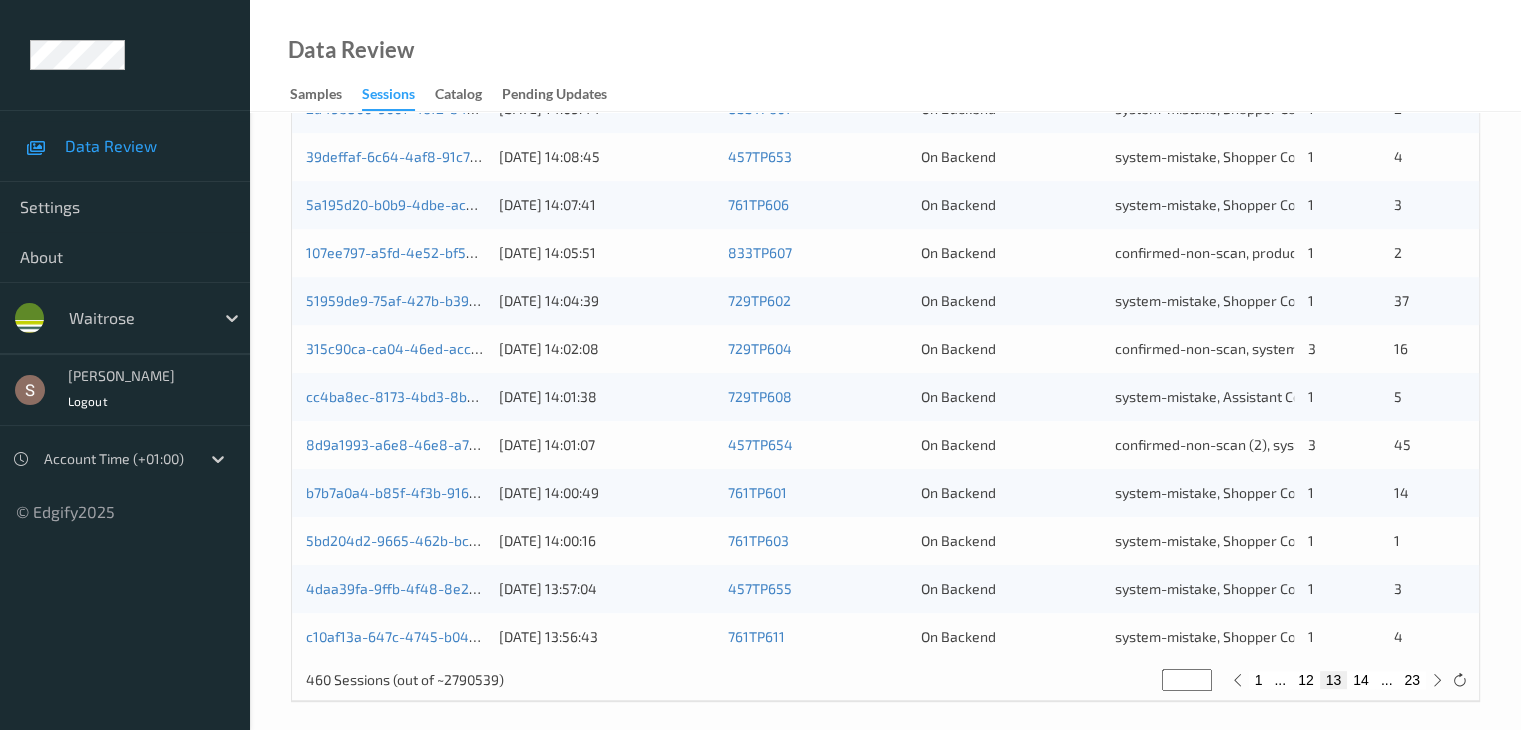 scroll, scrollTop: 932, scrollLeft: 0, axis: vertical 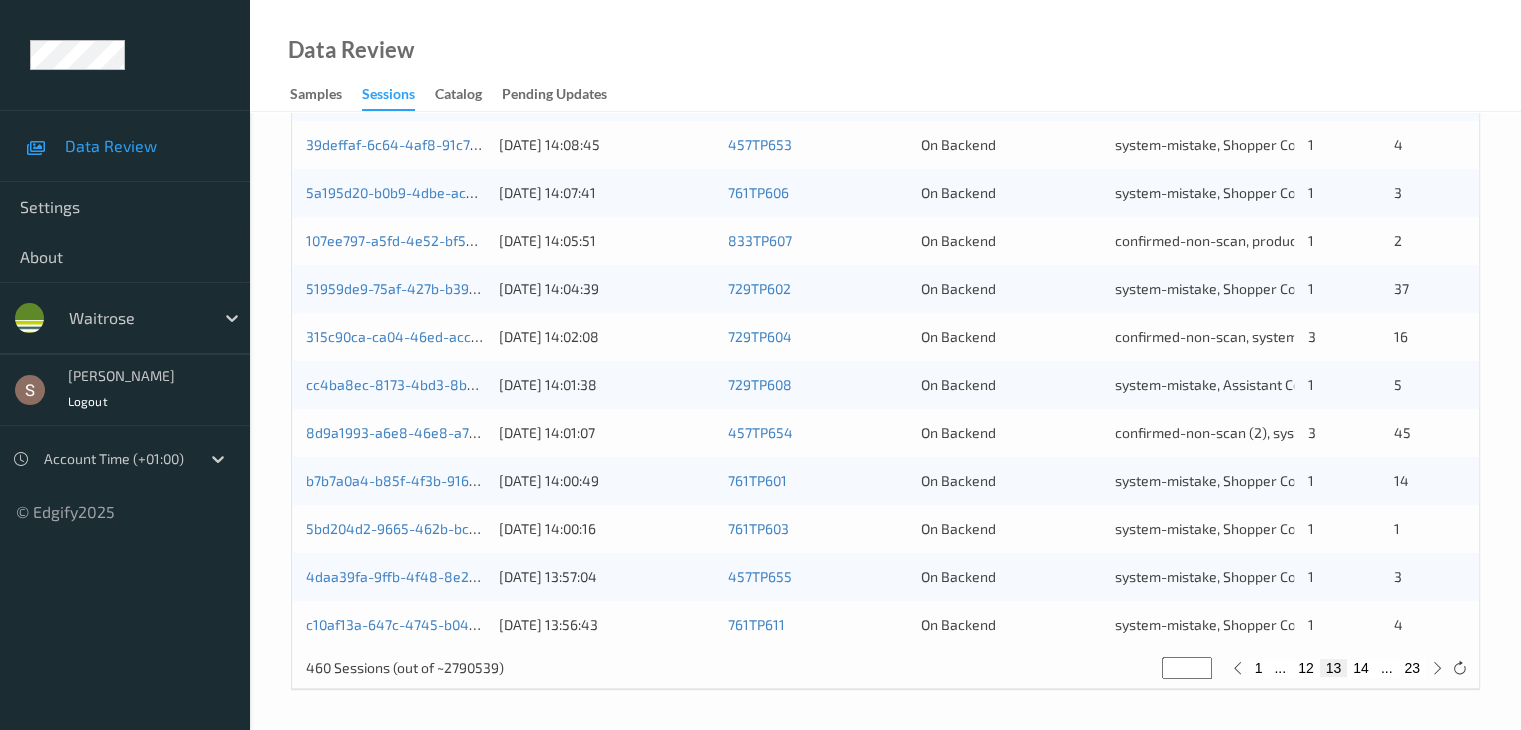 click on "14" at bounding box center [1361, 668] 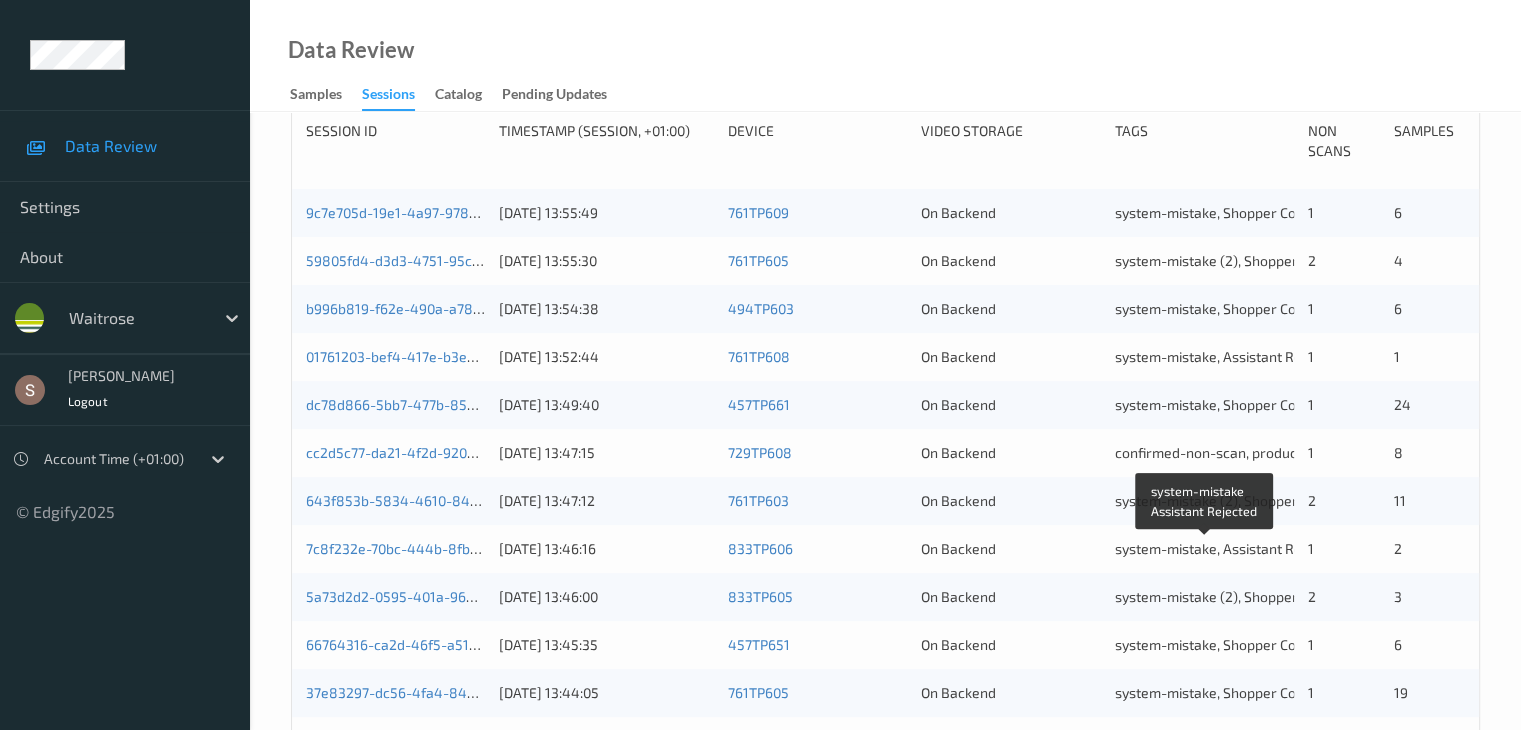 scroll, scrollTop: 332, scrollLeft: 0, axis: vertical 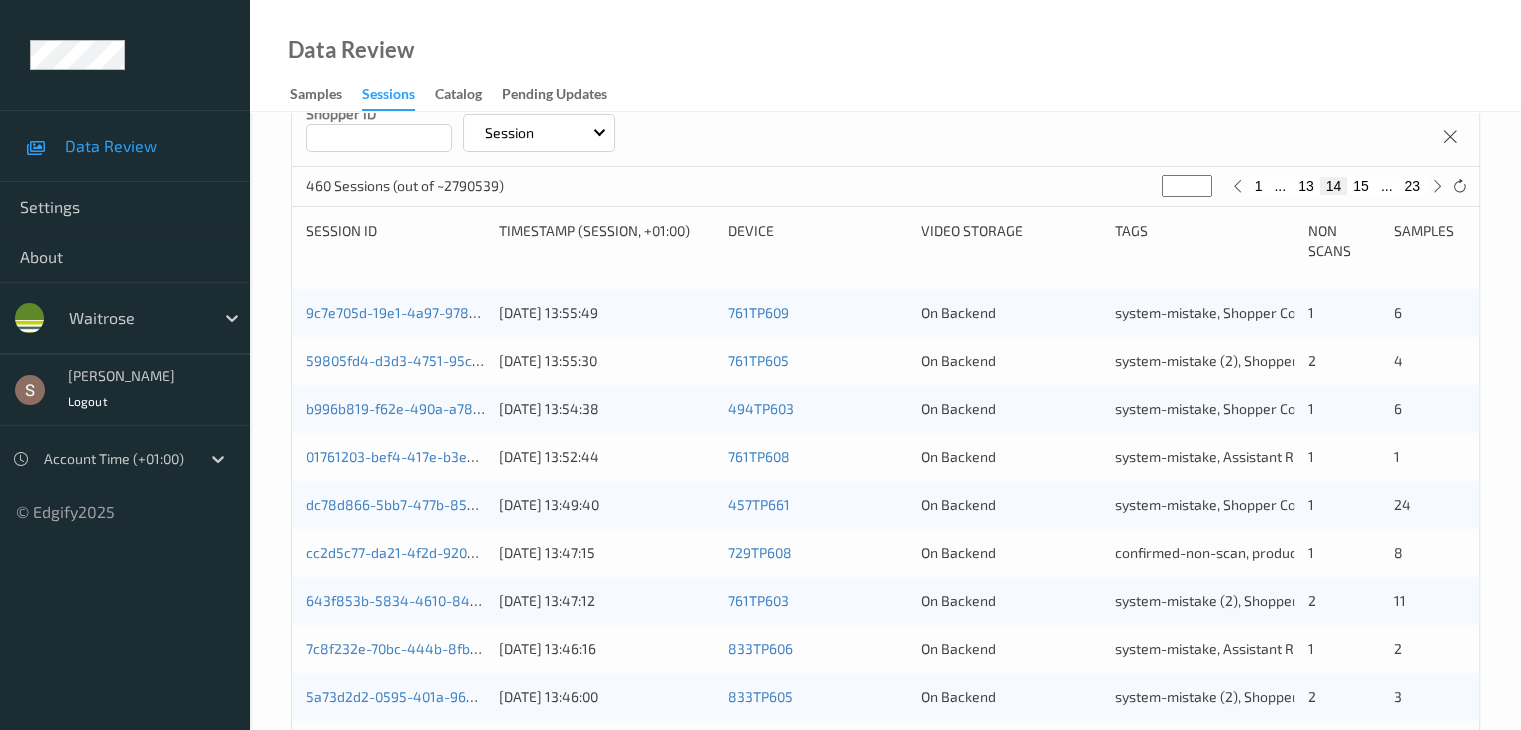 click on "15" at bounding box center [1361, 186] 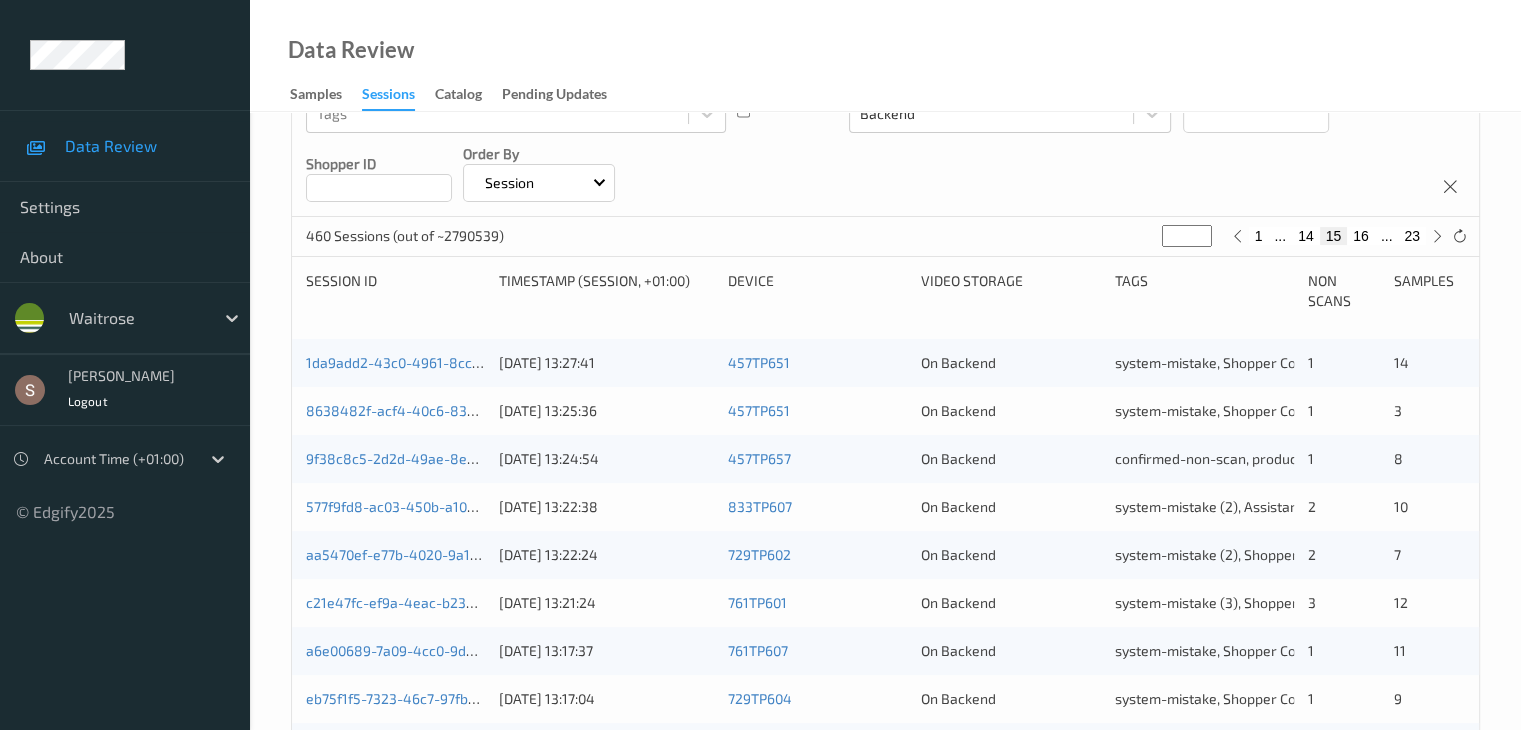 scroll, scrollTop: 132, scrollLeft: 0, axis: vertical 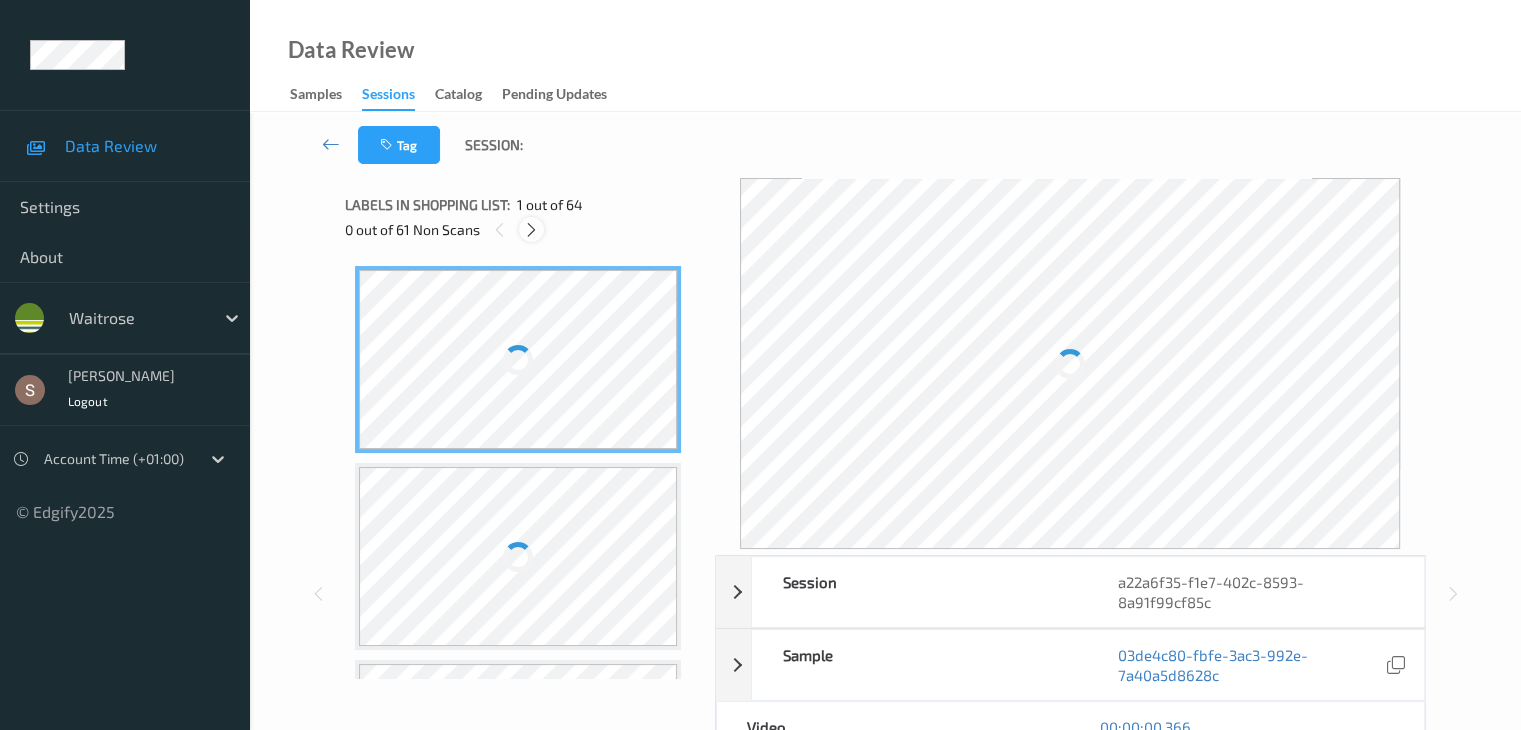 click at bounding box center [531, 230] 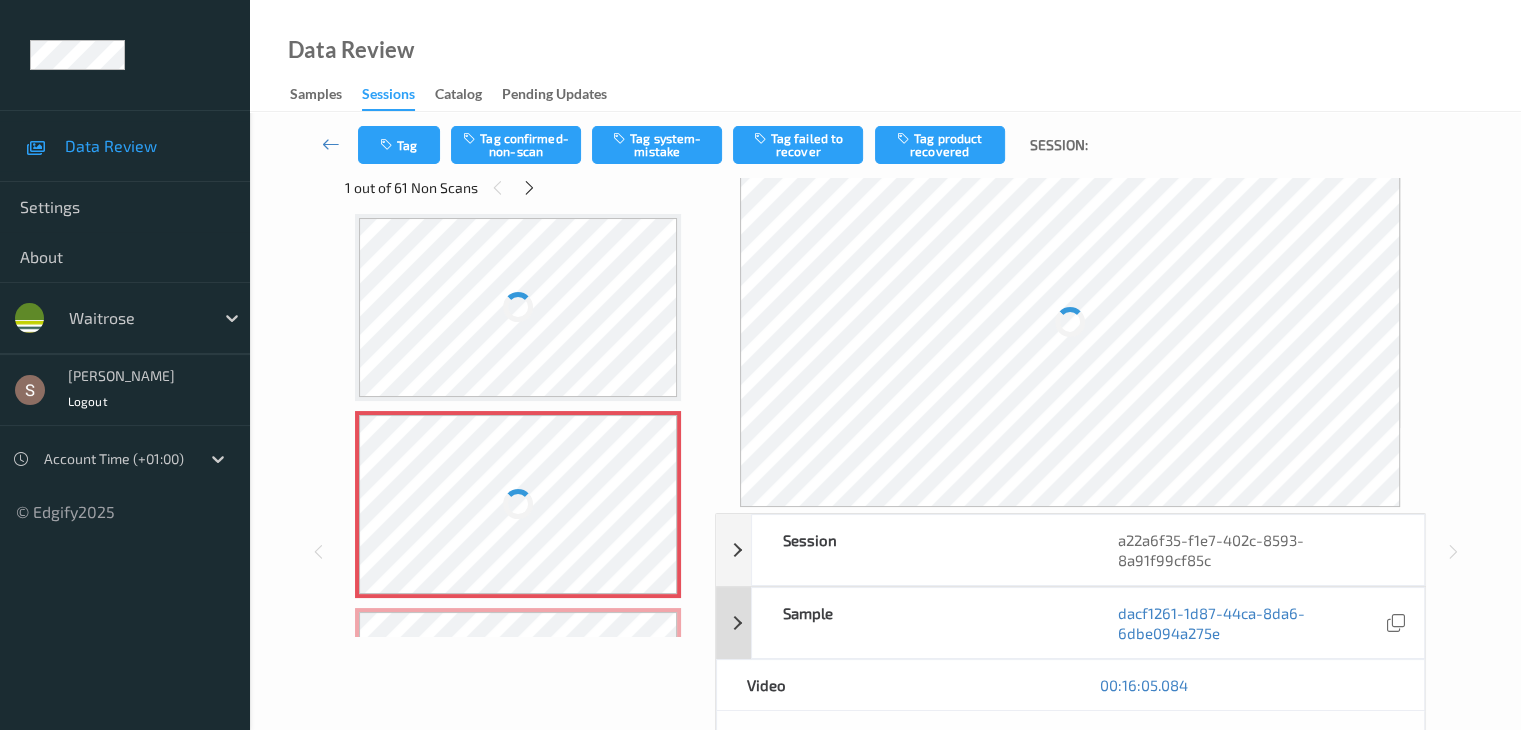 scroll, scrollTop: 0, scrollLeft: 0, axis: both 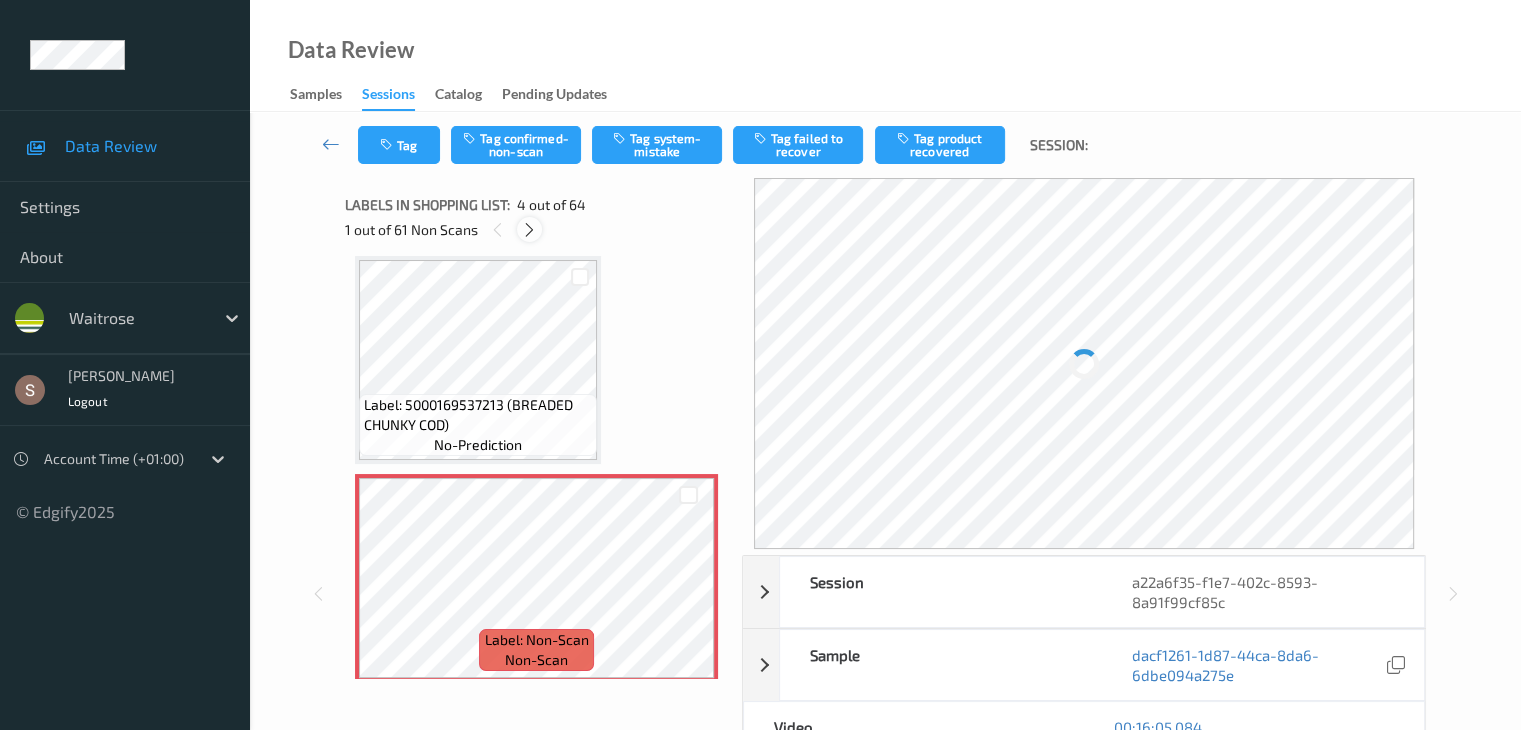 click at bounding box center [529, 230] 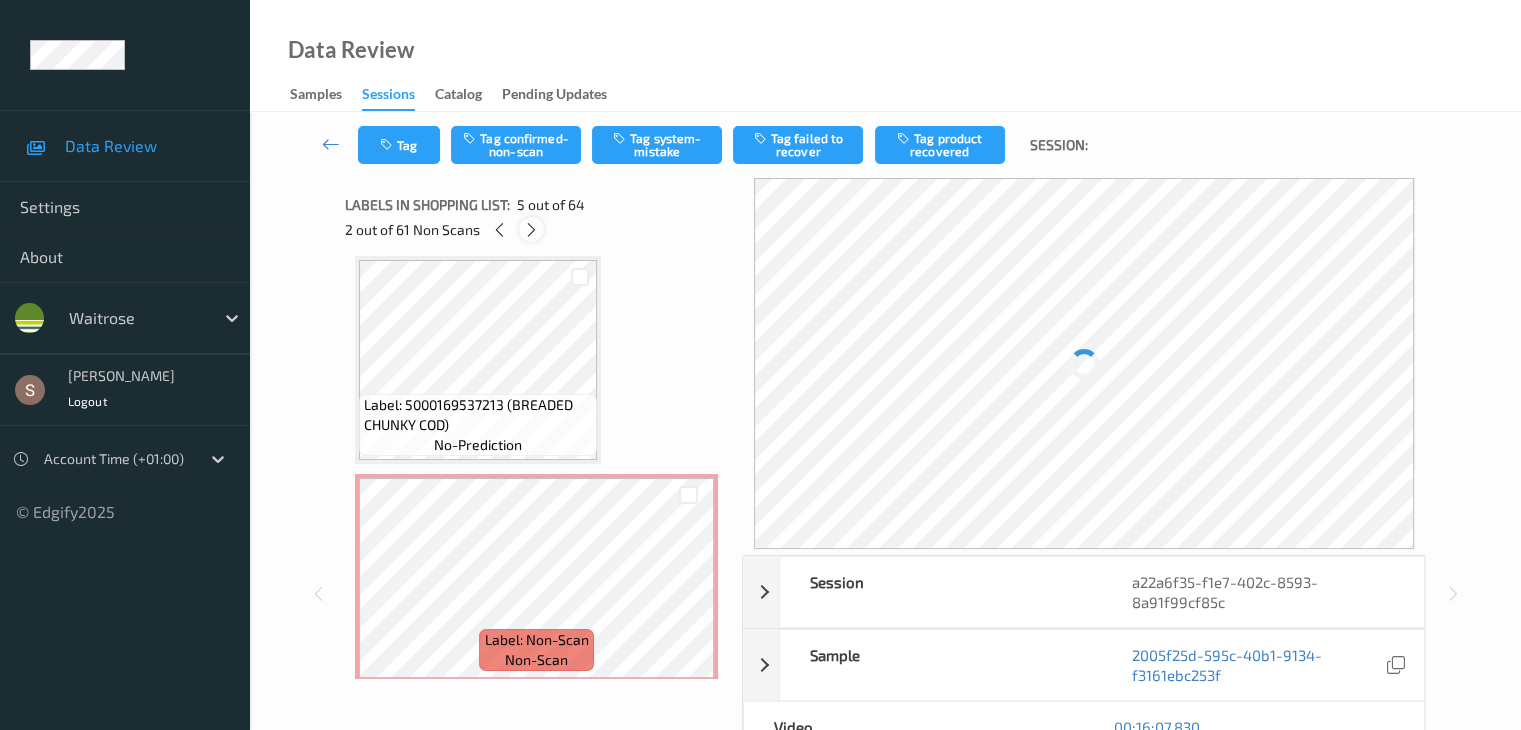 scroll, scrollTop: 664, scrollLeft: 0, axis: vertical 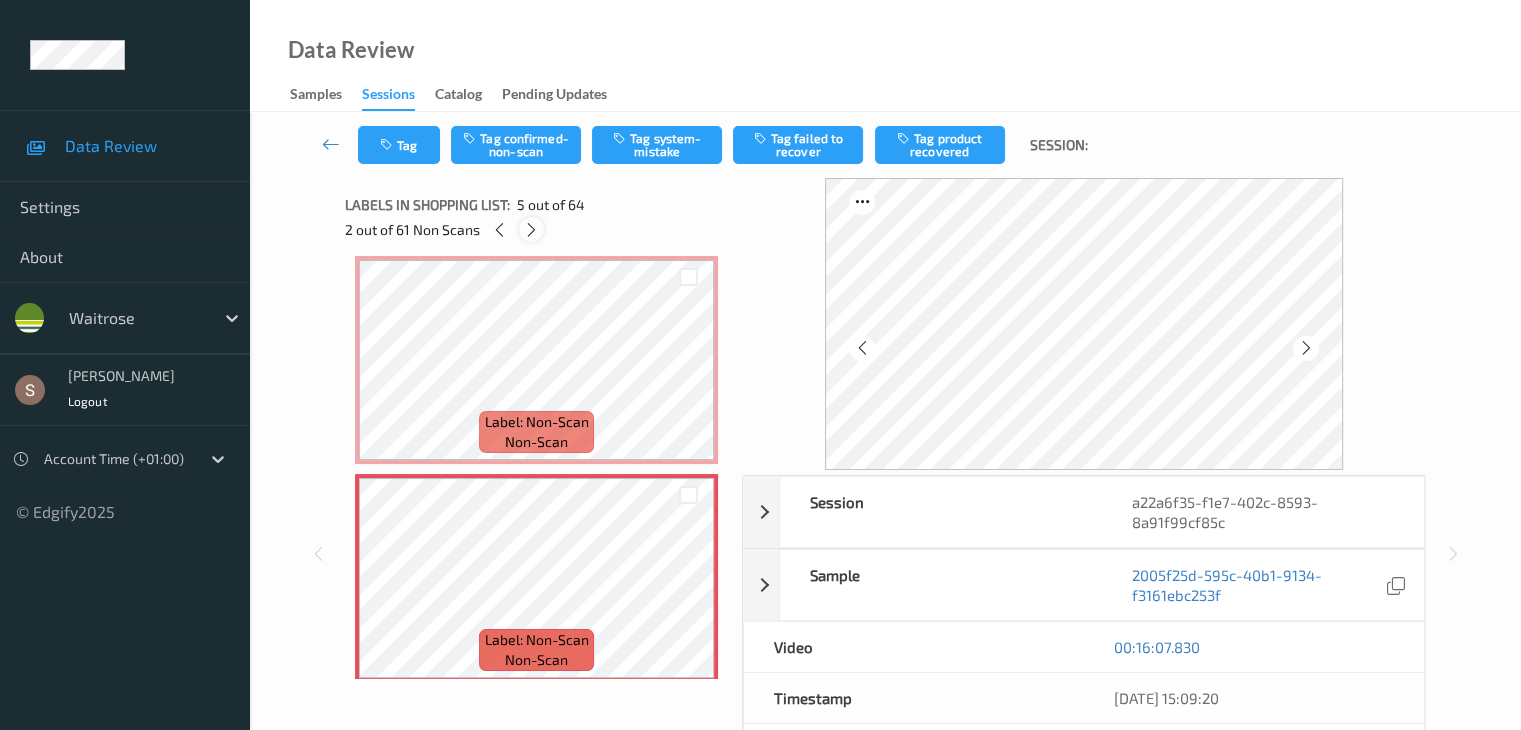 click at bounding box center [531, 230] 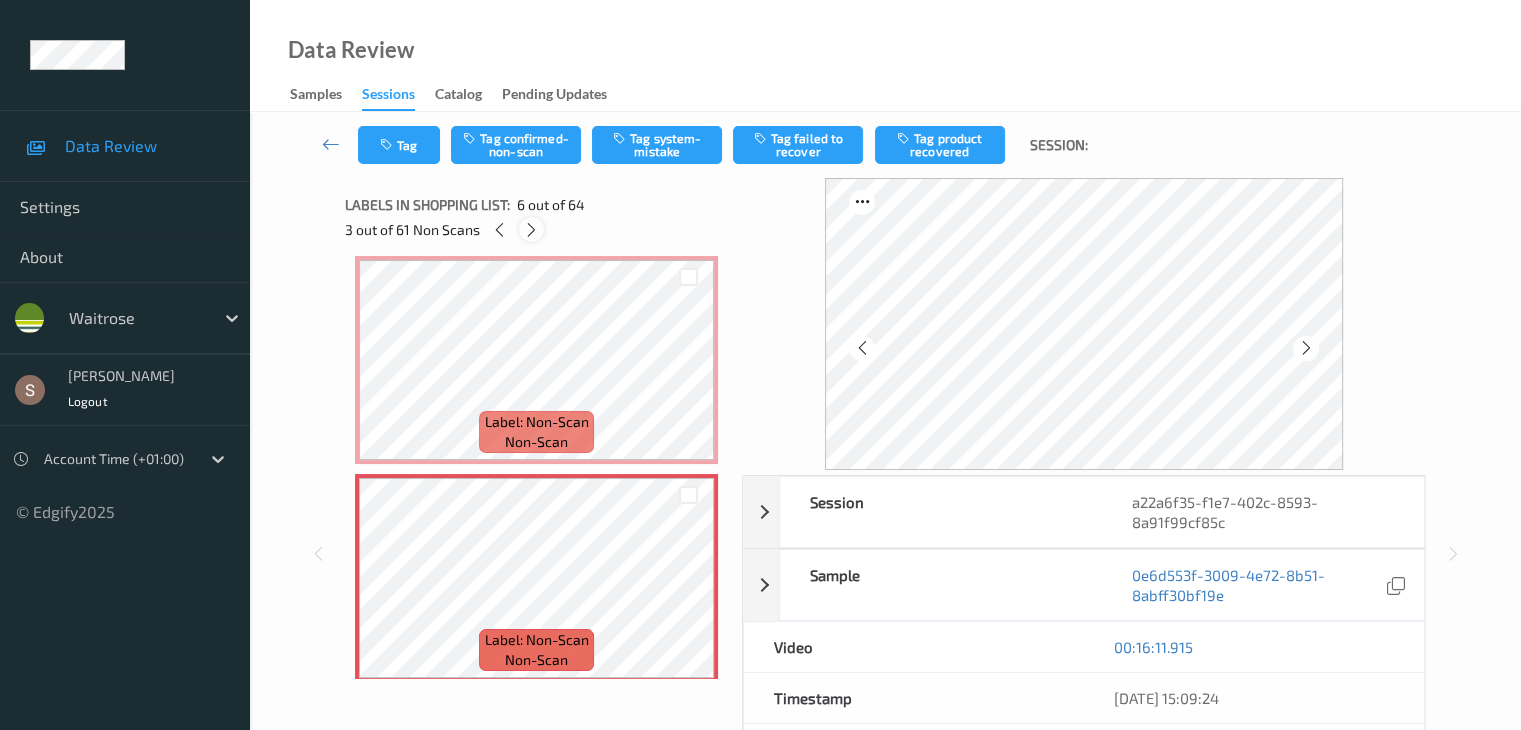 click at bounding box center [531, 230] 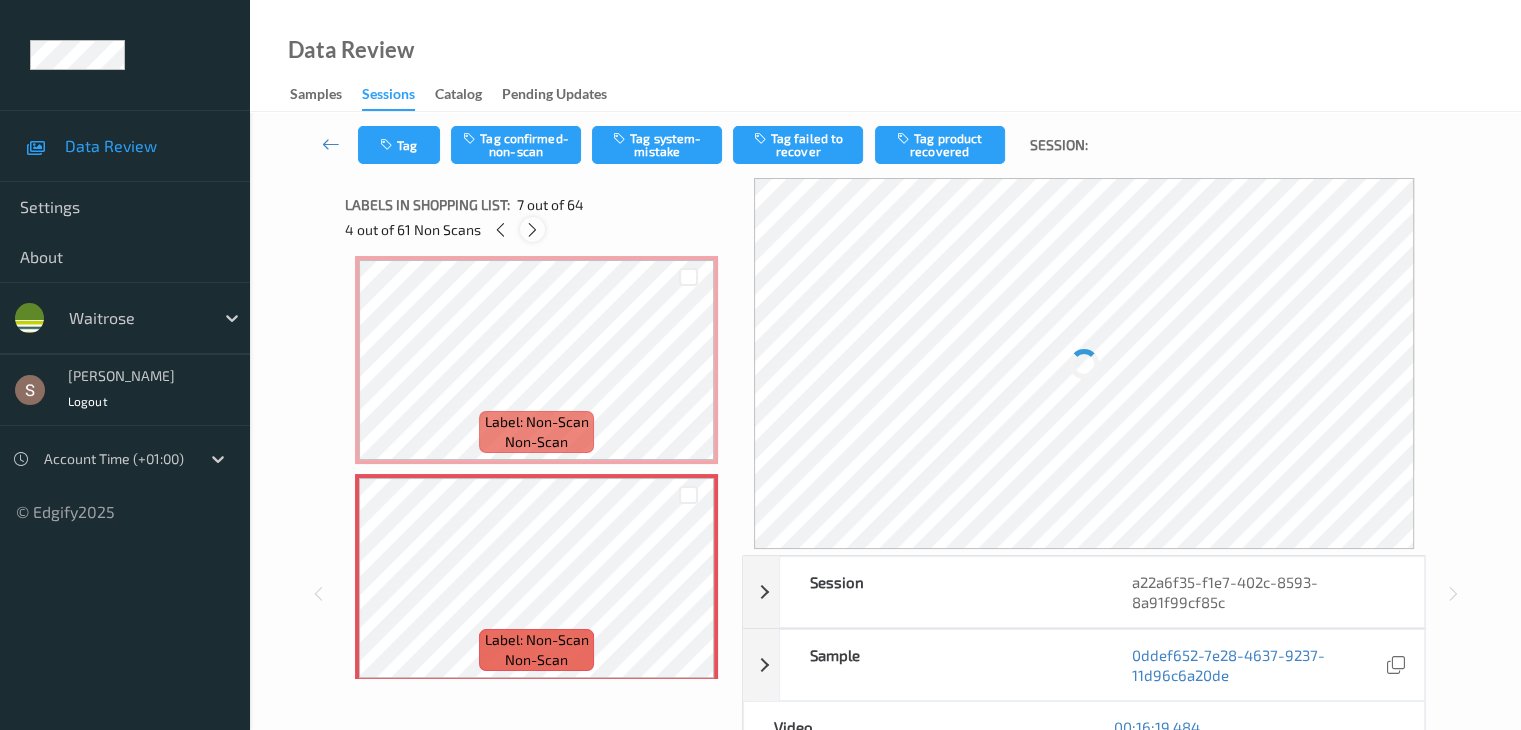 click at bounding box center [532, 230] 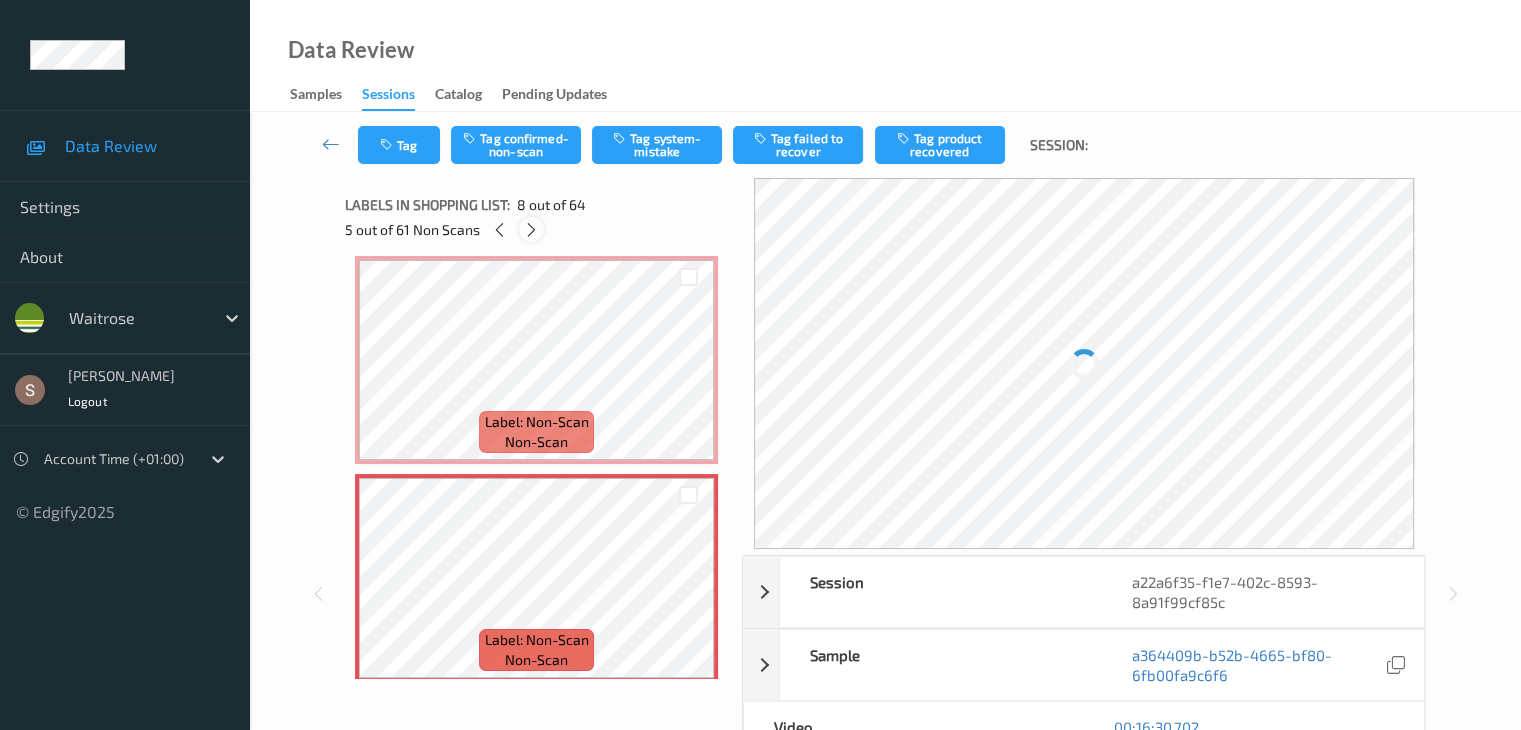 click at bounding box center (531, 230) 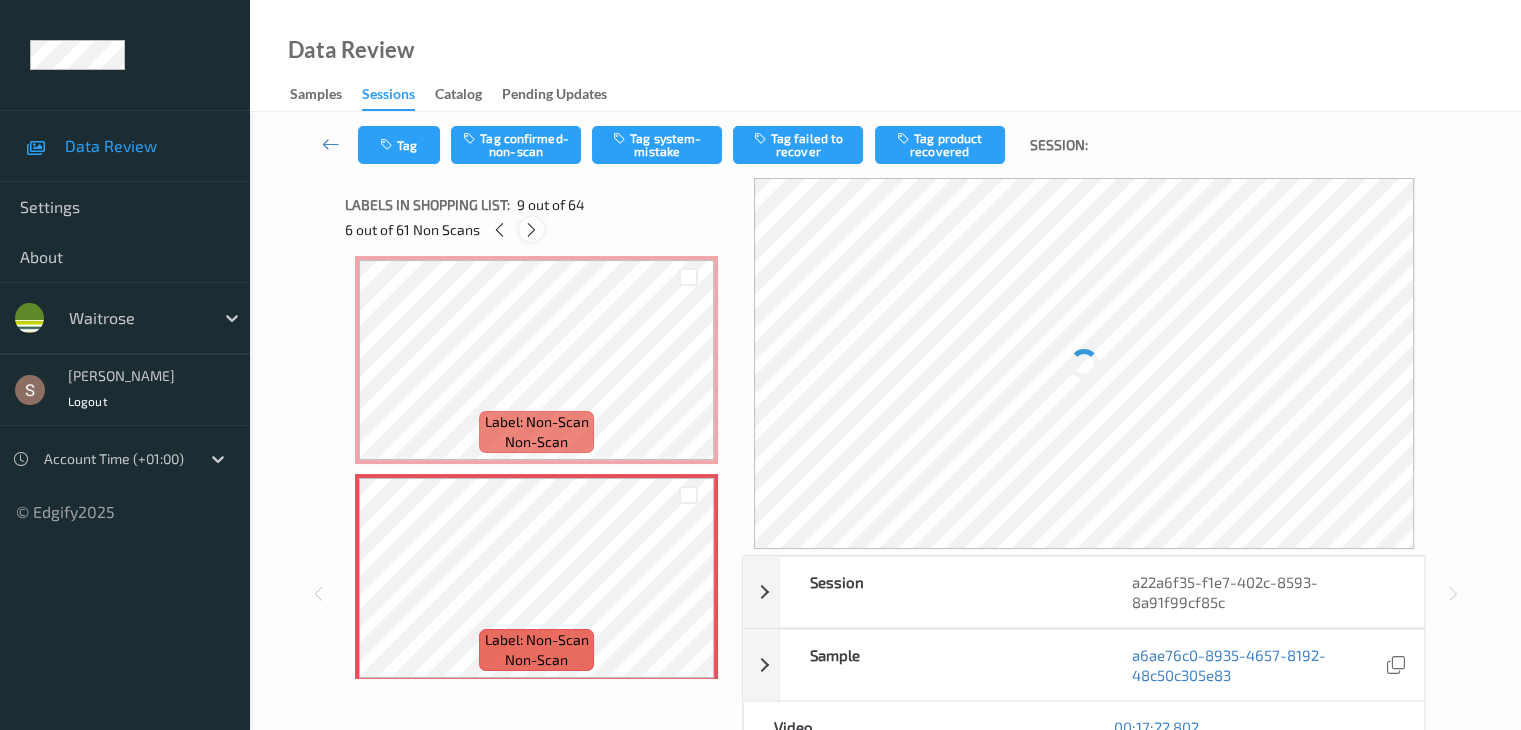 click at bounding box center (531, 230) 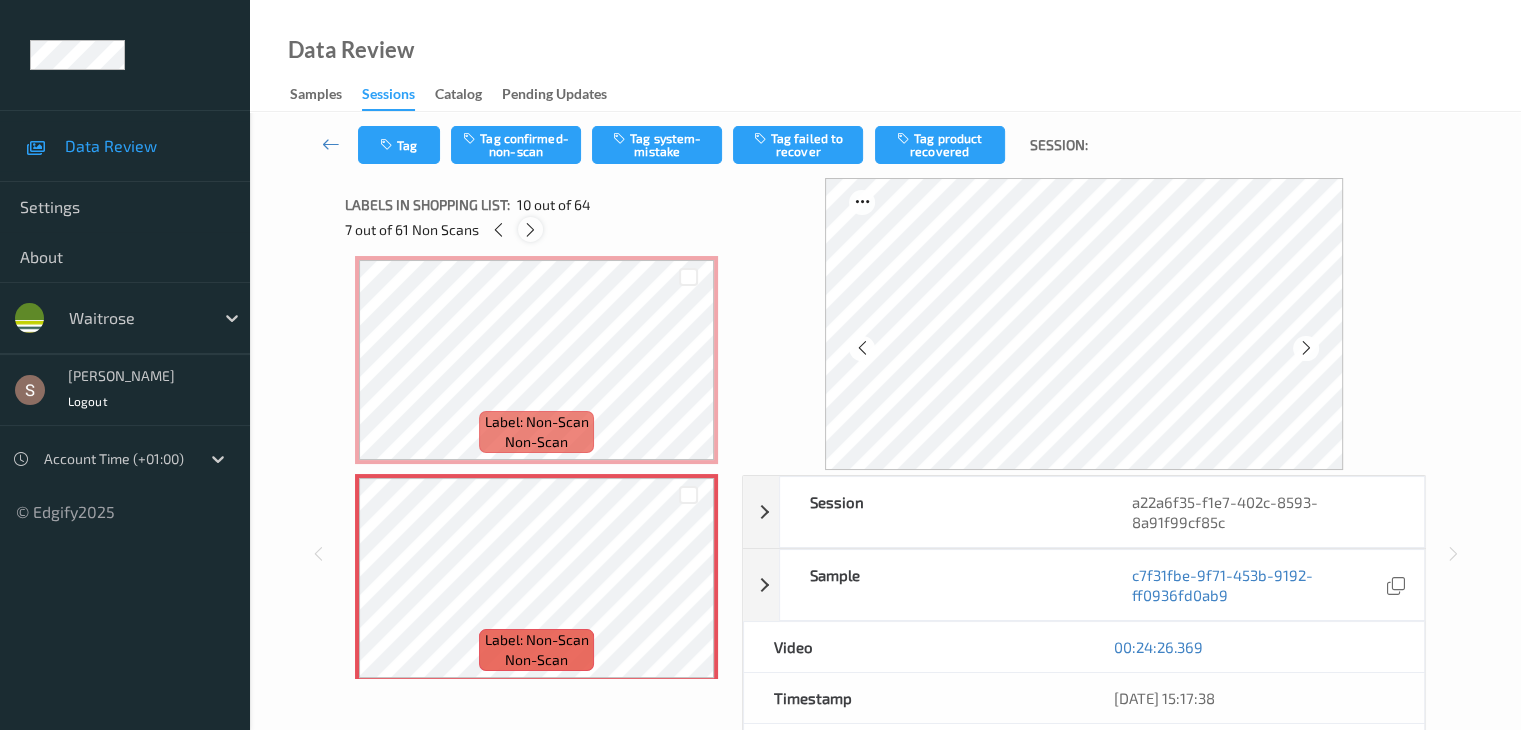 click at bounding box center (530, 230) 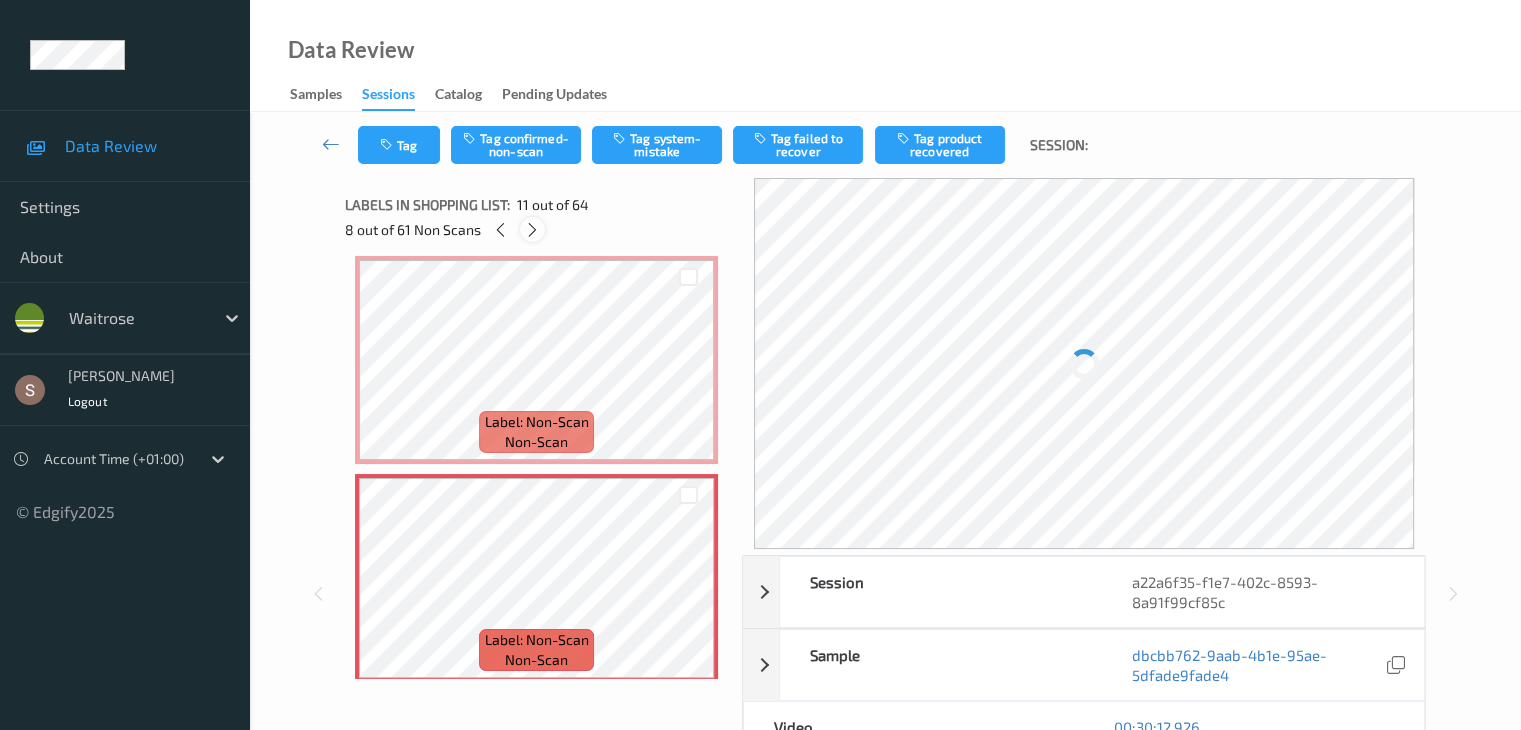 click at bounding box center (532, 230) 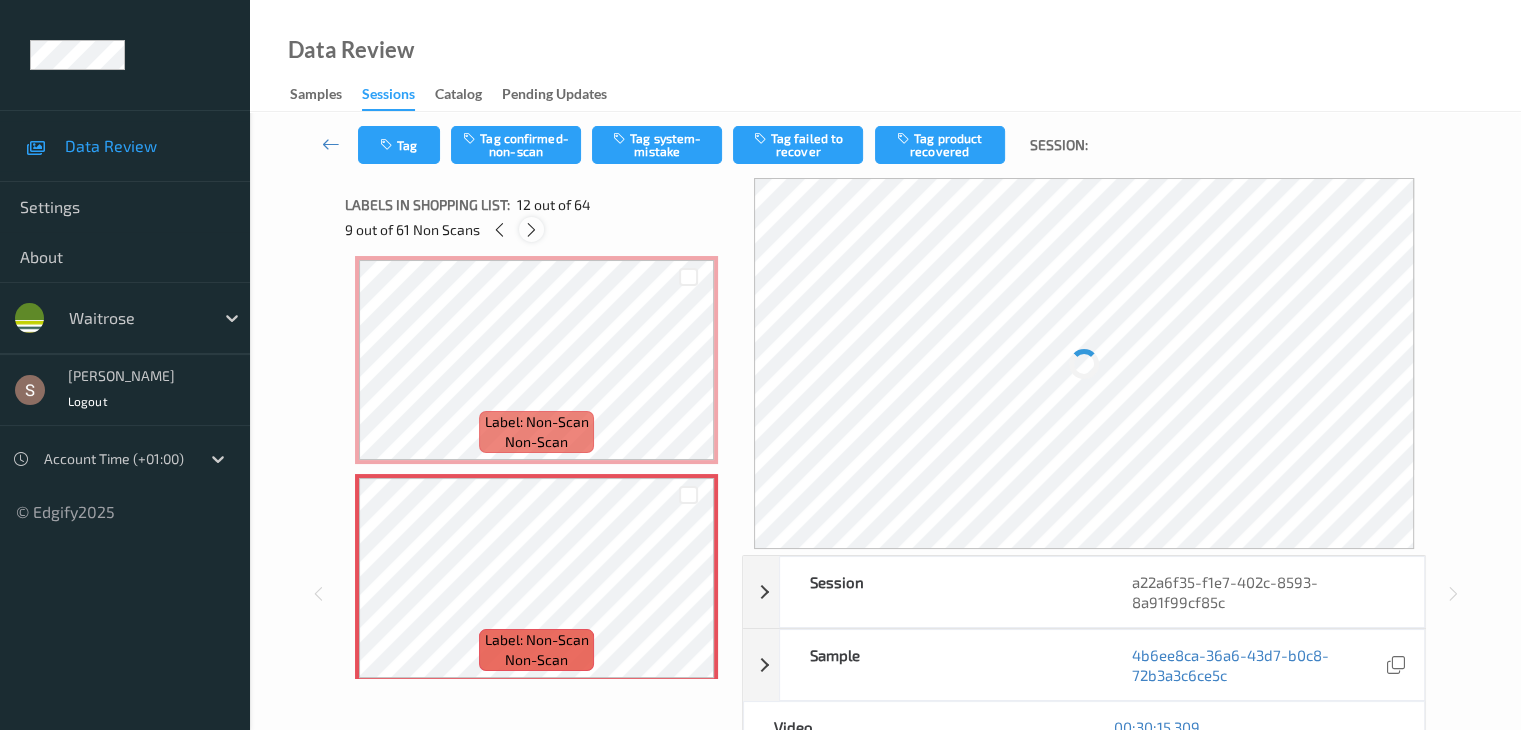 click at bounding box center [531, 230] 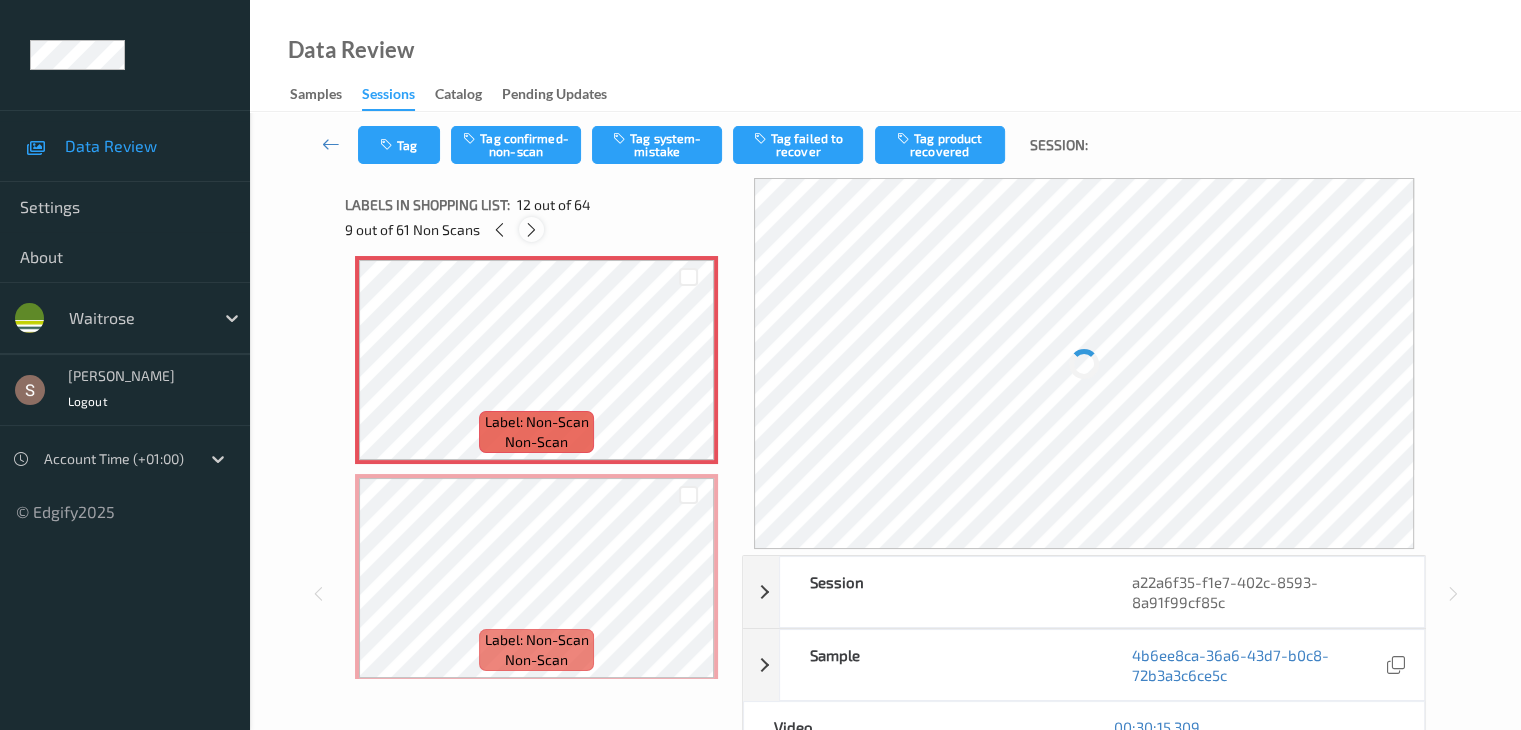 click at bounding box center [531, 230] 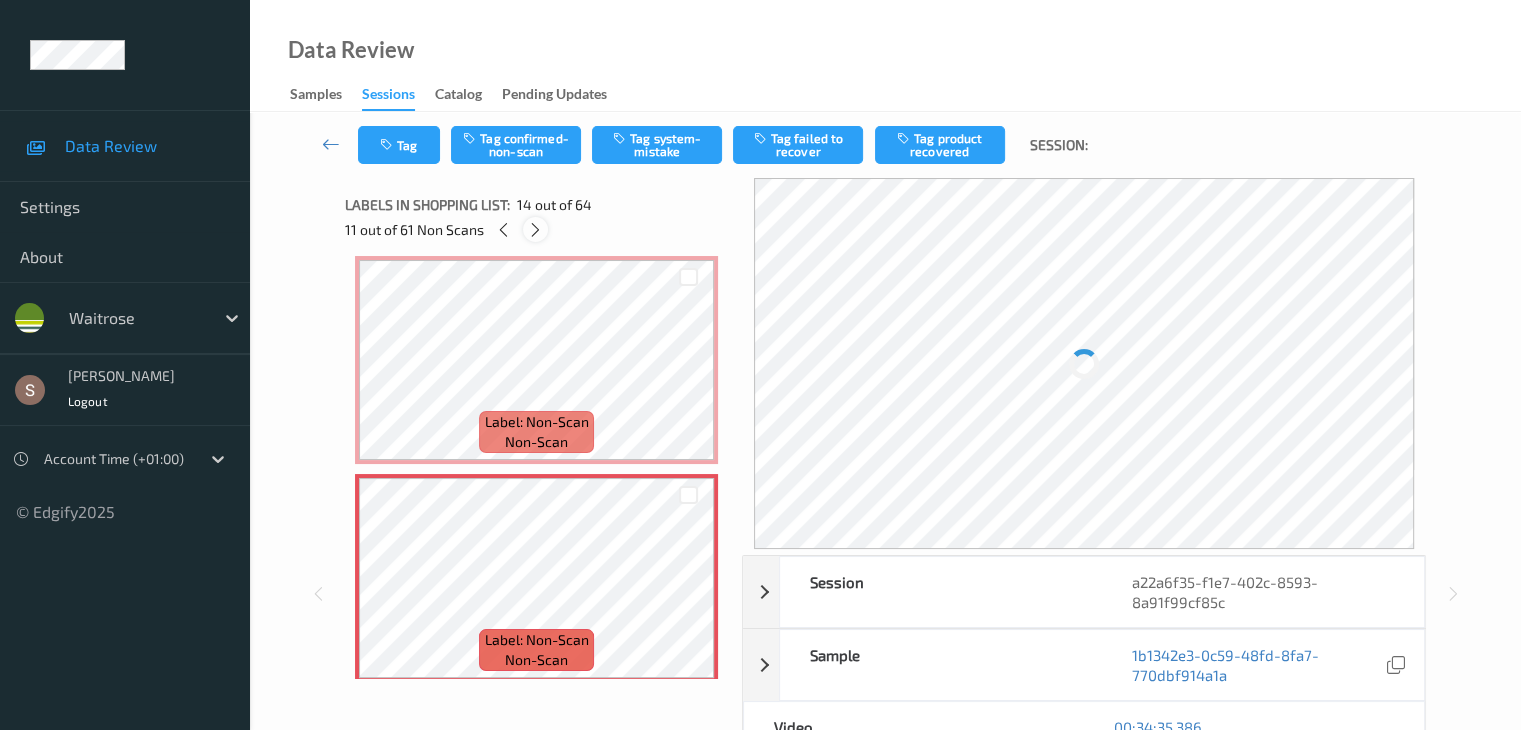 click at bounding box center (535, 230) 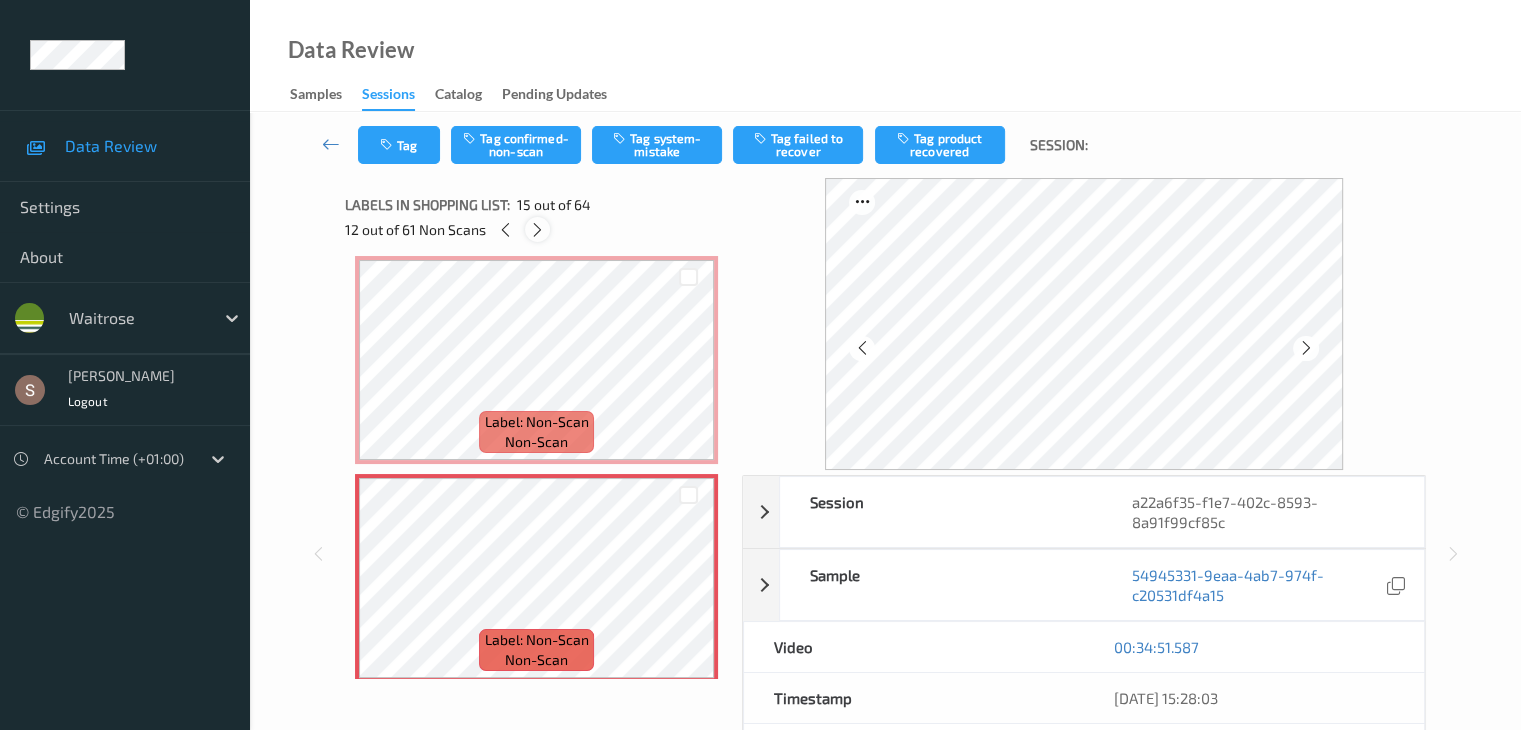click at bounding box center (537, 230) 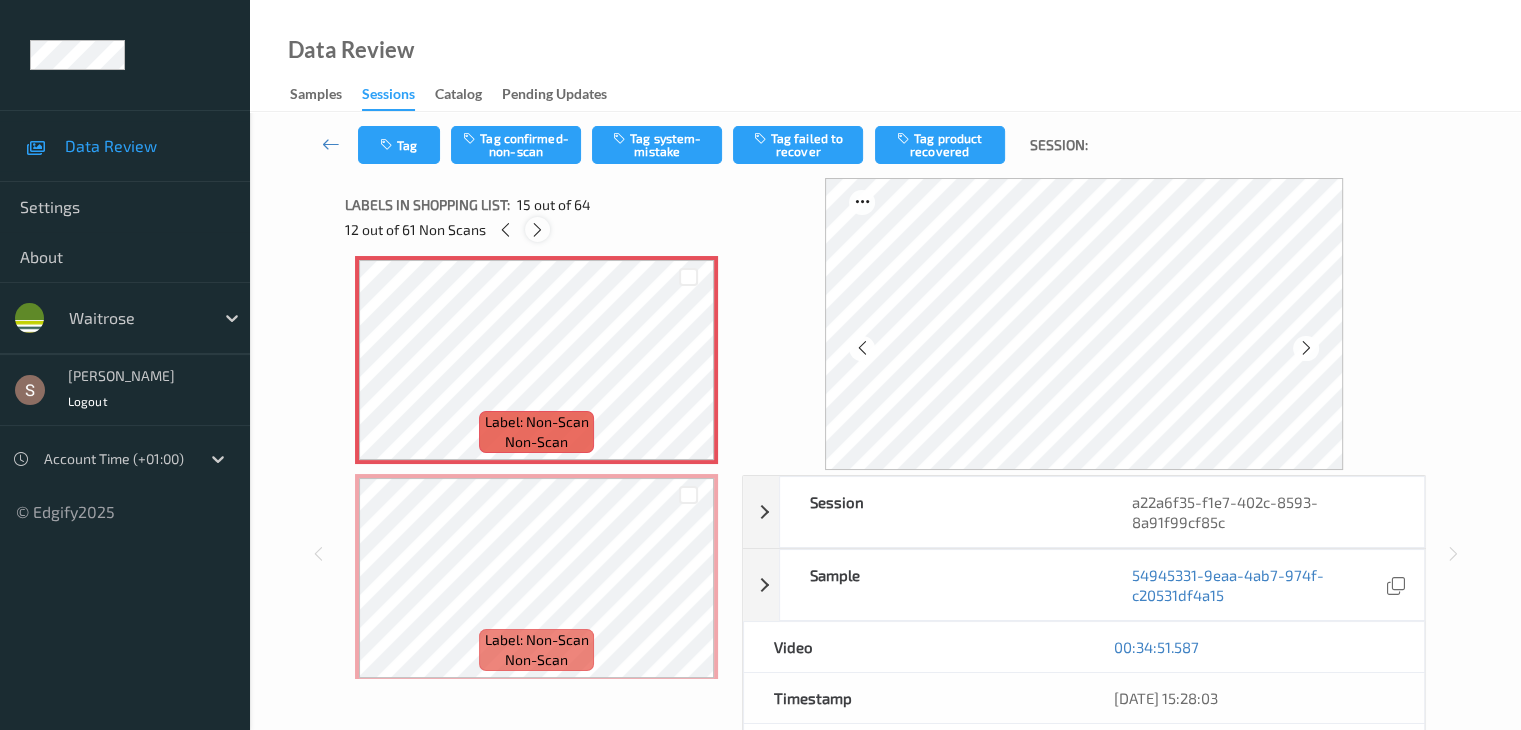 click at bounding box center (537, 230) 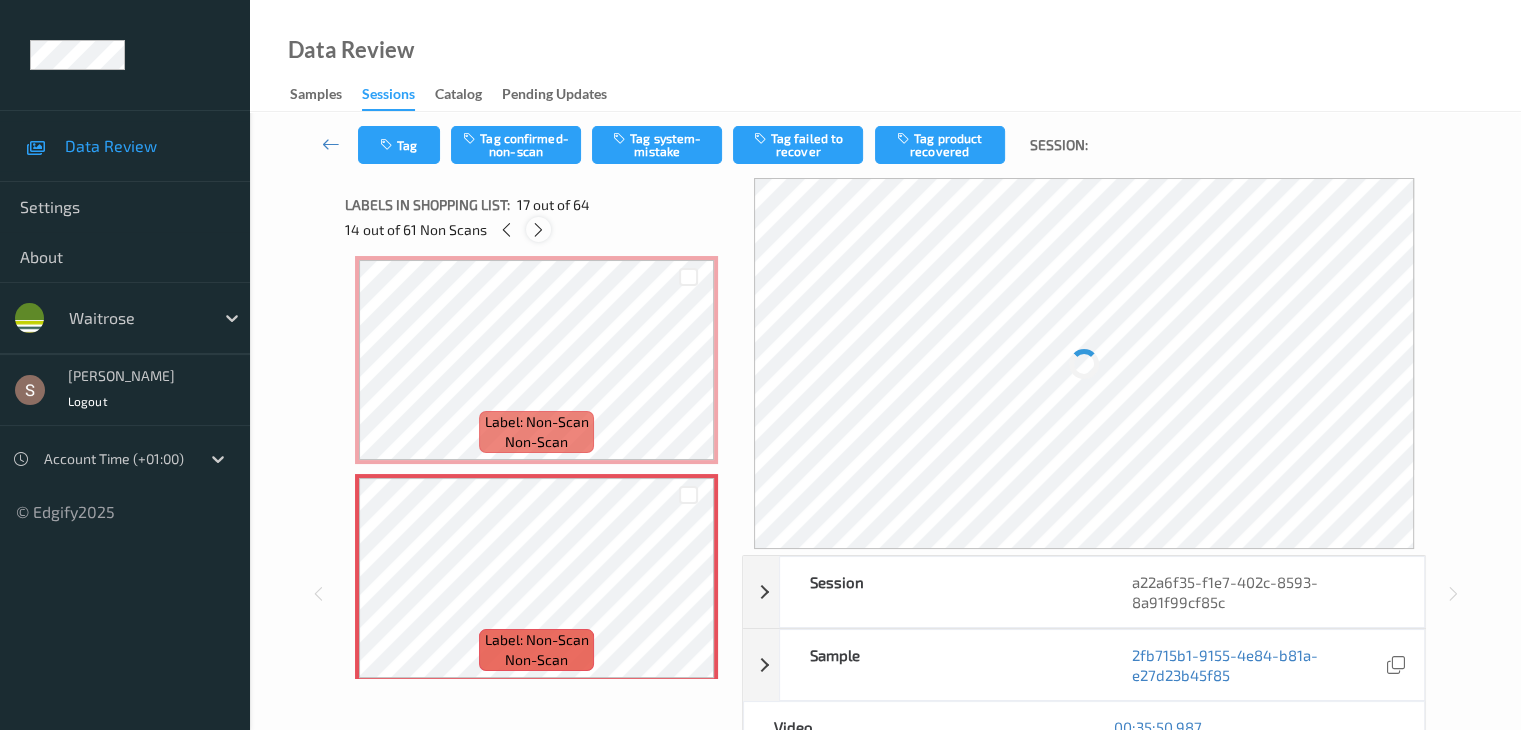click at bounding box center [538, 230] 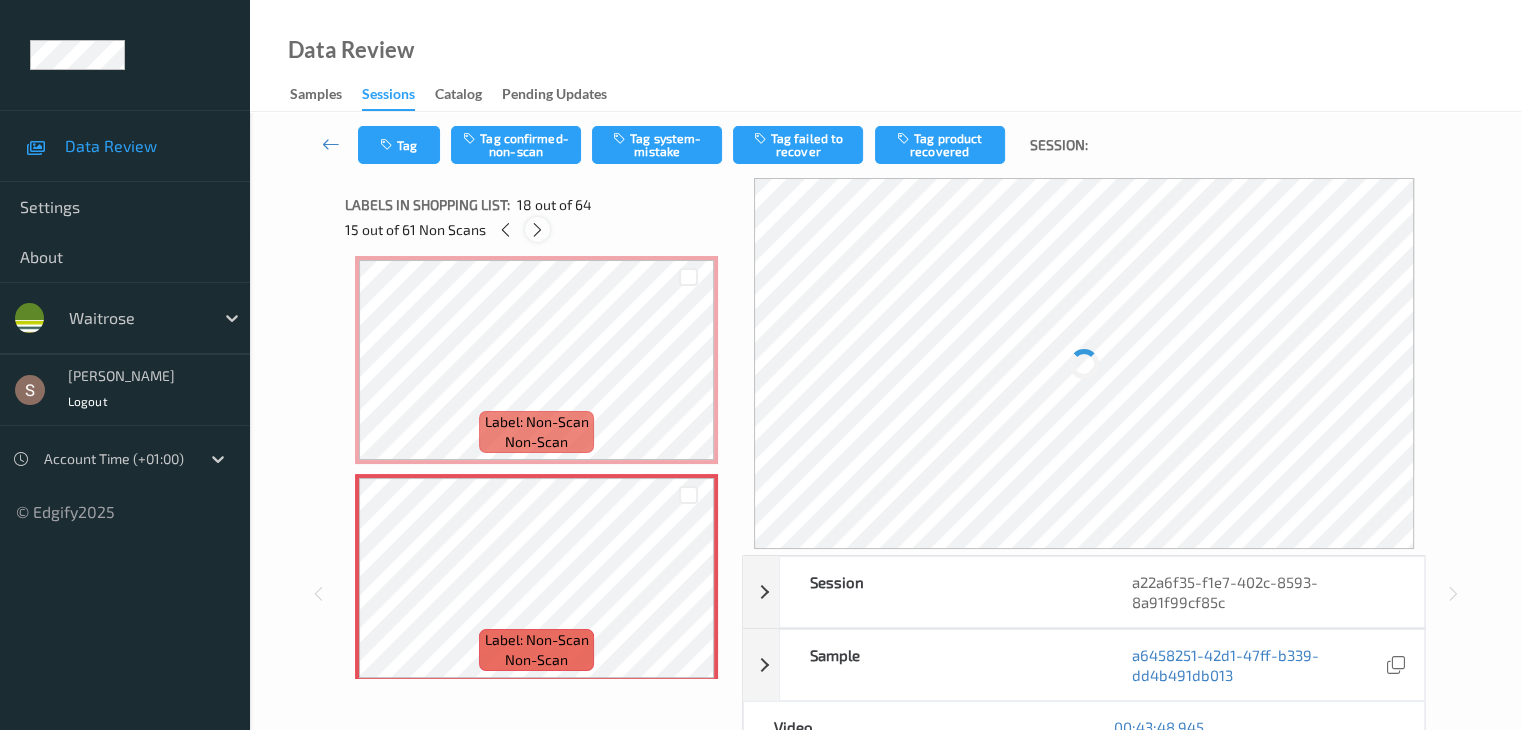 click at bounding box center (537, 230) 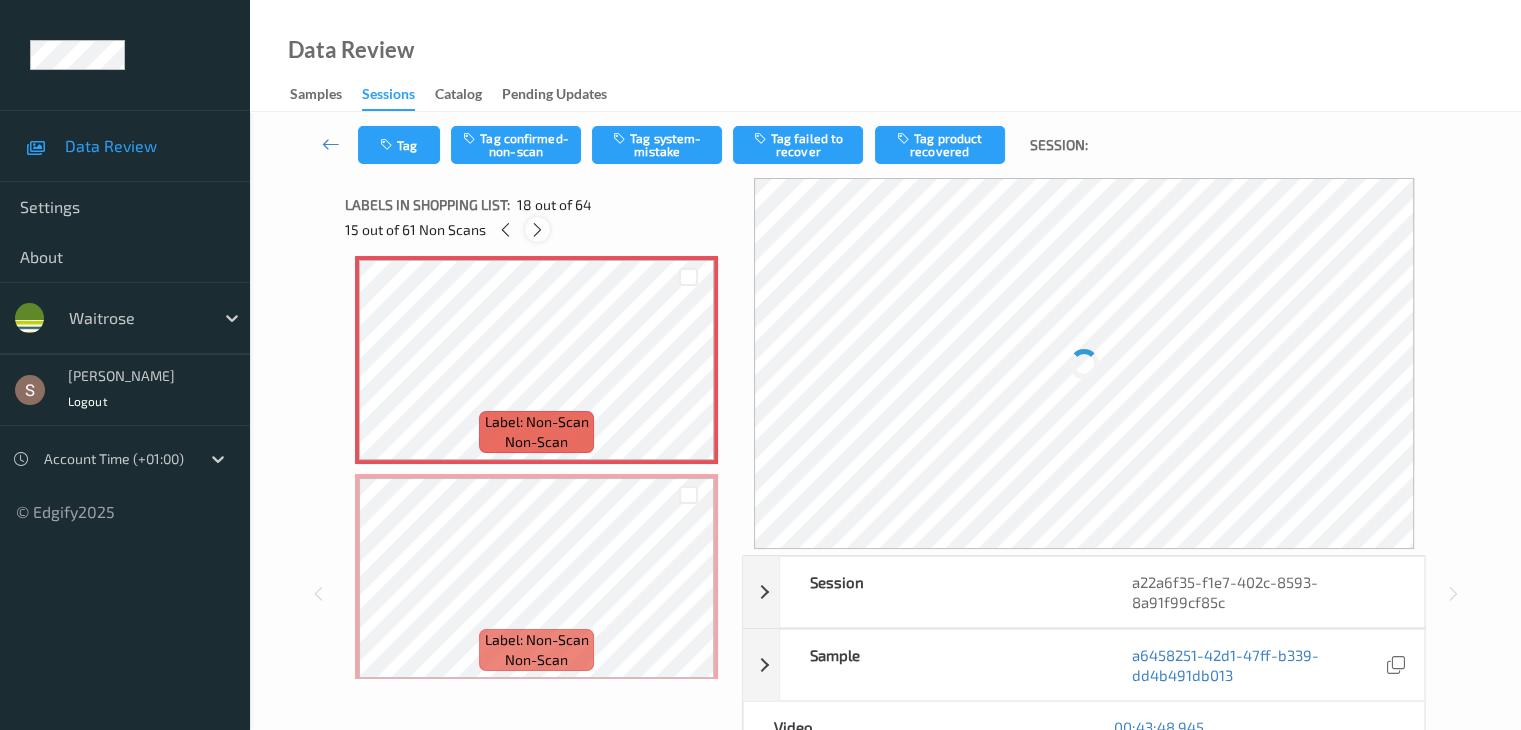 click at bounding box center (537, 230) 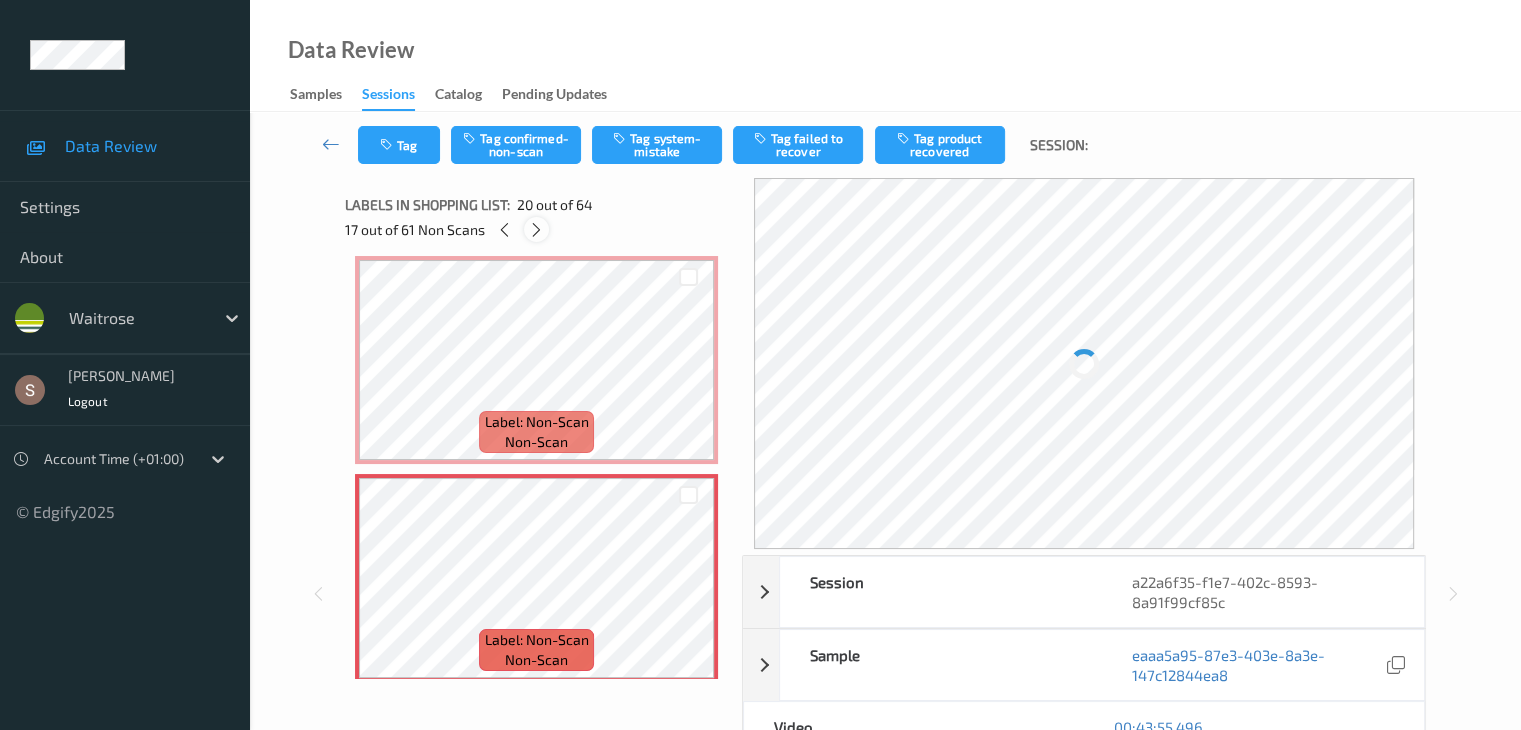 click at bounding box center (536, 230) 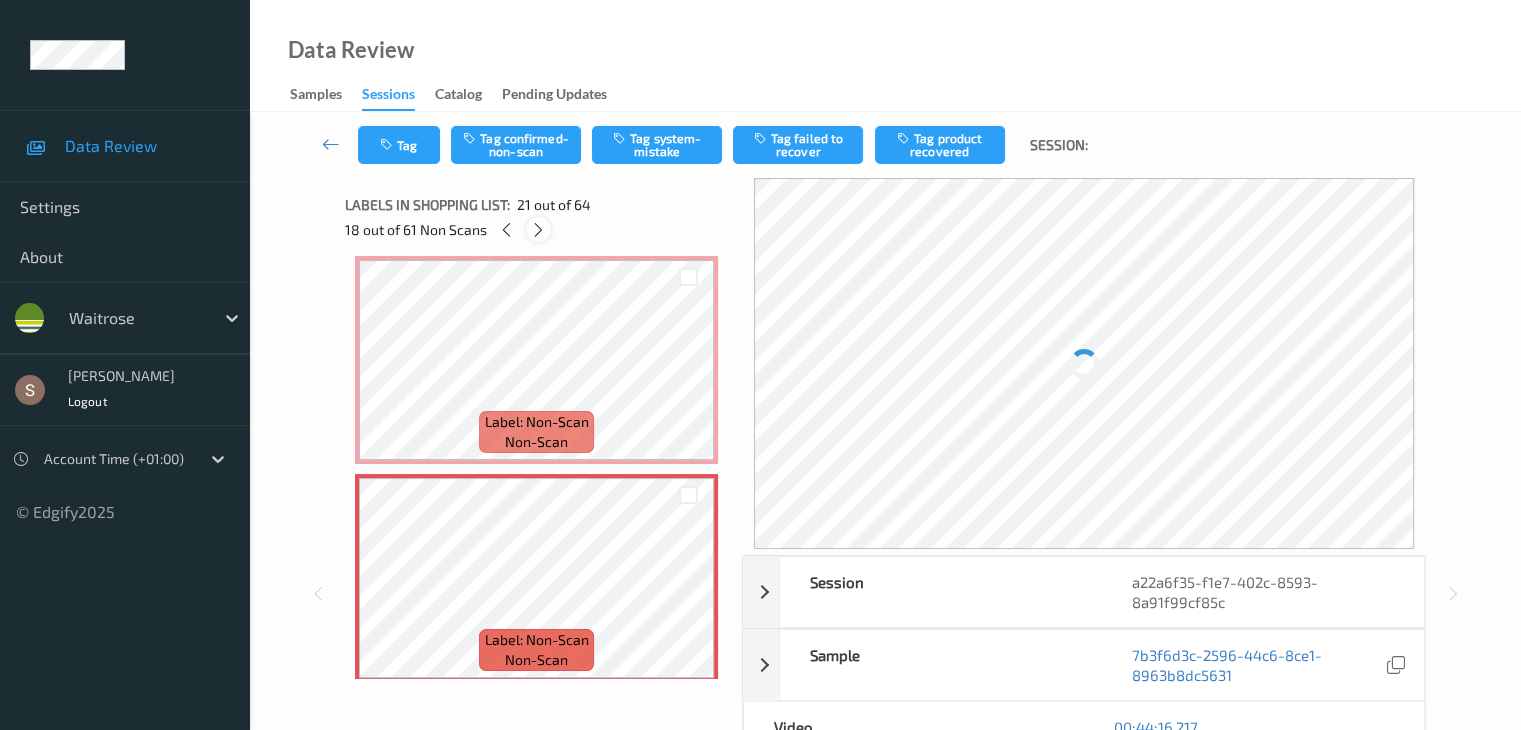 click at bounding box center (538, 230) 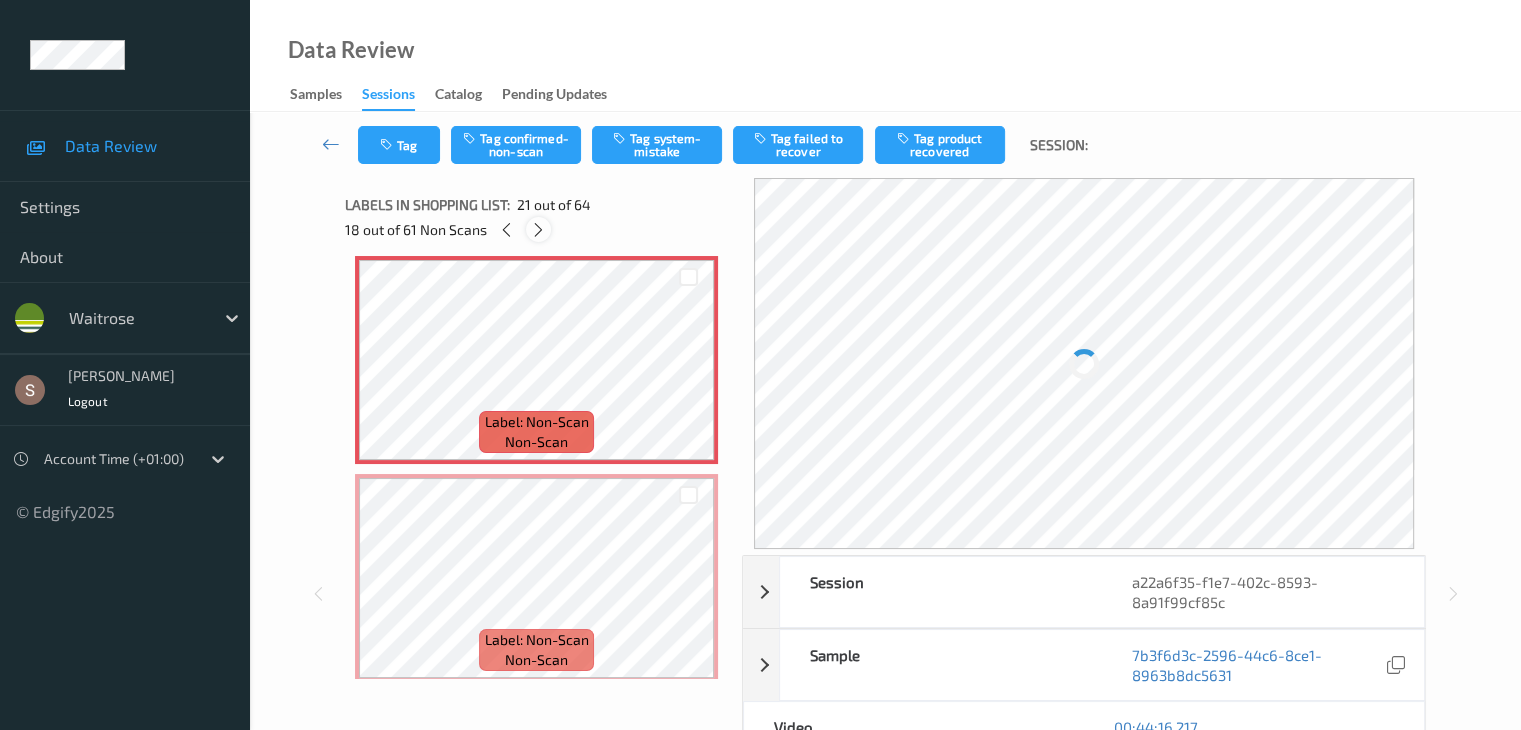 click at bounding box center (538, 230) 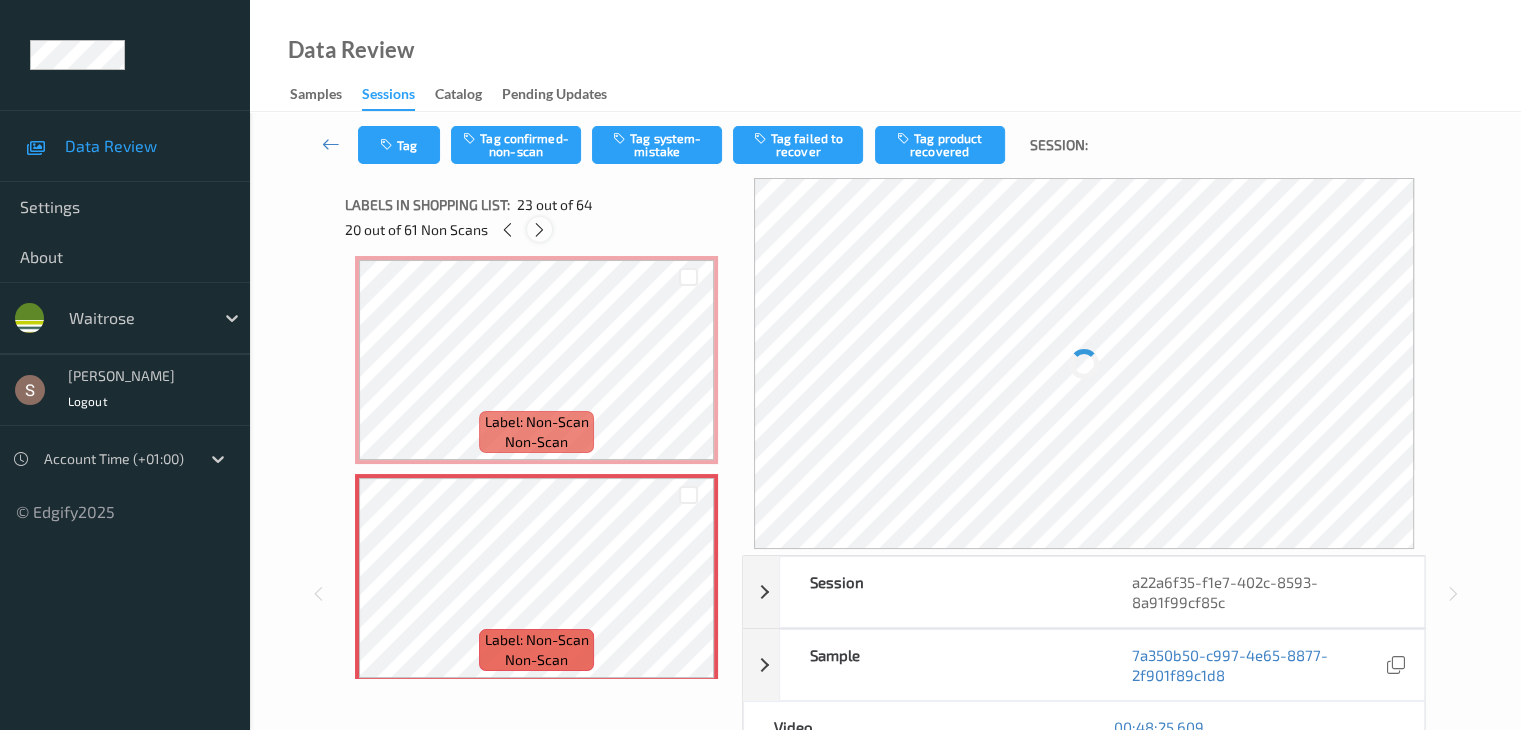 click at bounding box center (539, 229) 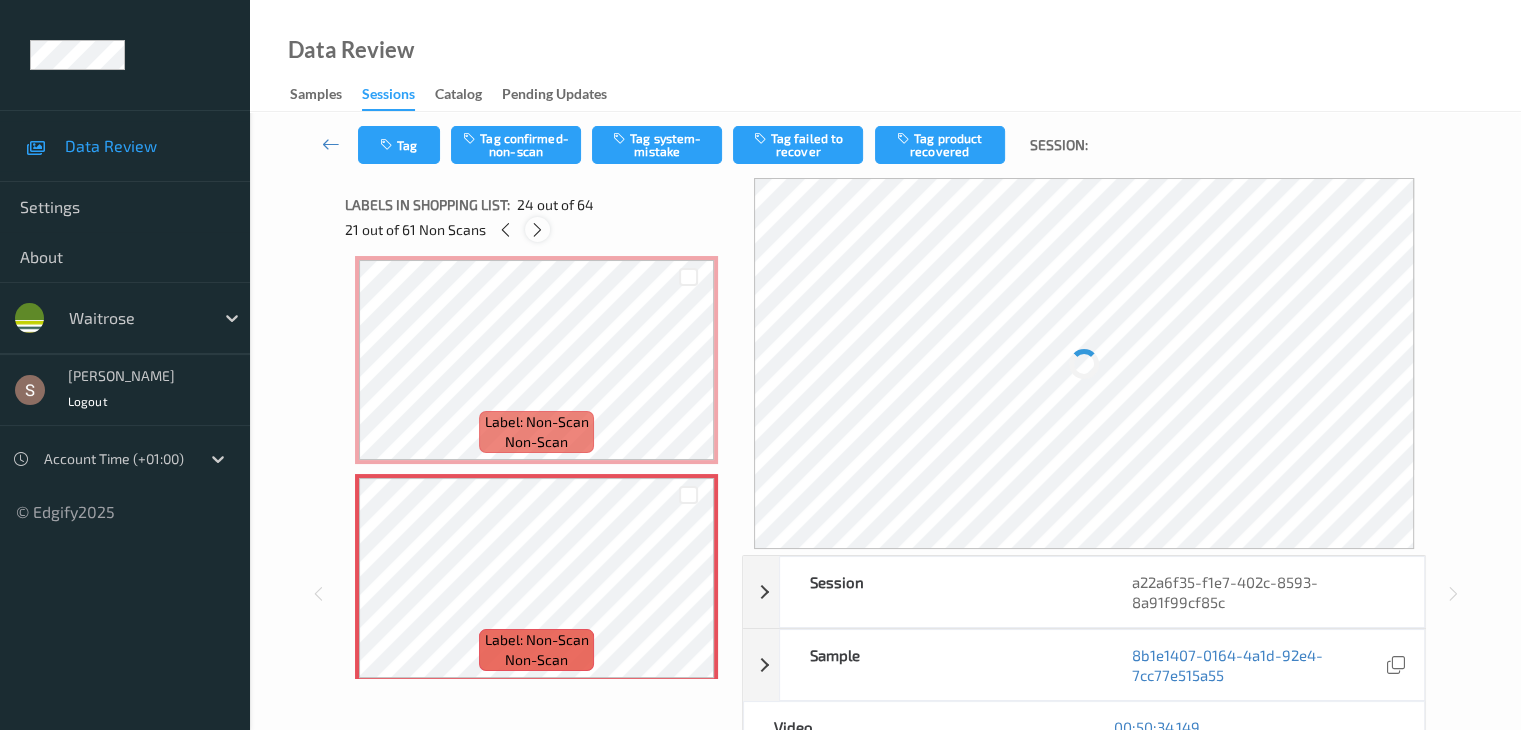 click at bounding box center (537, 230) 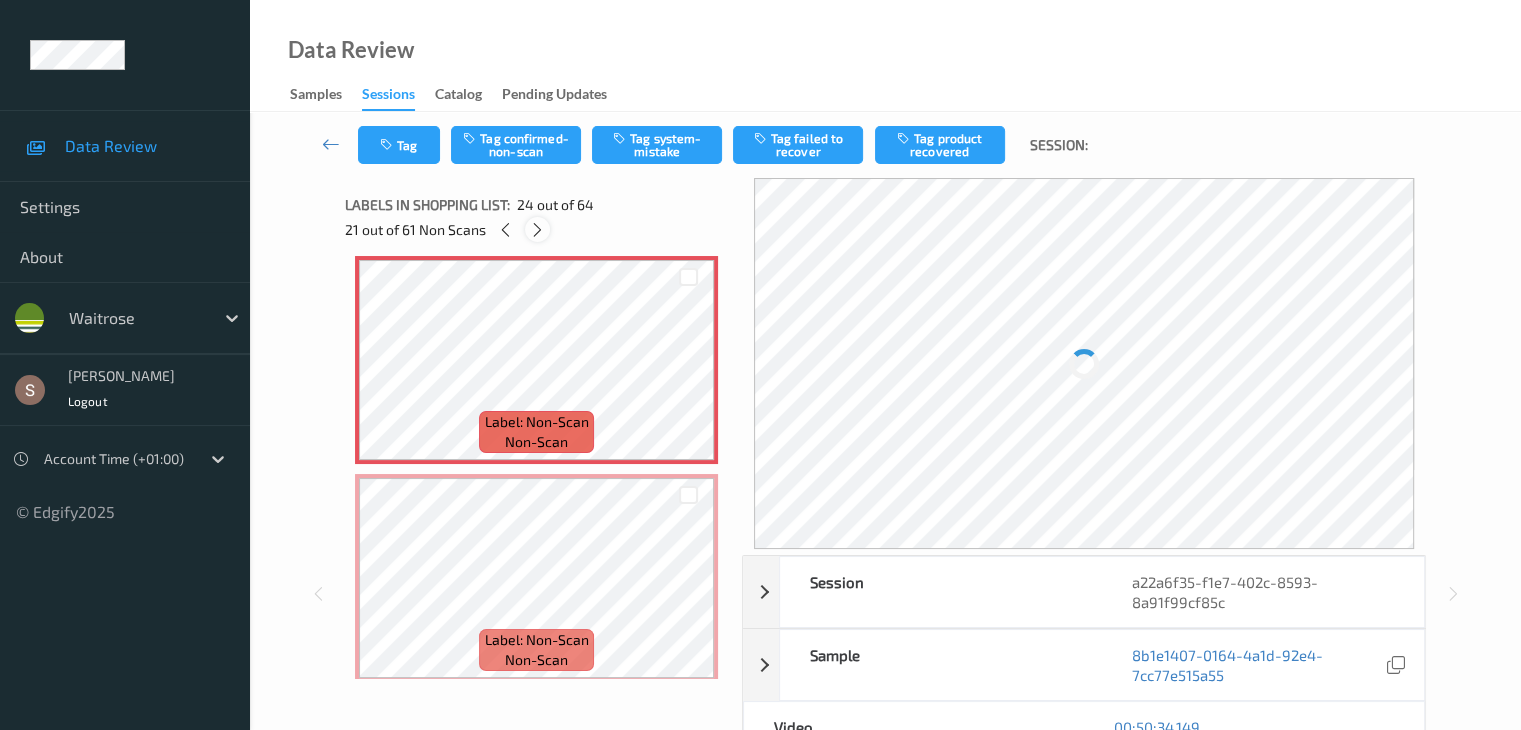 click at bounding box center (537, 229) 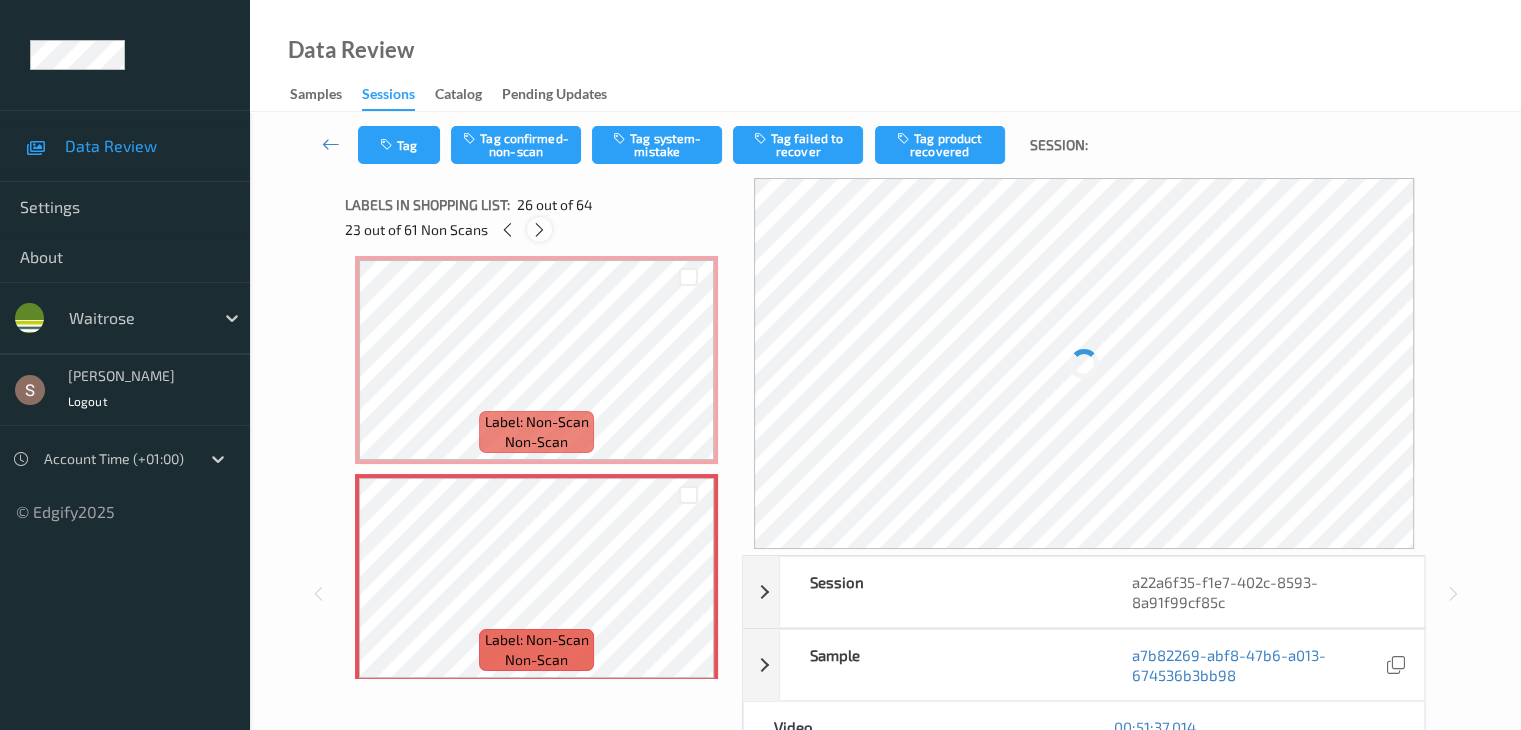 click at bounding box center [539, 230] 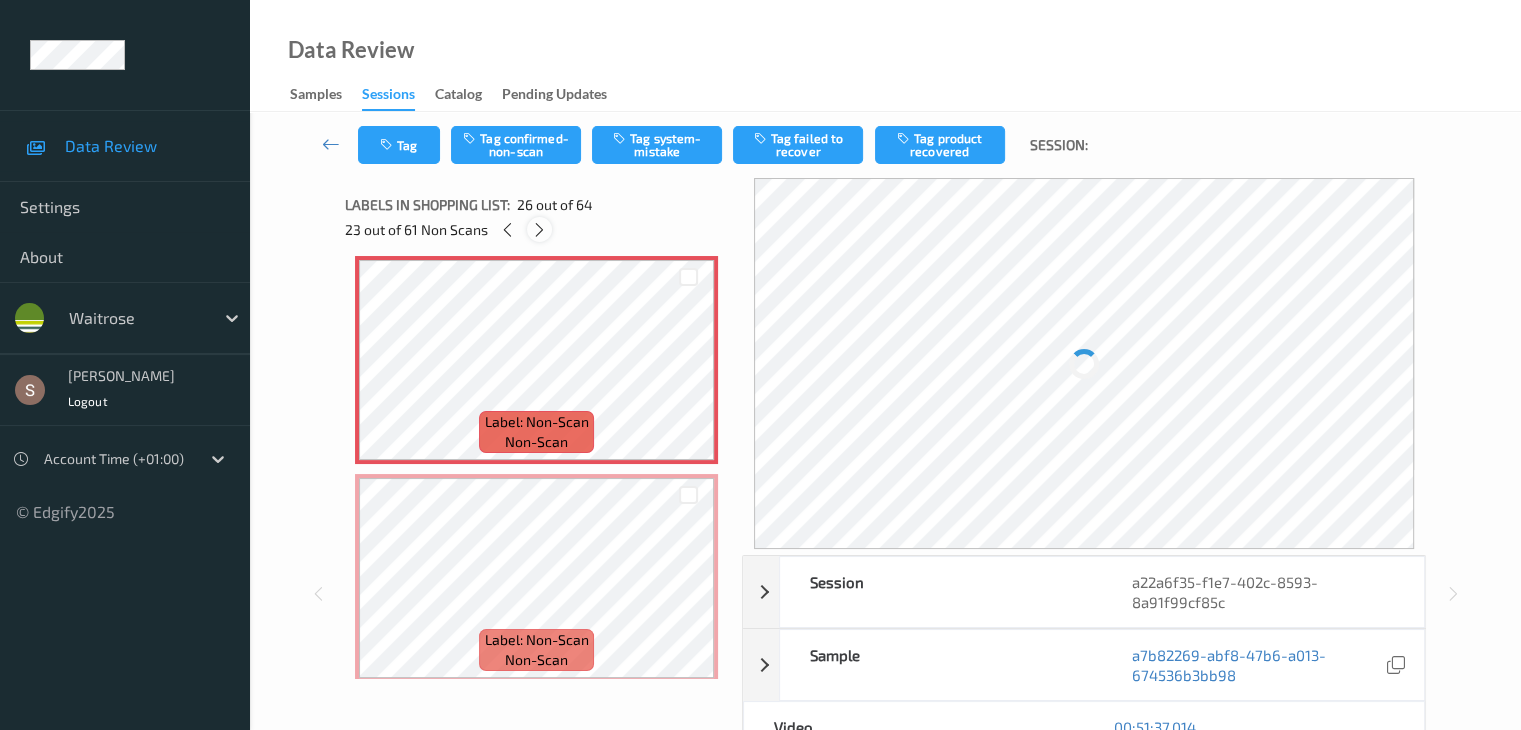 click at bounding box center (539, 229) 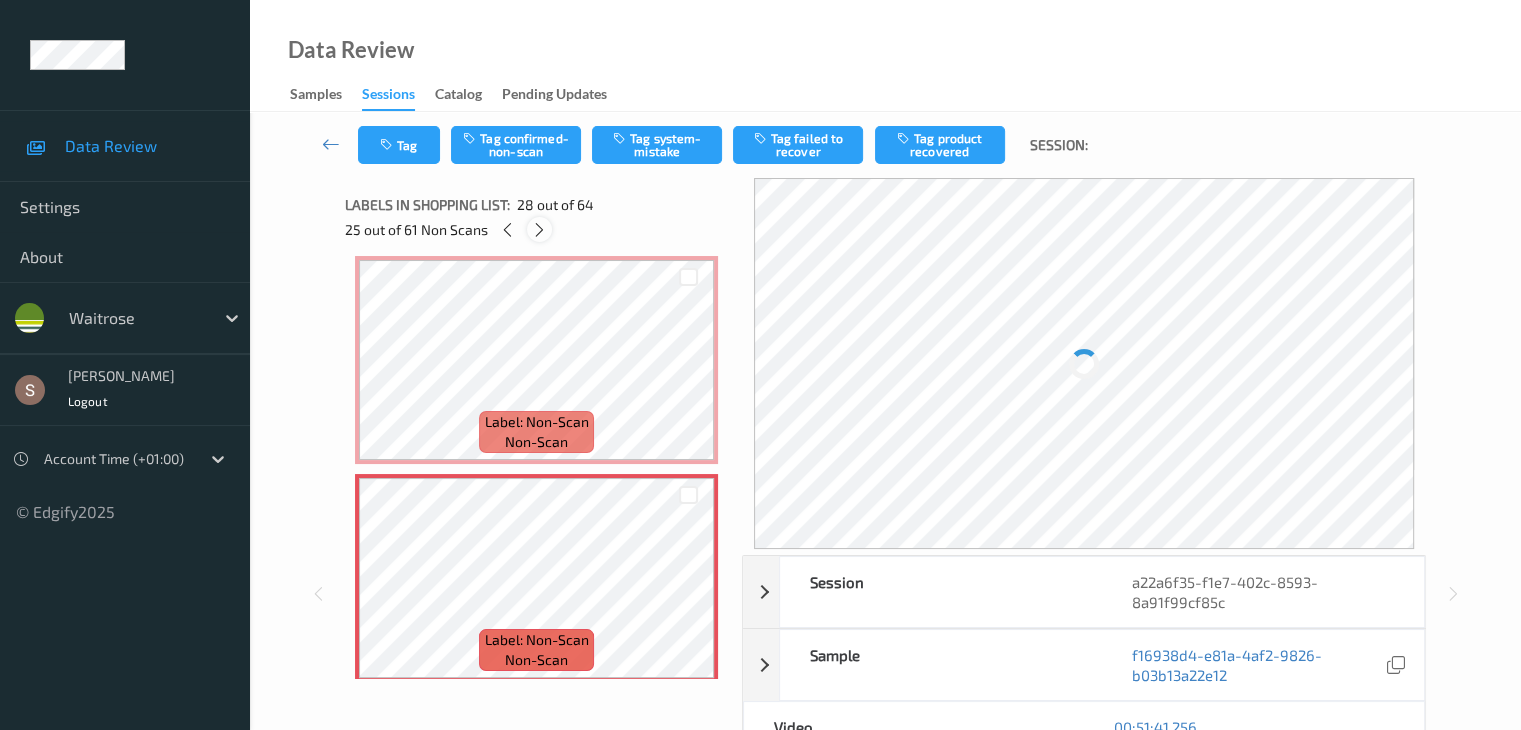 click at bounding box center [539, 230] 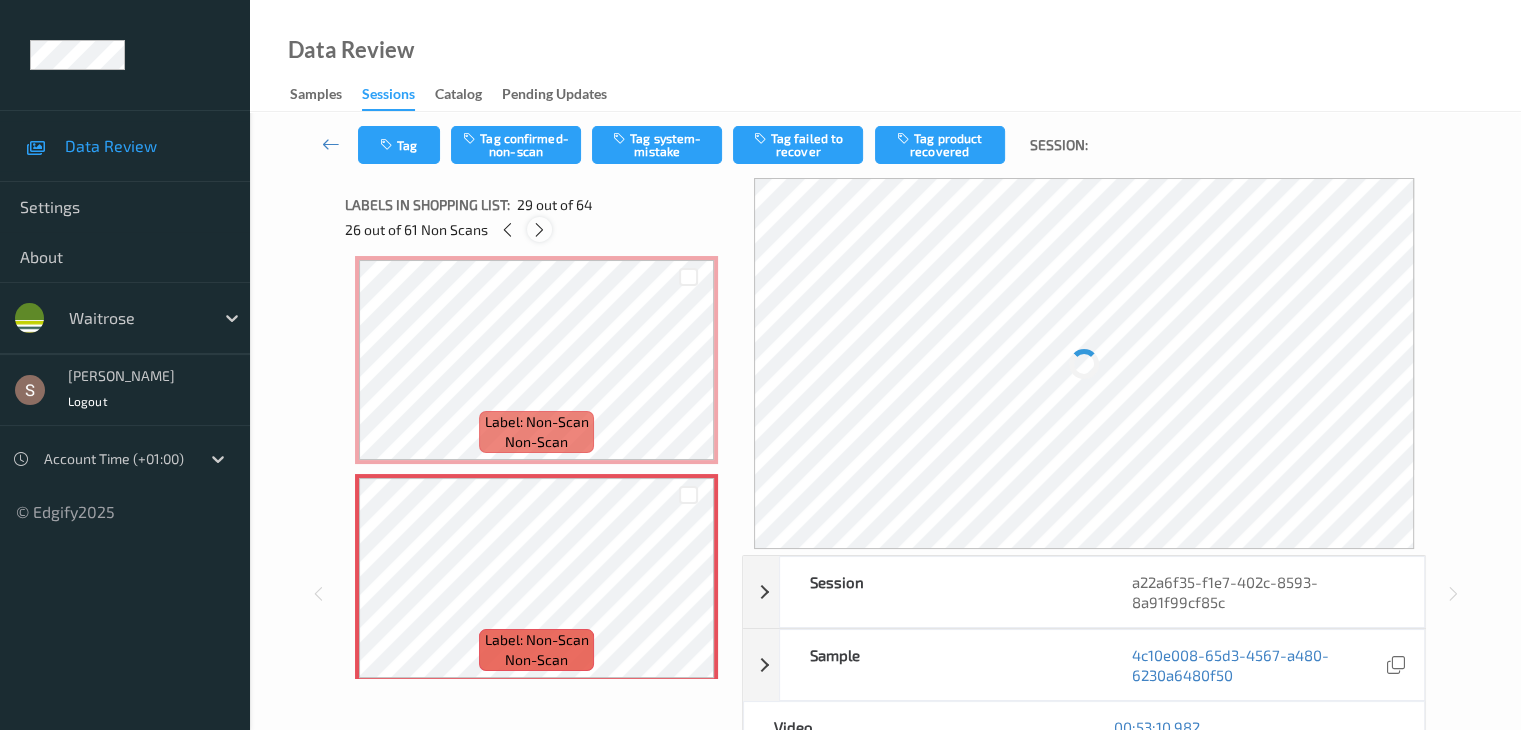click at bounding box center (539, 229) 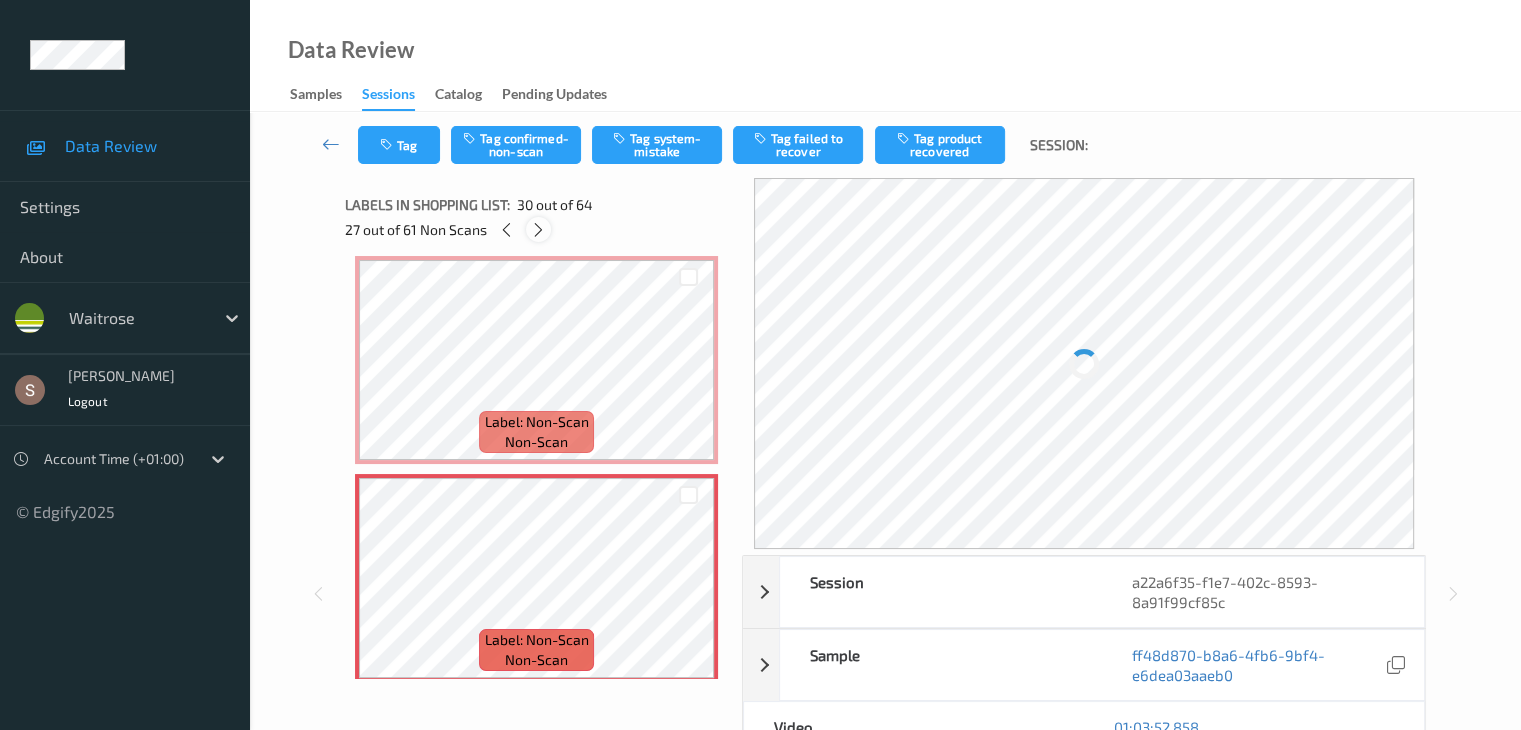 click at bounding box center [538, 230] 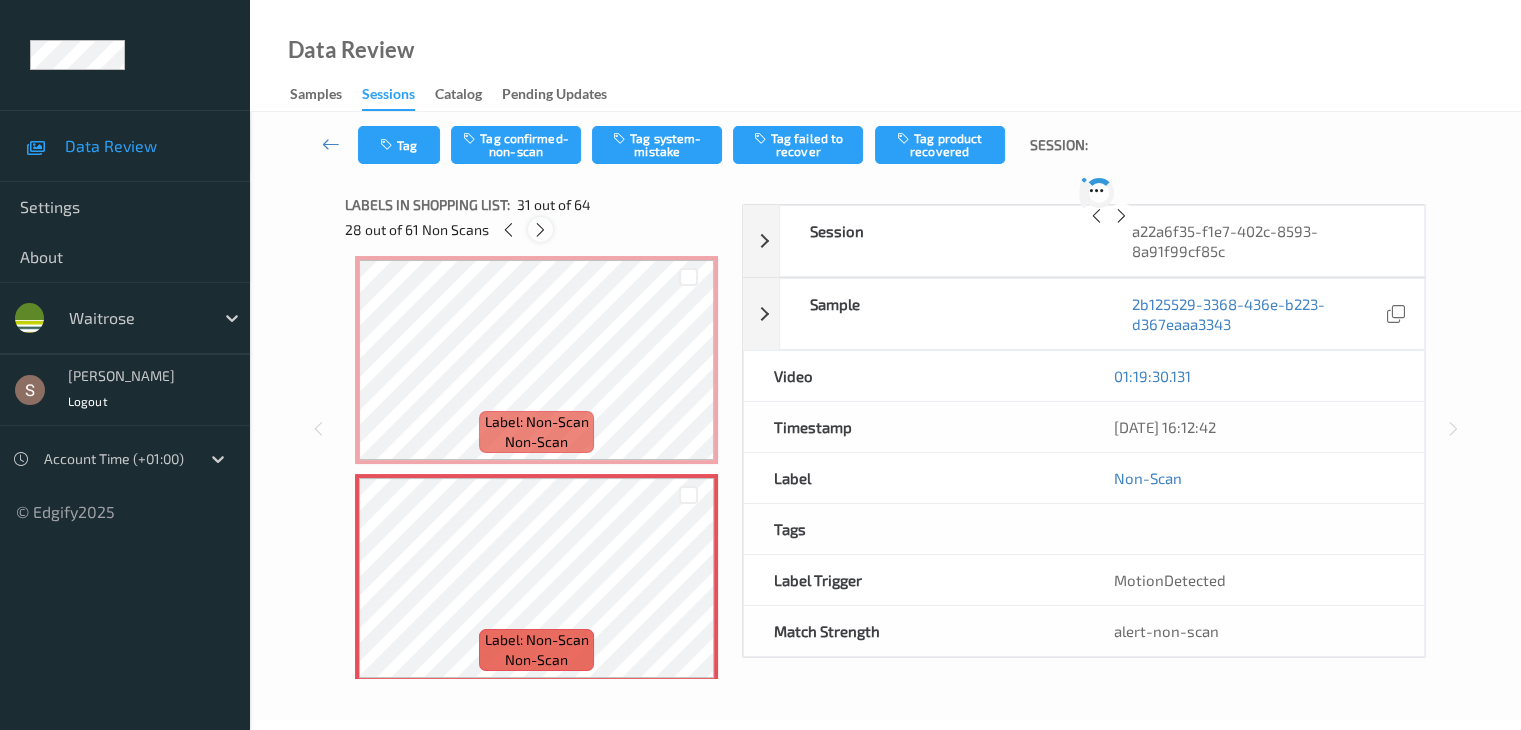 click at bounding box center (540, 229) 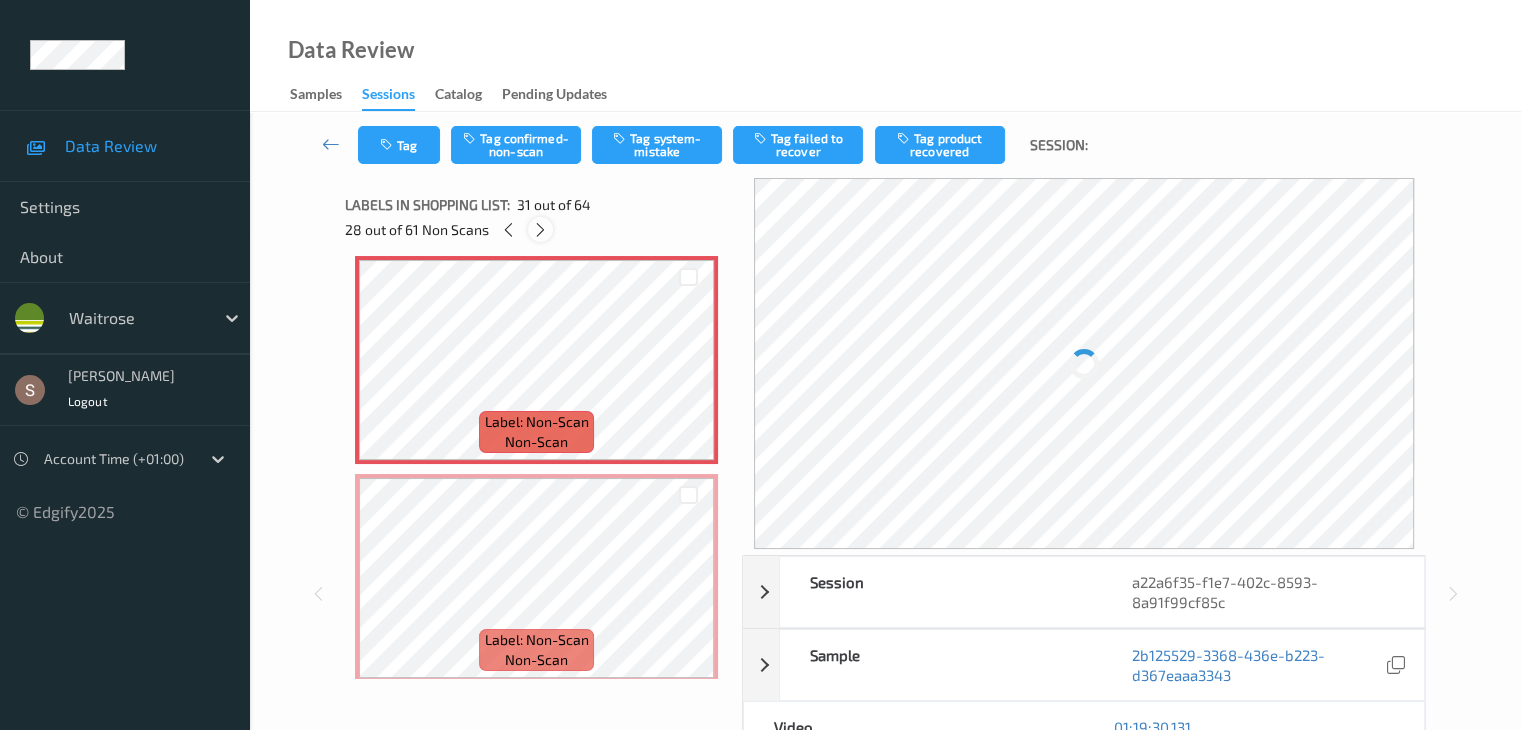 click at bounding box center [540, 229] 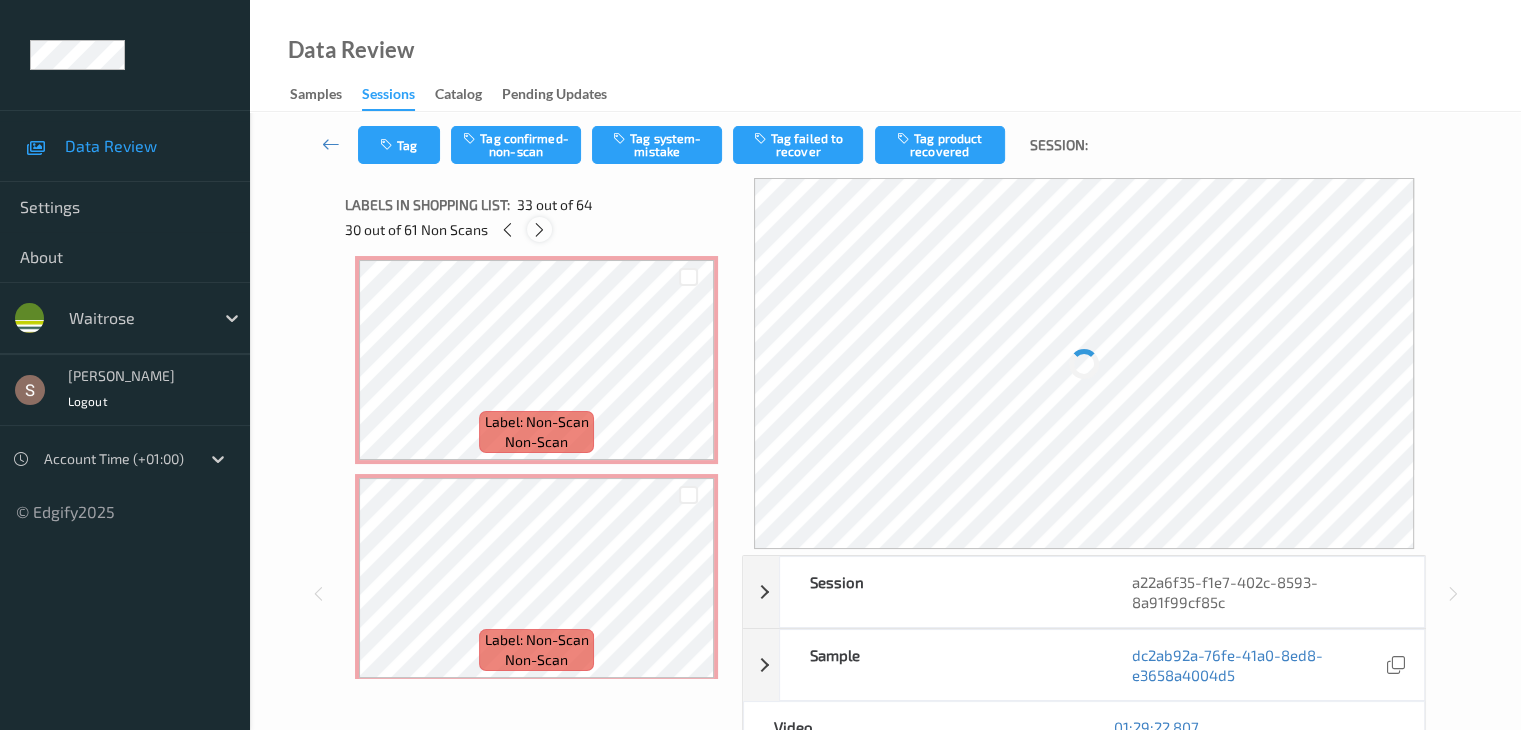 scroll, scrollTop: 6768, scrollLeft: 0, axis: vertical 